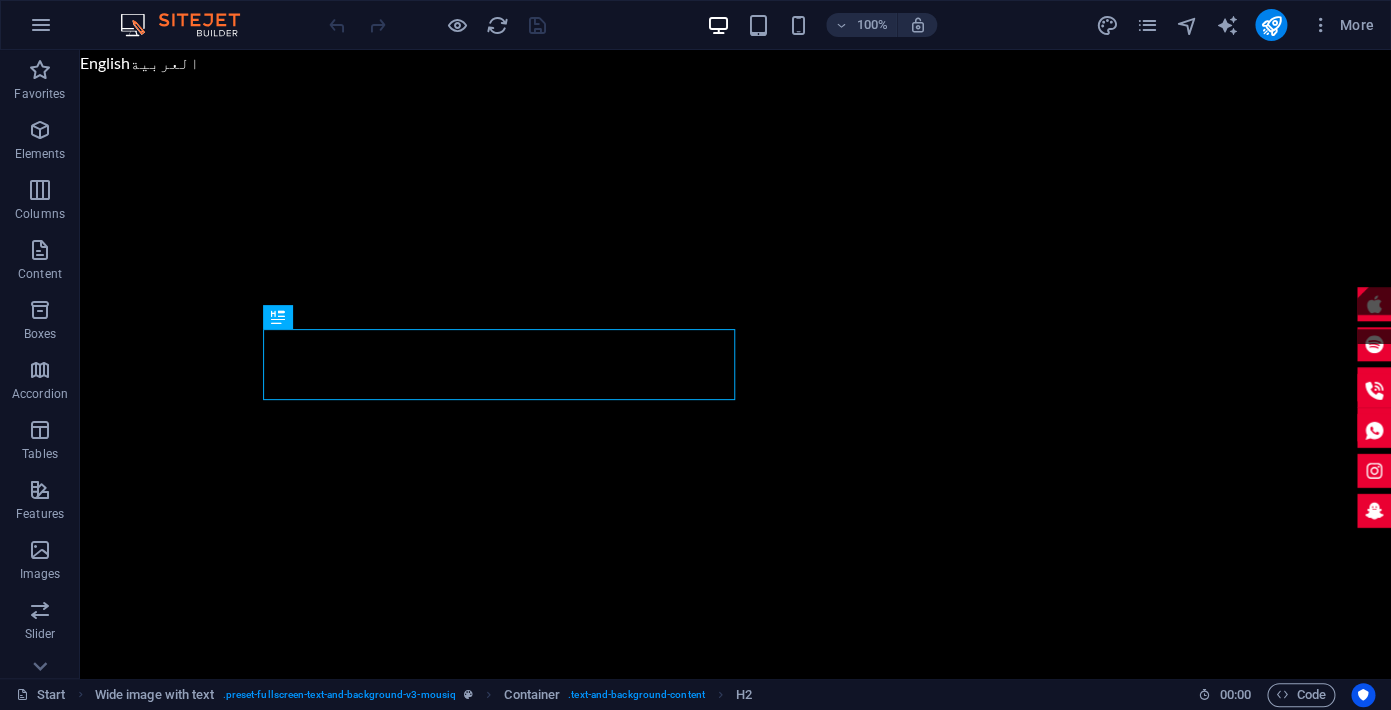 scroll, scrollTop: 475, scrollLeft: 0, axis: vertical 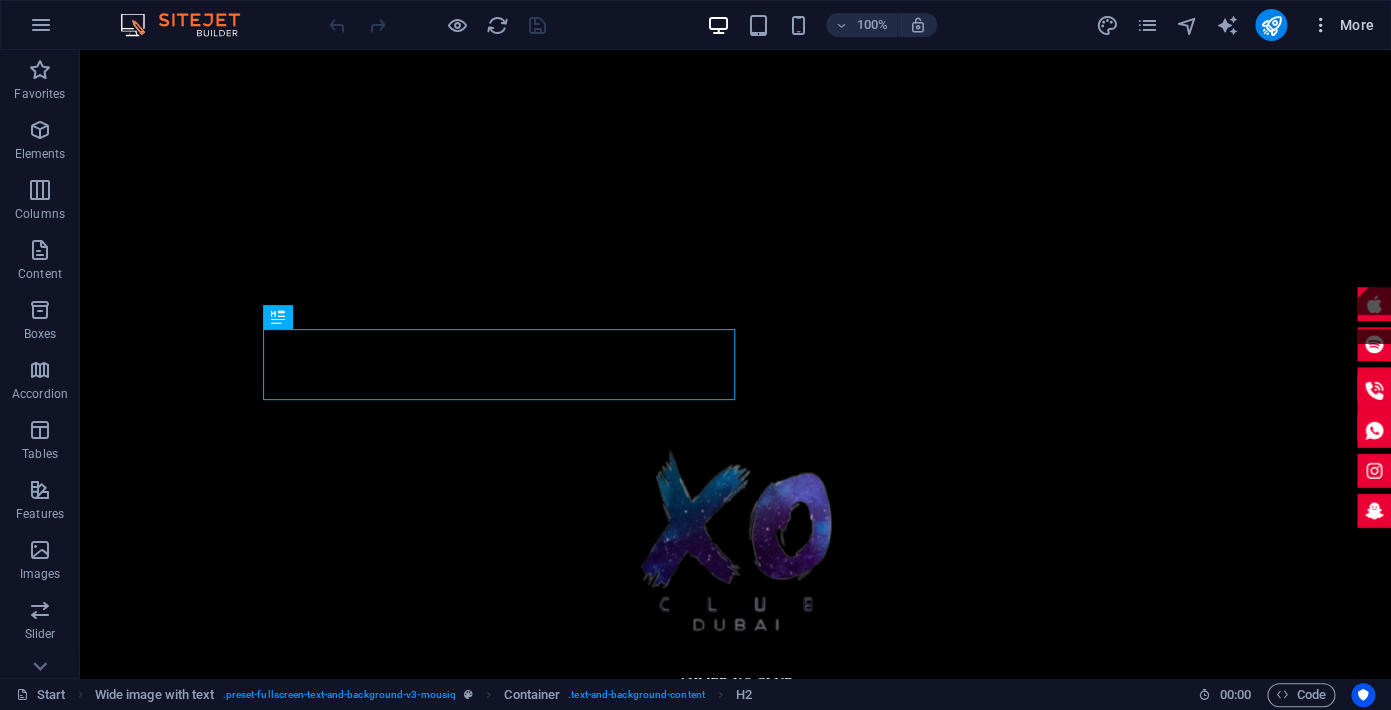 click on "More" at bounding box center (1342, 25) 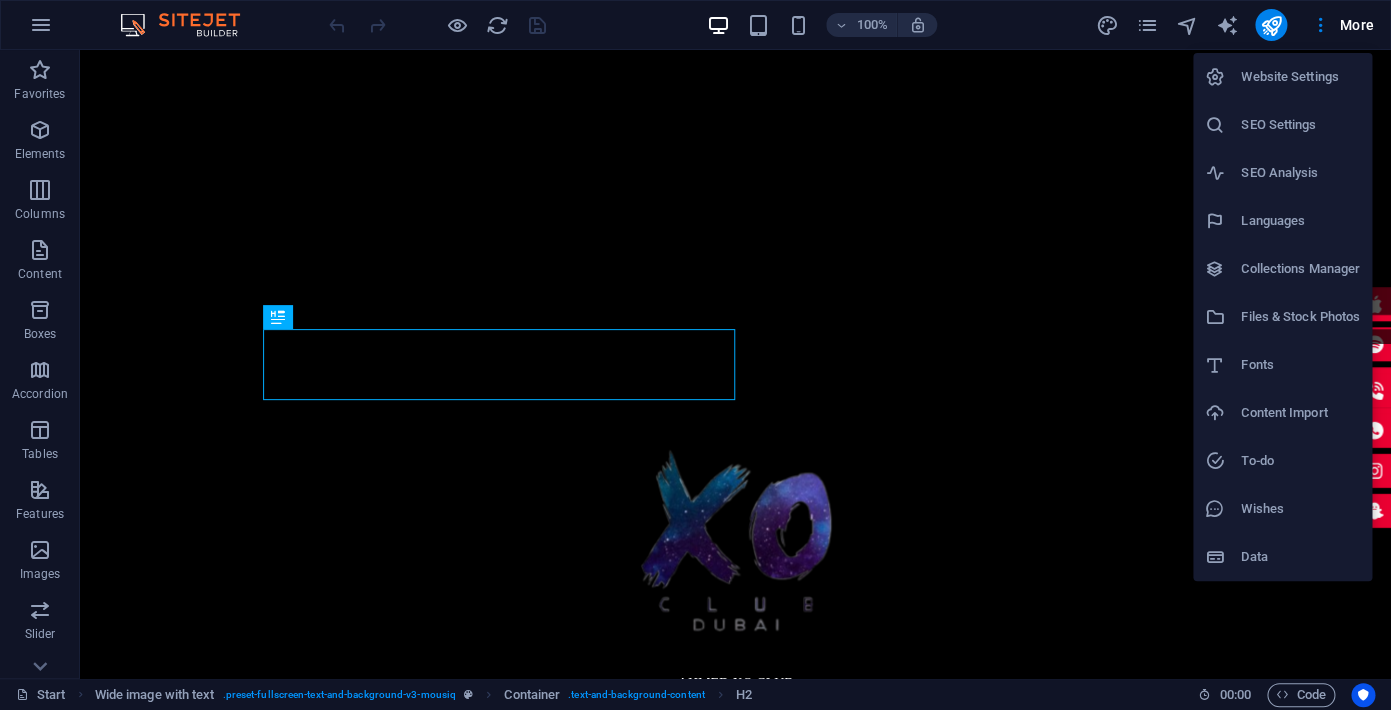 click on "SEO Settings" at bounding box center (1300, 125) 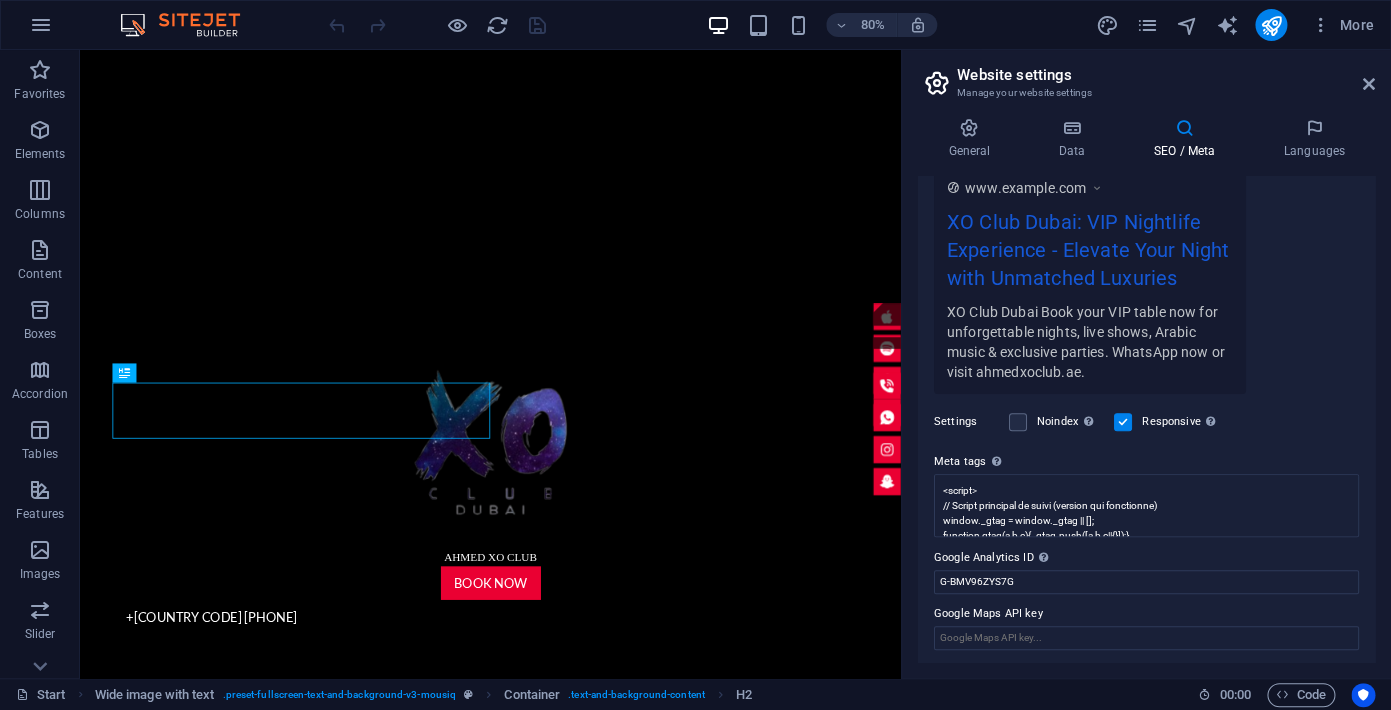 scroll, scrollTop: 366, scrollLeft: 0, axis: vertical 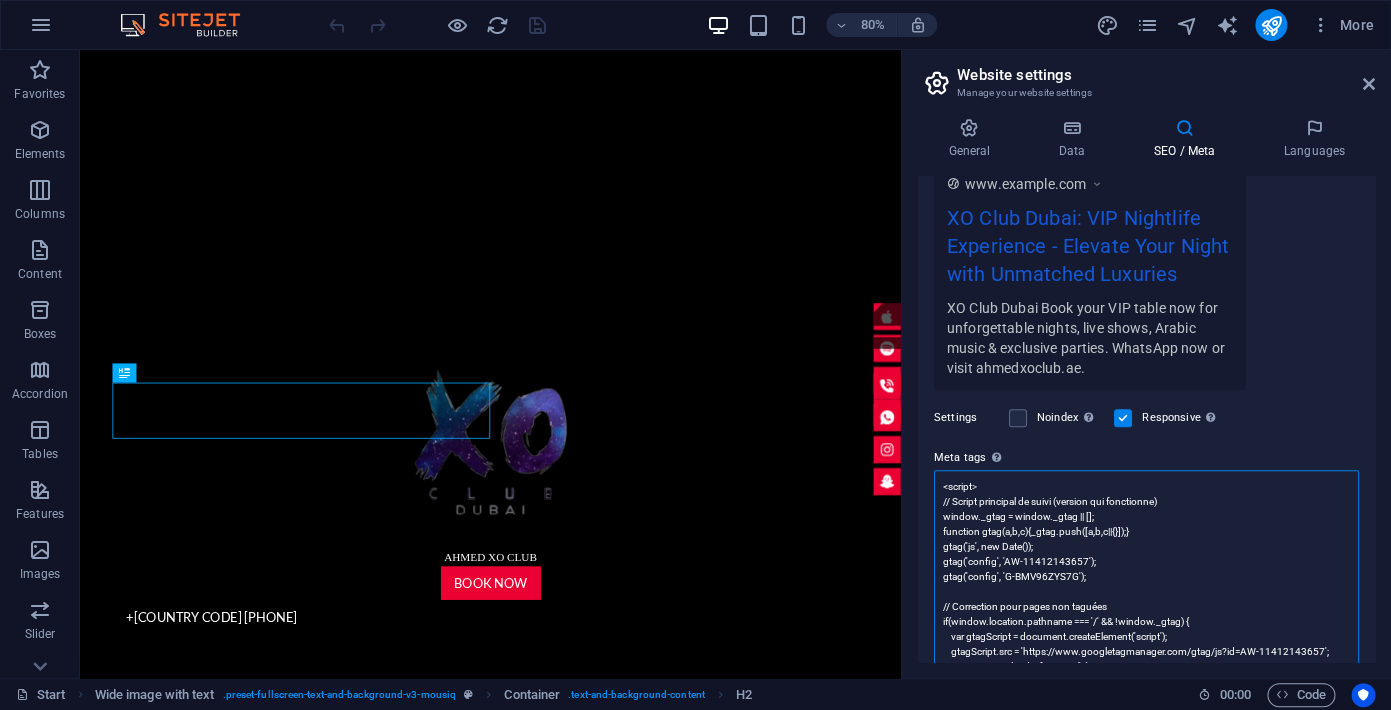 click on "<script>
// Script principal de suivi (version qui fonctionne)
window._gtag = window._gtag || [];
function gtag(a,b,c){_gtag.push([a,b,c||{}]);}
gtag('js', new Date());
gtag('config', 'AW-11412143657');
gtag('config', 'G-BMV96ZYS7G');
// Correction pour pages non taguées
if(window.location.pathname === '/' && !window._gtag) {
var gtagScript = document.createElement('script');
gtagScript.src = 'https://www.googletagmanager.com/gtag/js?id=AW-11412143657';
gtagScript.onload = function() {
gtag('event', 'gtm_loaded');
};
document.head.appendChild(gtagScript);
}
</script>
<script src="https://www.googletagmanager.com/gtag/js?id=AW-11412143657" onload="gtag('event','gtm_loaded')"></script>" at bounding box center (1146, 636) 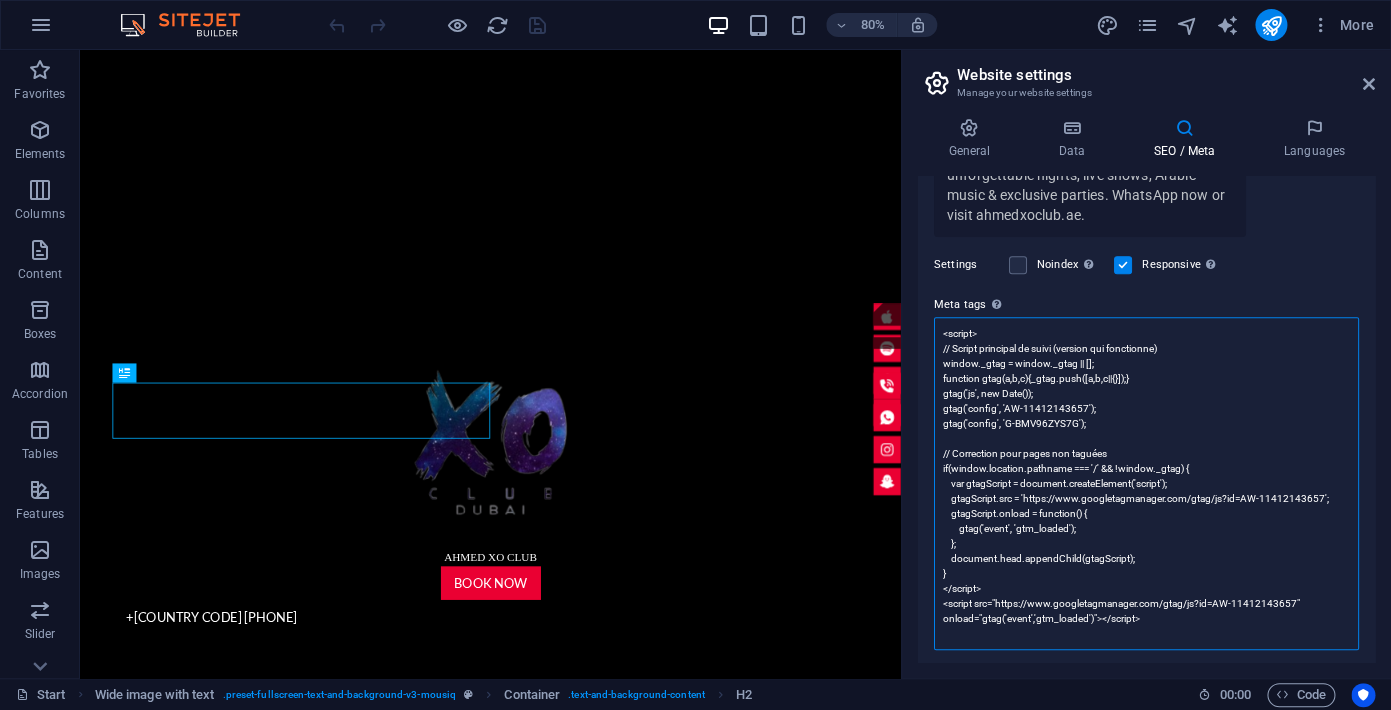 scroll, scrollTop: 351, scrollLeft: 0, axis: vertical 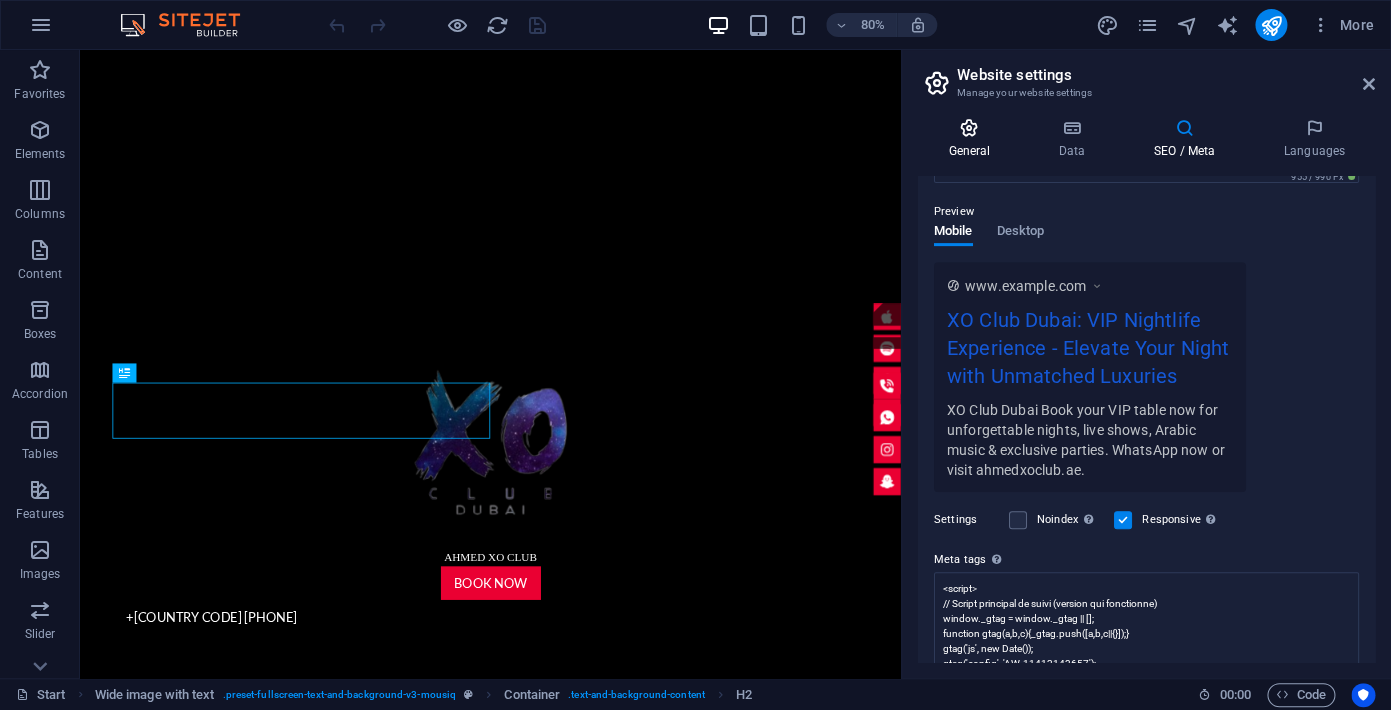 click on "General" at bounding box center (973, 139) 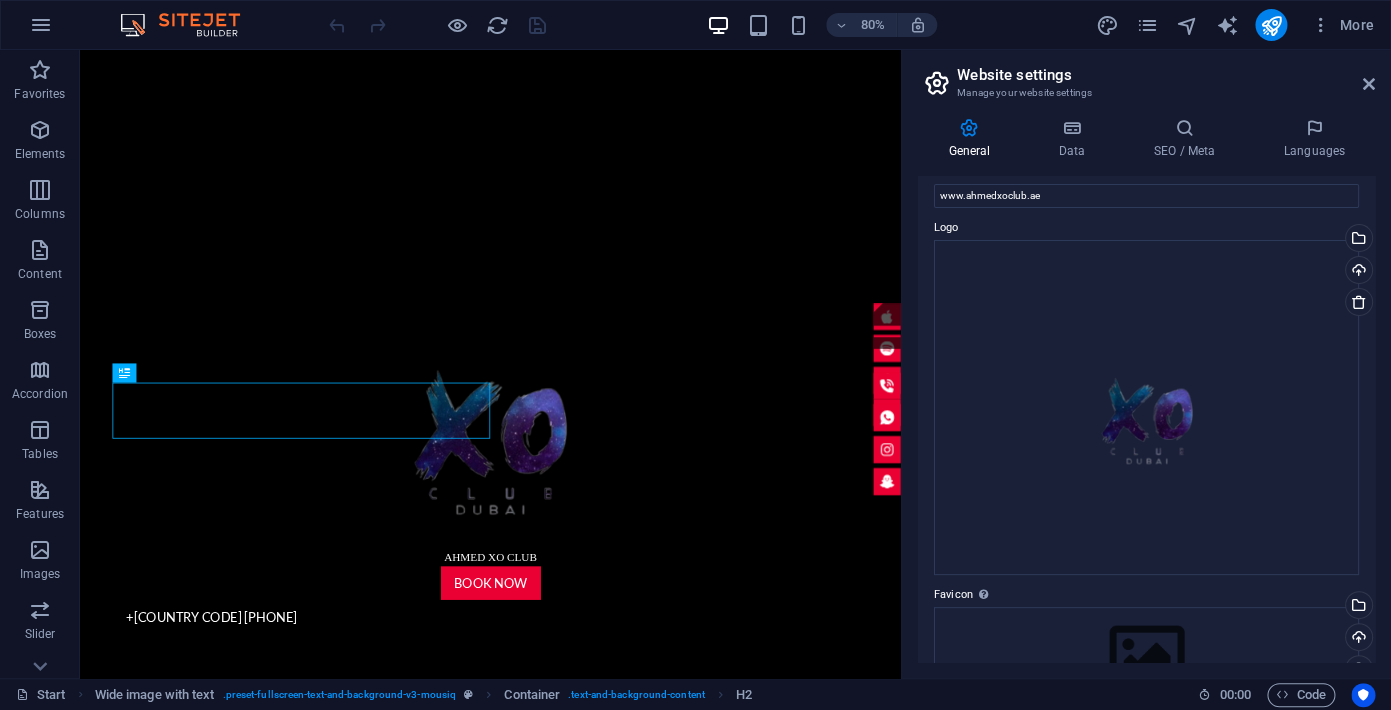 scroll, scrollTop: 0, scrollLeft: 0, axis: both 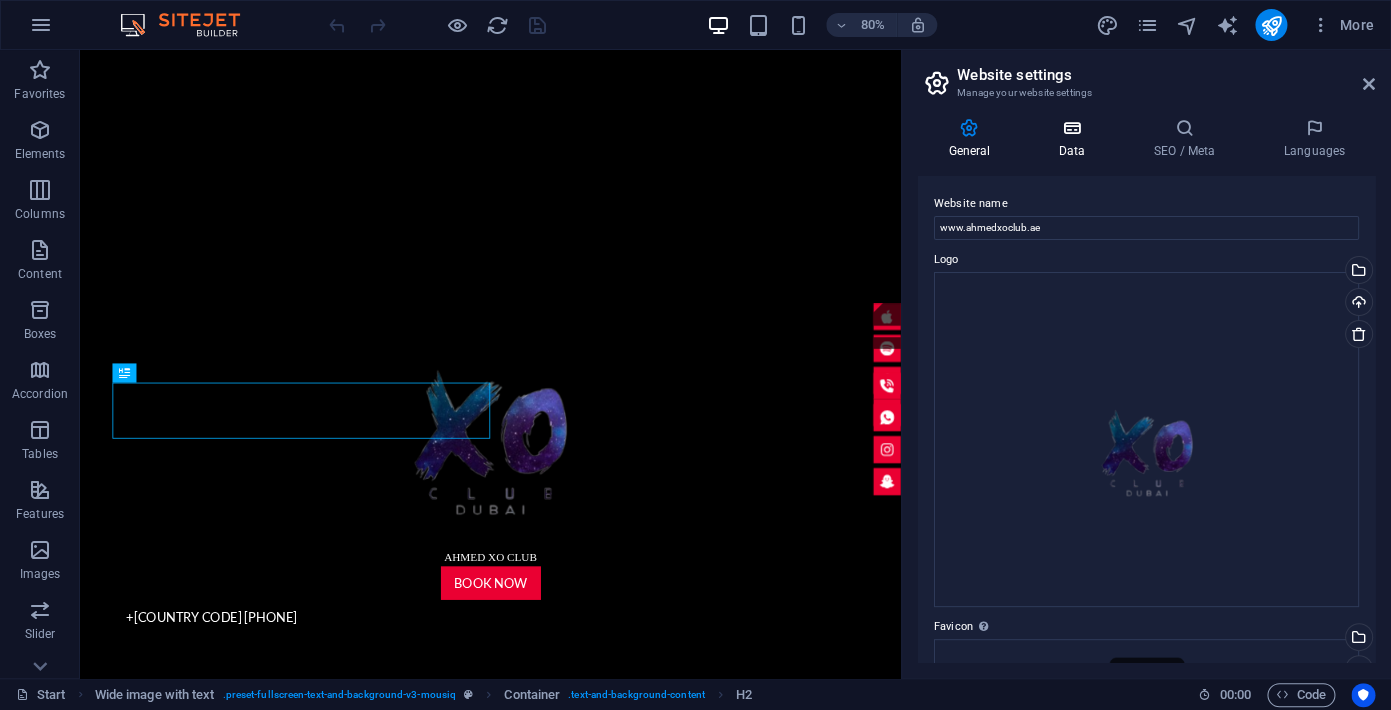 click at bounding box center [1071, 128] 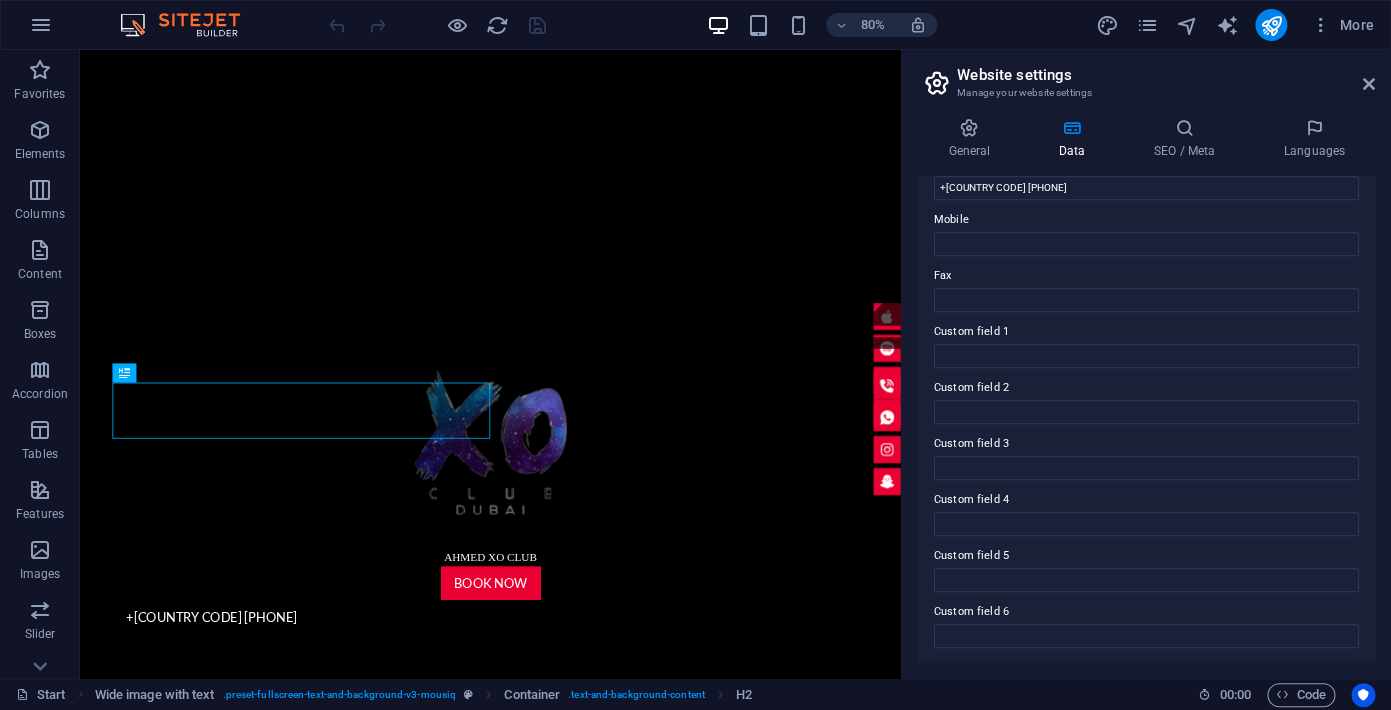 scroll, scrollTop: 475, scrollLeft: 0, axis: vertical 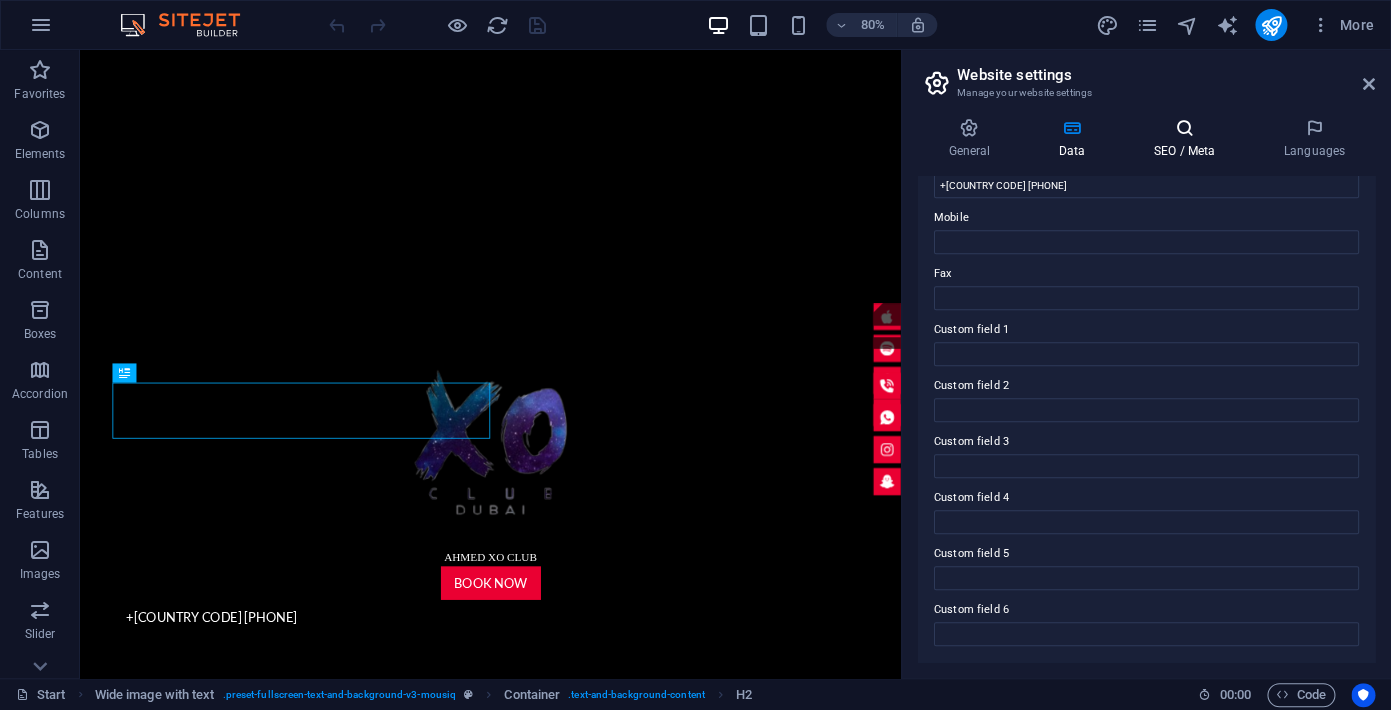 click at bounding box center [1184, 128] 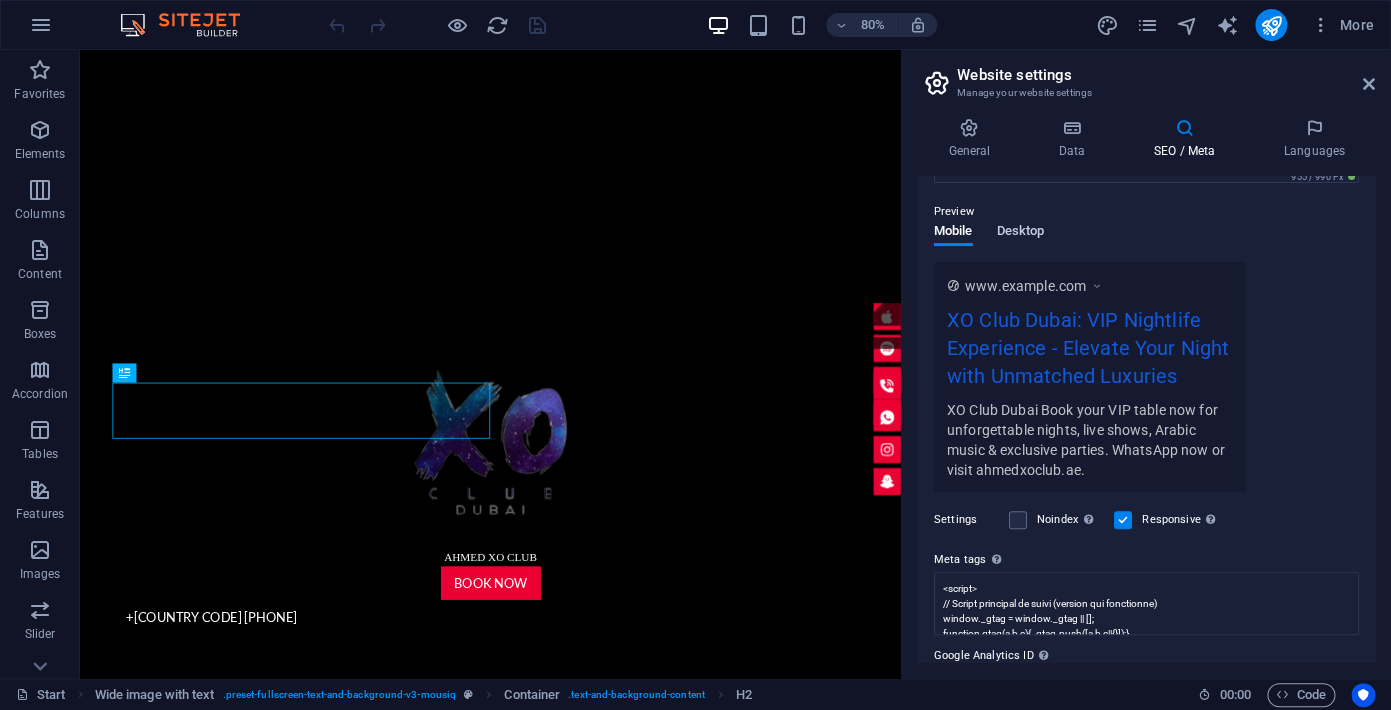 click on "Desktop" at bounding box center (1021, 233) 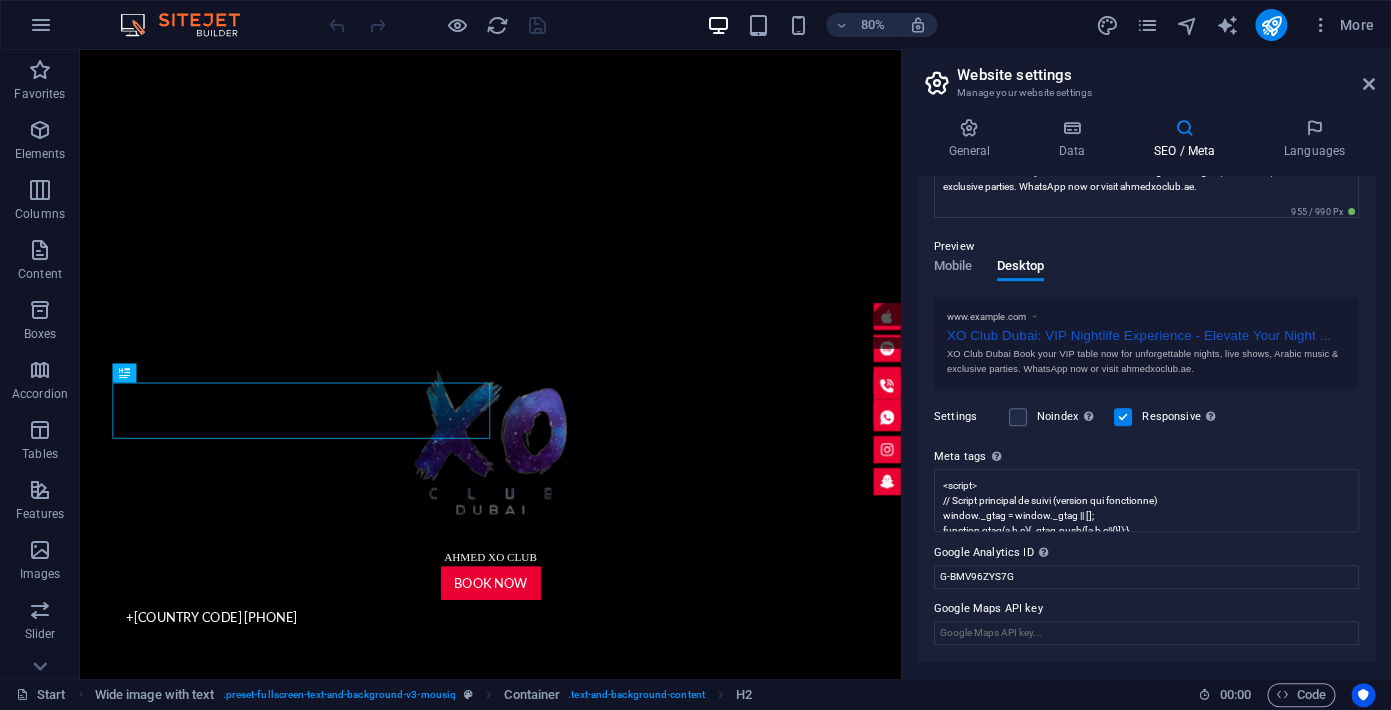 scroll, scrollTop: 0, scrollLeft: 0, axis: both 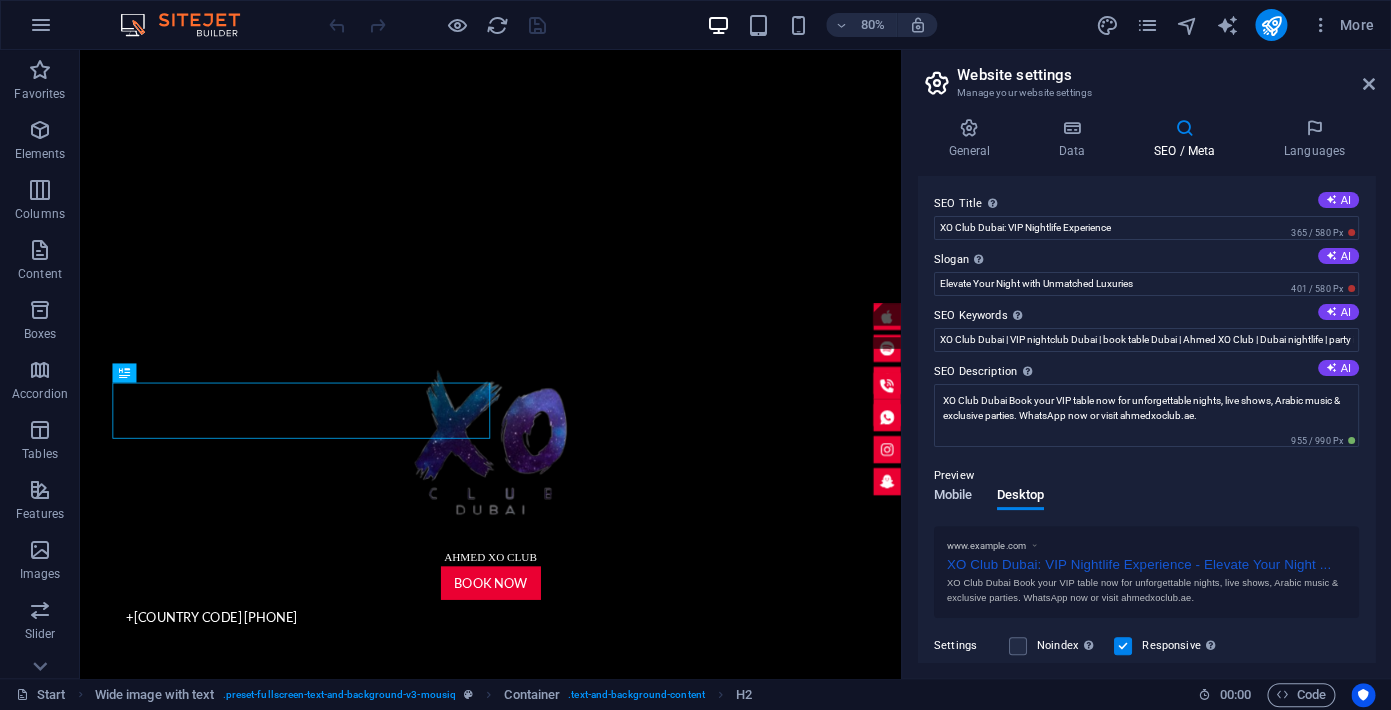 click on "Mobile" at bounding box center (953, 497) 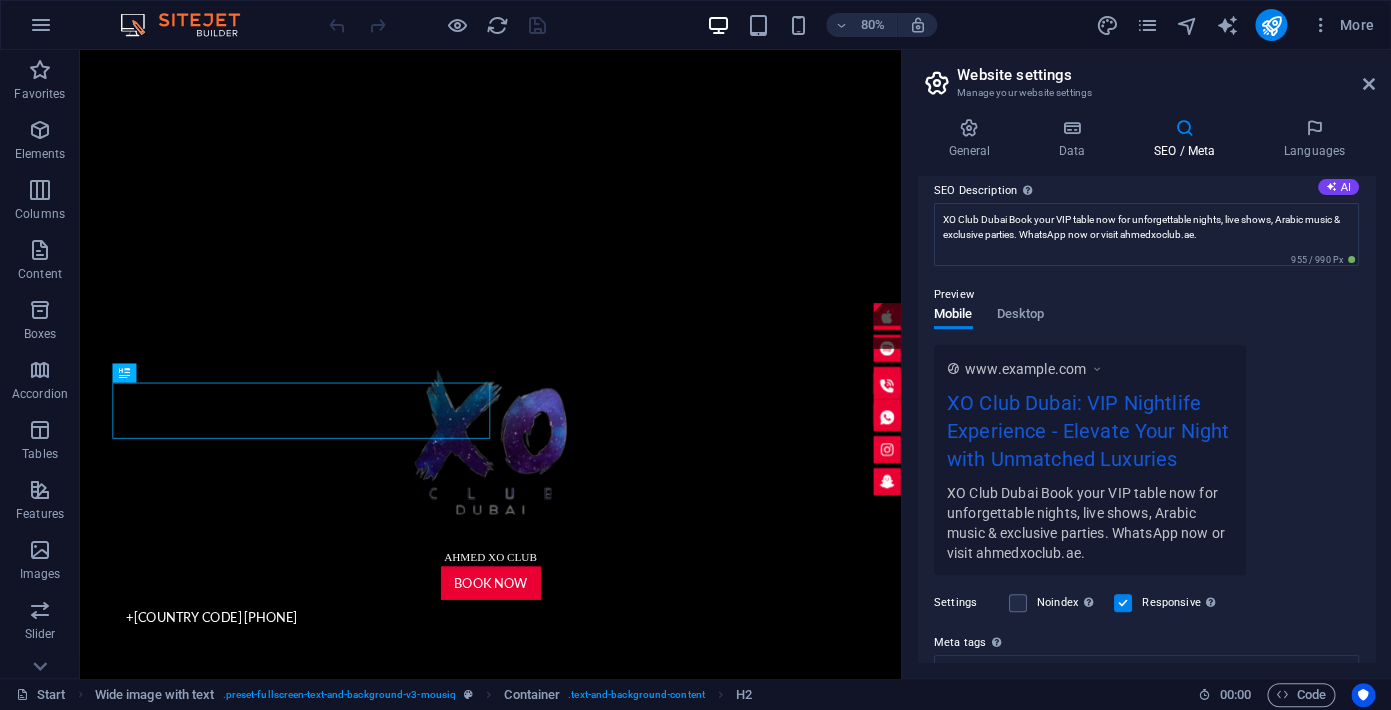 scroll, scrollTop: 187, scrollLeft: 0, axis: vertical 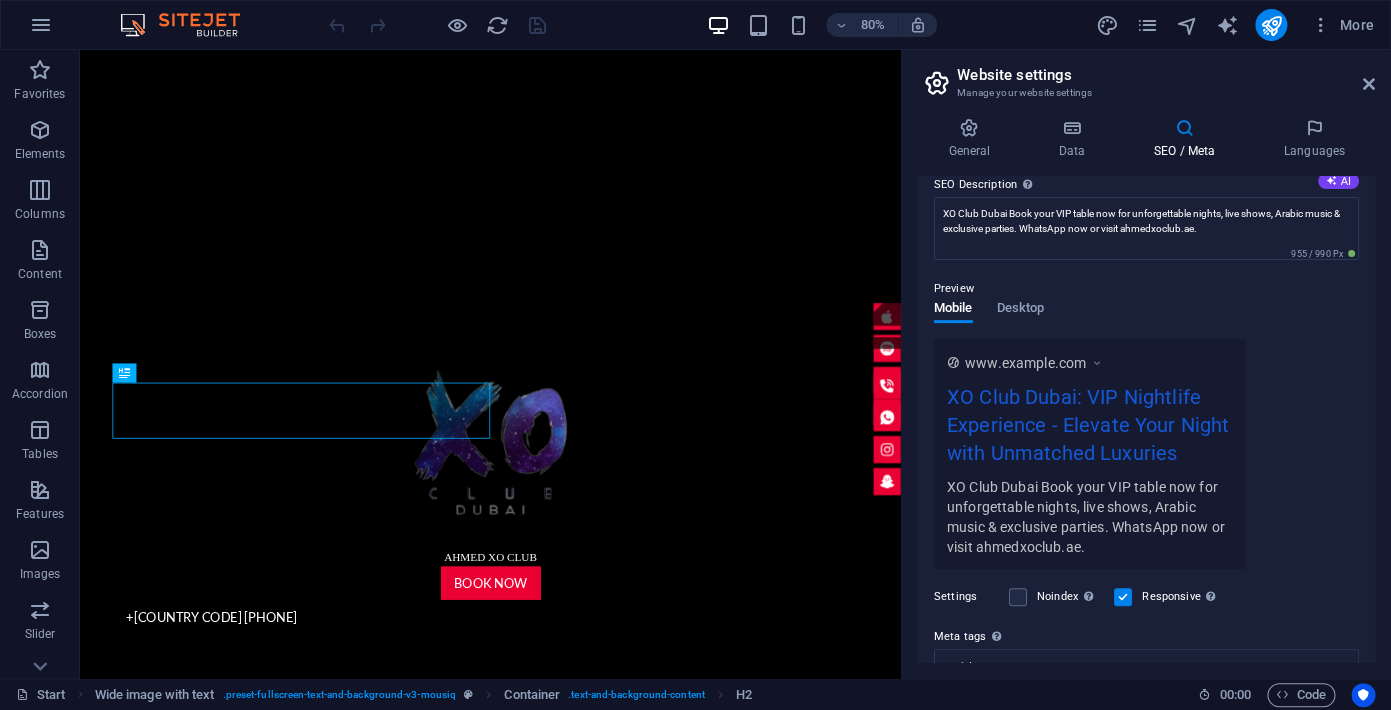 click at bounding box center (1097, 363) 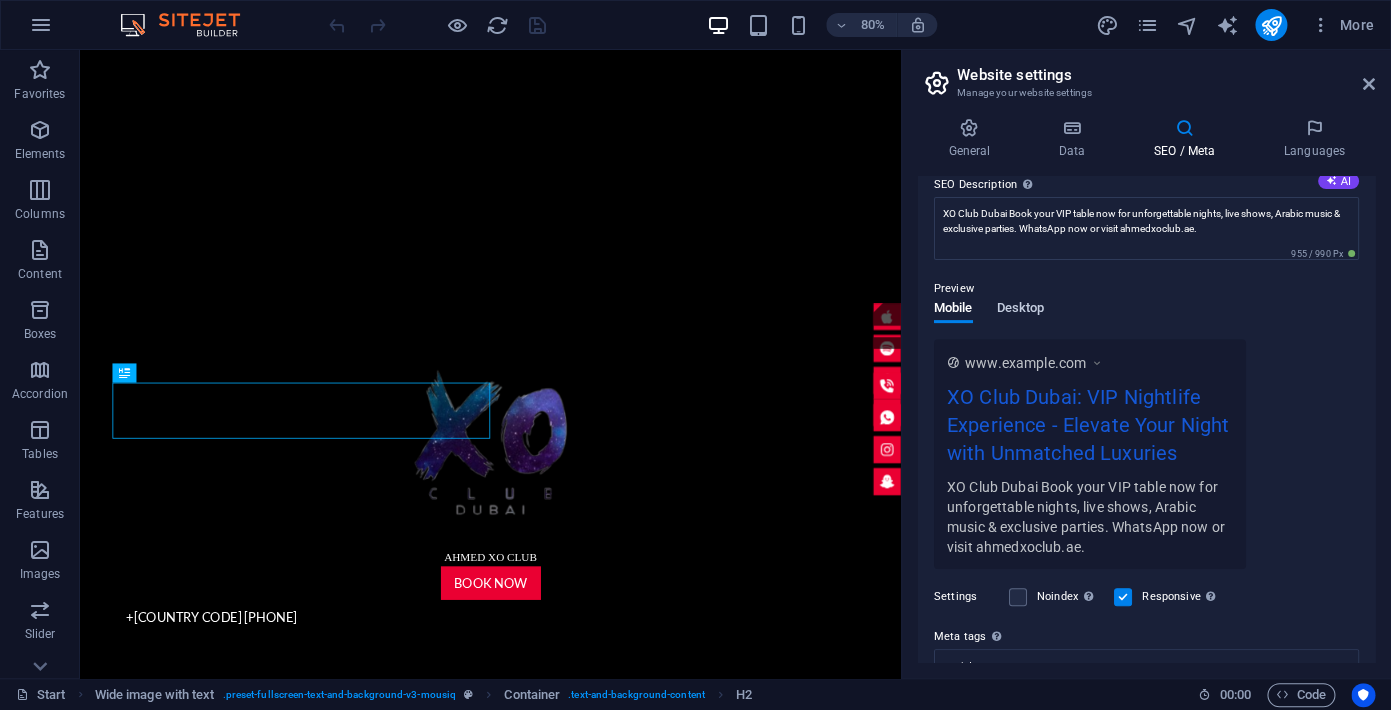 click on "Desktop" at bounding box center (1021, 310) 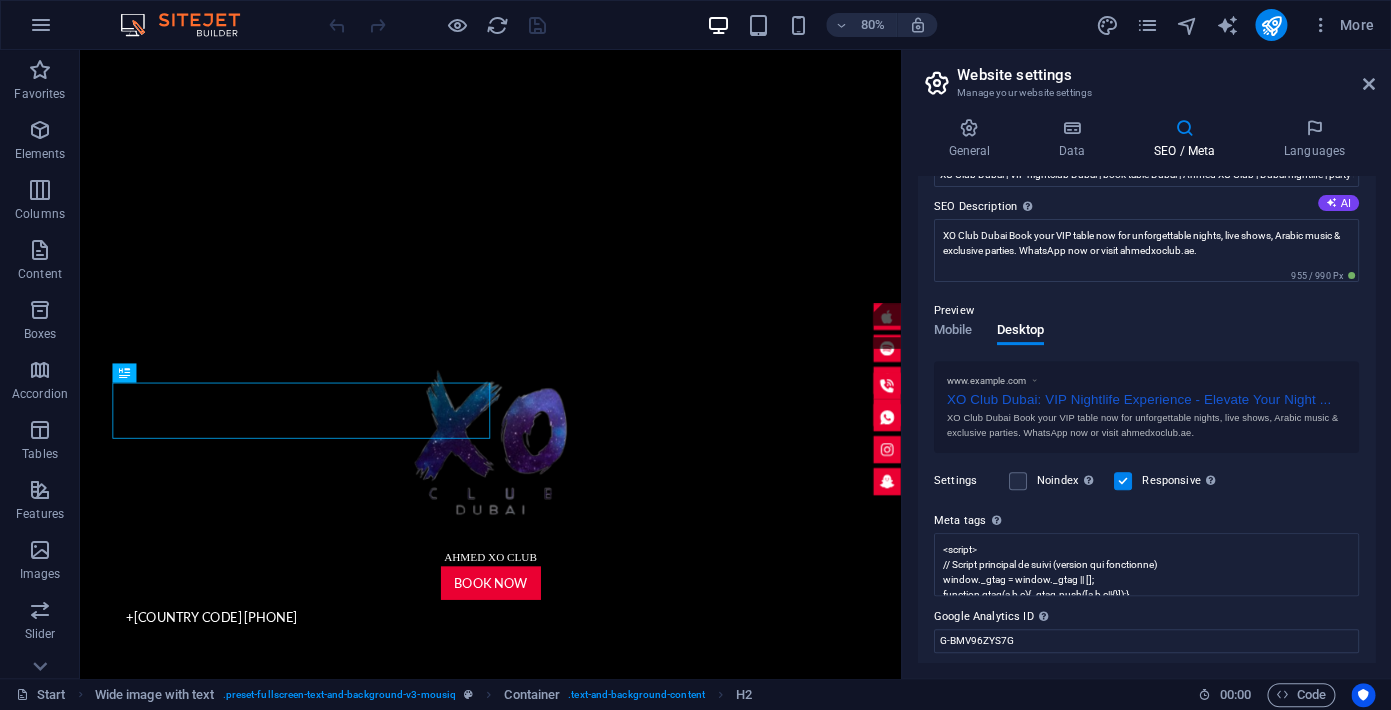 scroll, scrollTop: 161, scrollLeft: 0, axis: vertical 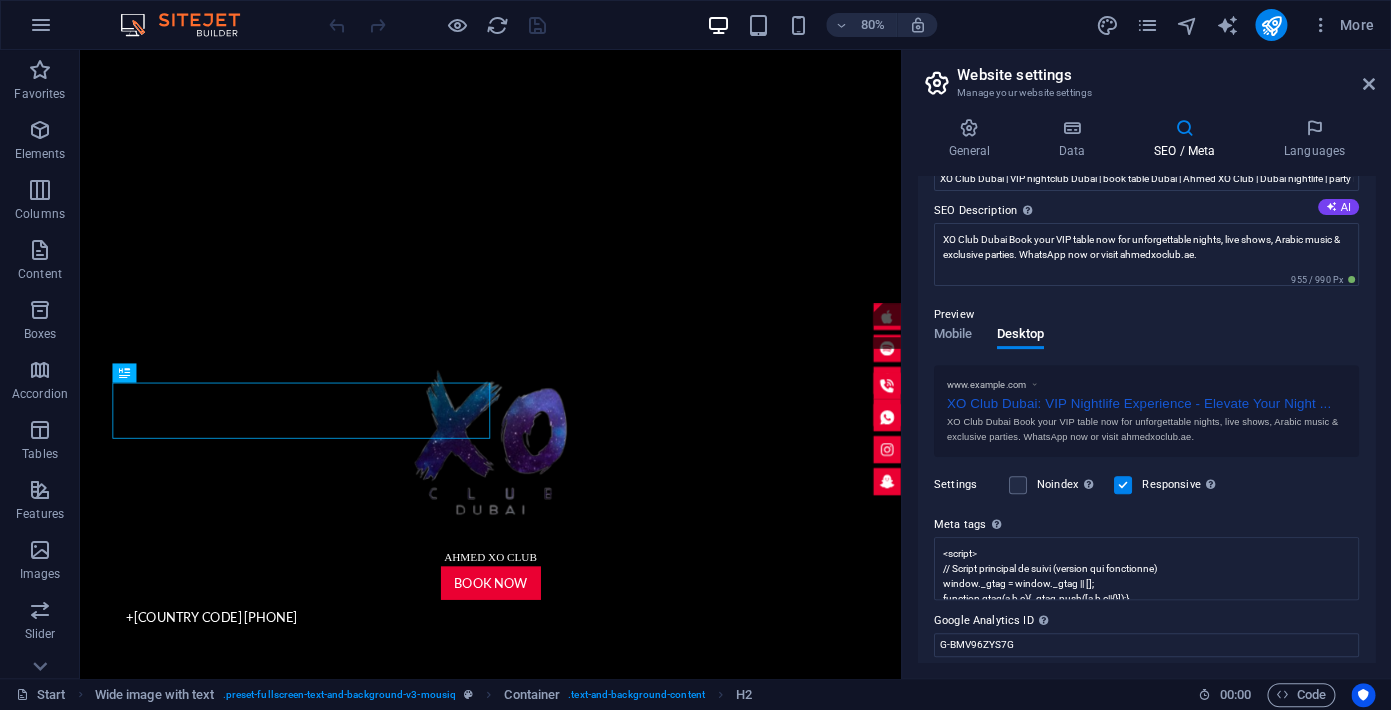 click on "XO Club [CITY] Book your VIP table now for unforgettable nights, live shows, Arabic music & exclusive parties. WhatsApp now or visit [DOMAIN]." at bounding box center (1146, 429) 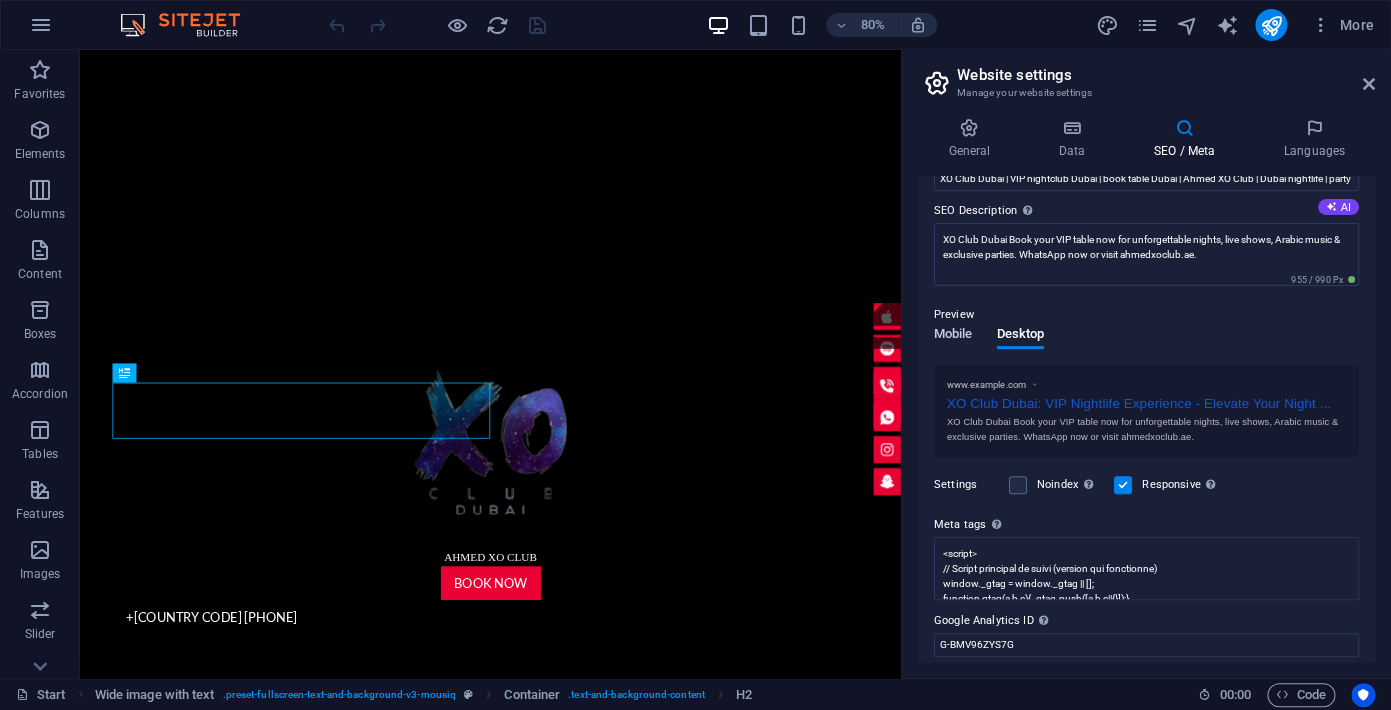 click on "Mobile" at bounding box center (953, 336) 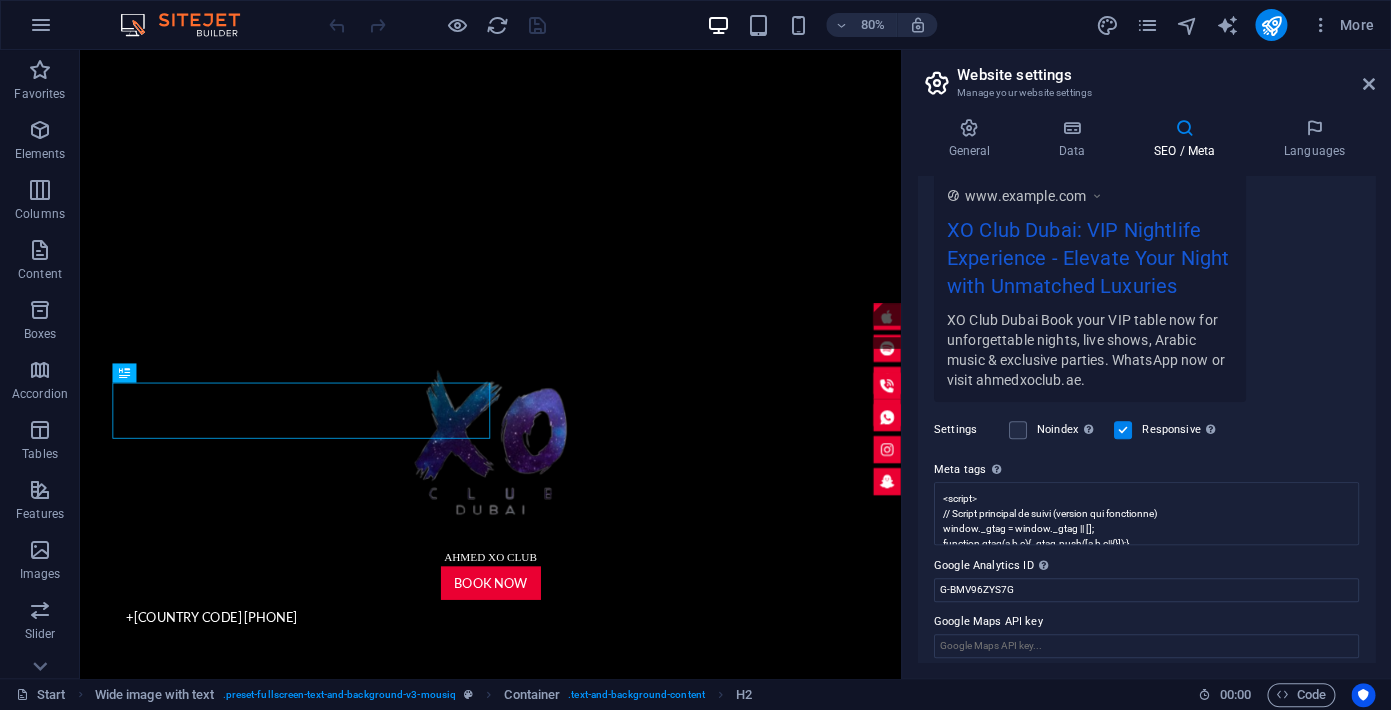 scroll, scrollTop: 366, scrollLeft: 0, axis: vertical 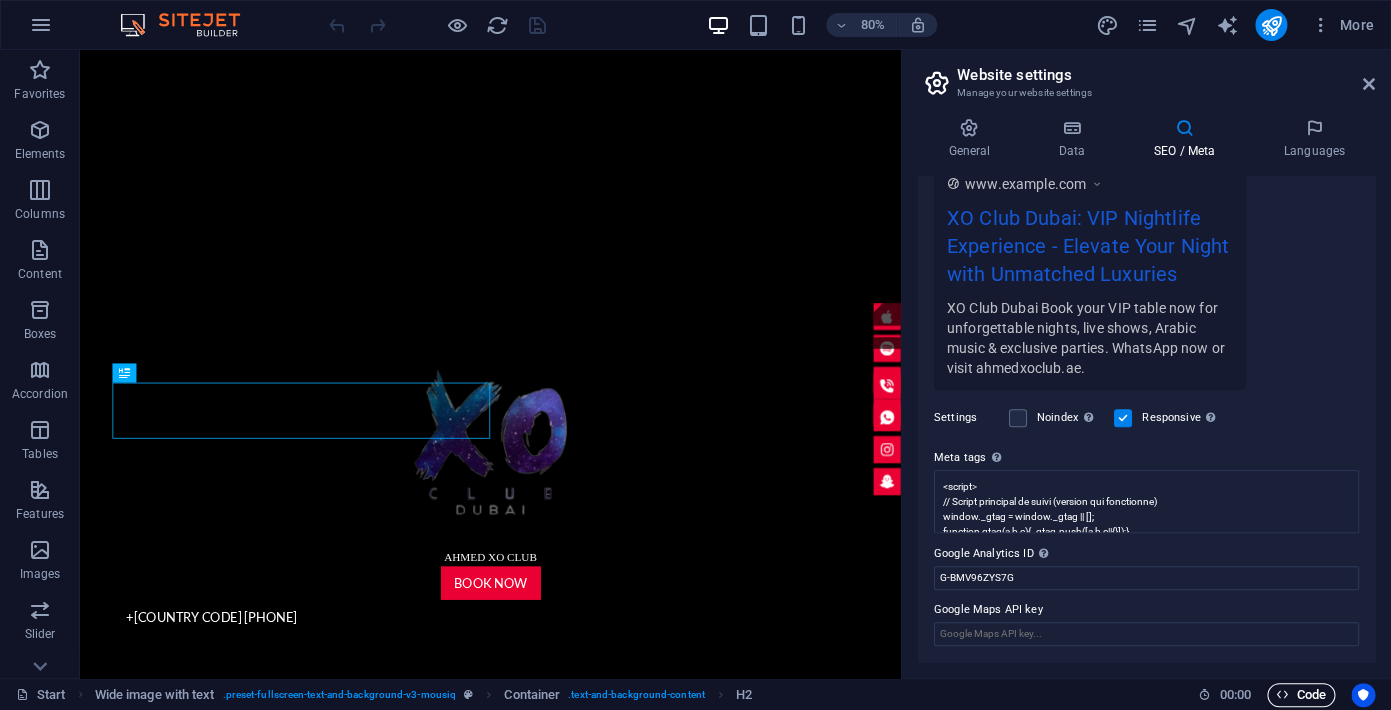 click on "Code" at bounding box center (1301, 695) 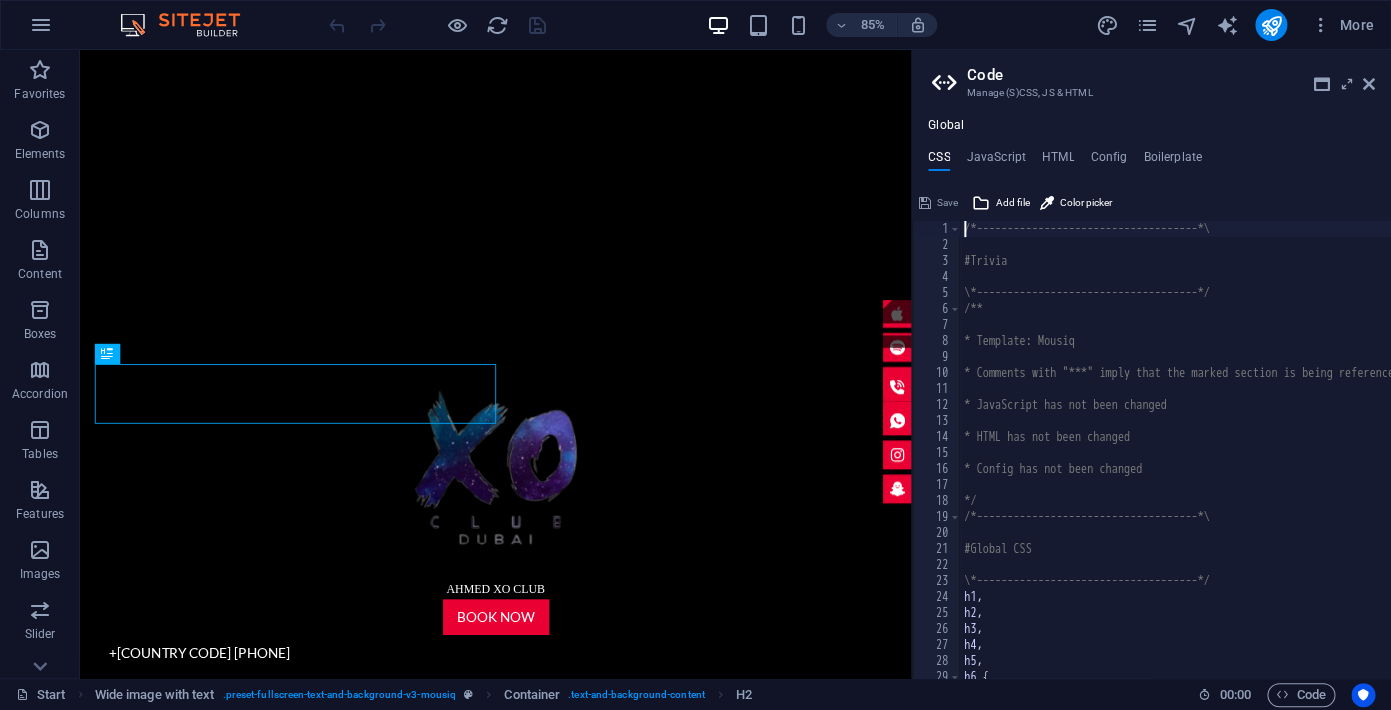 scroll, scrollTop: 0, scrollLeft: 0, axis: both 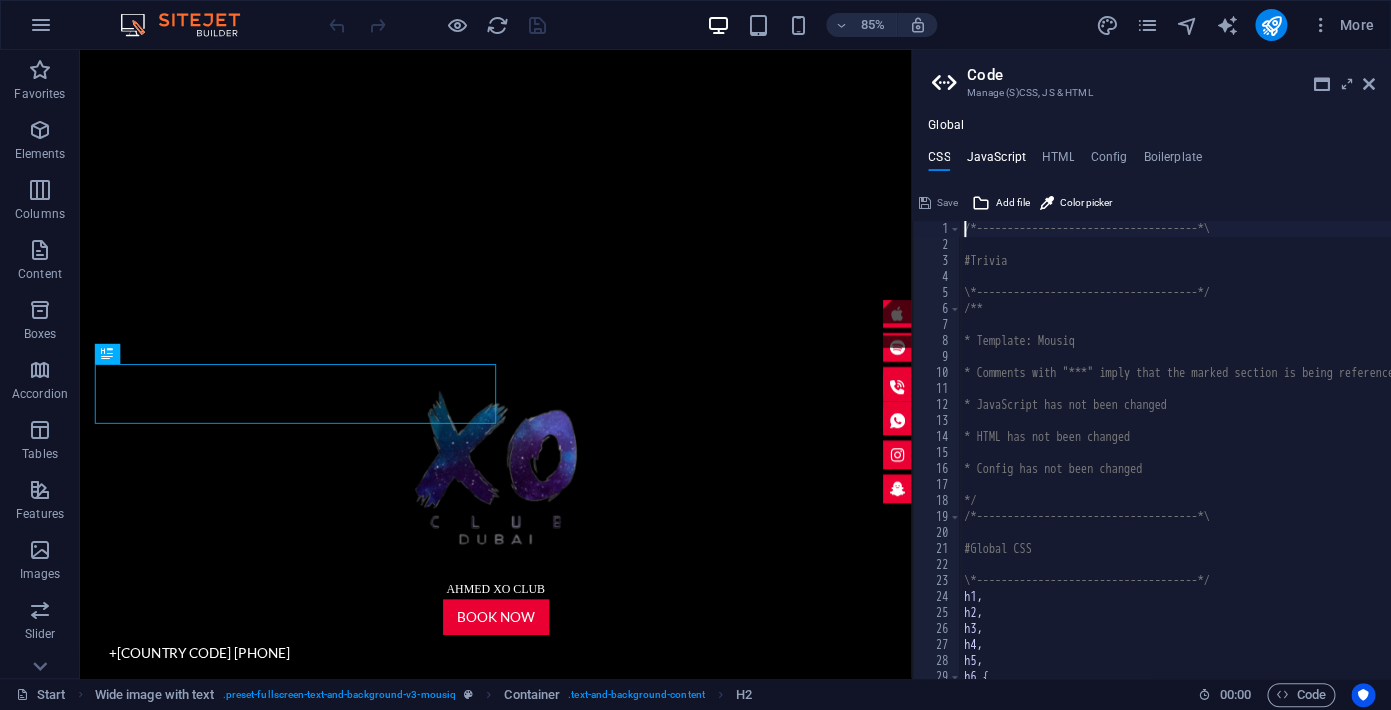 click on "JavaScript" at bounding box center [995, 161] 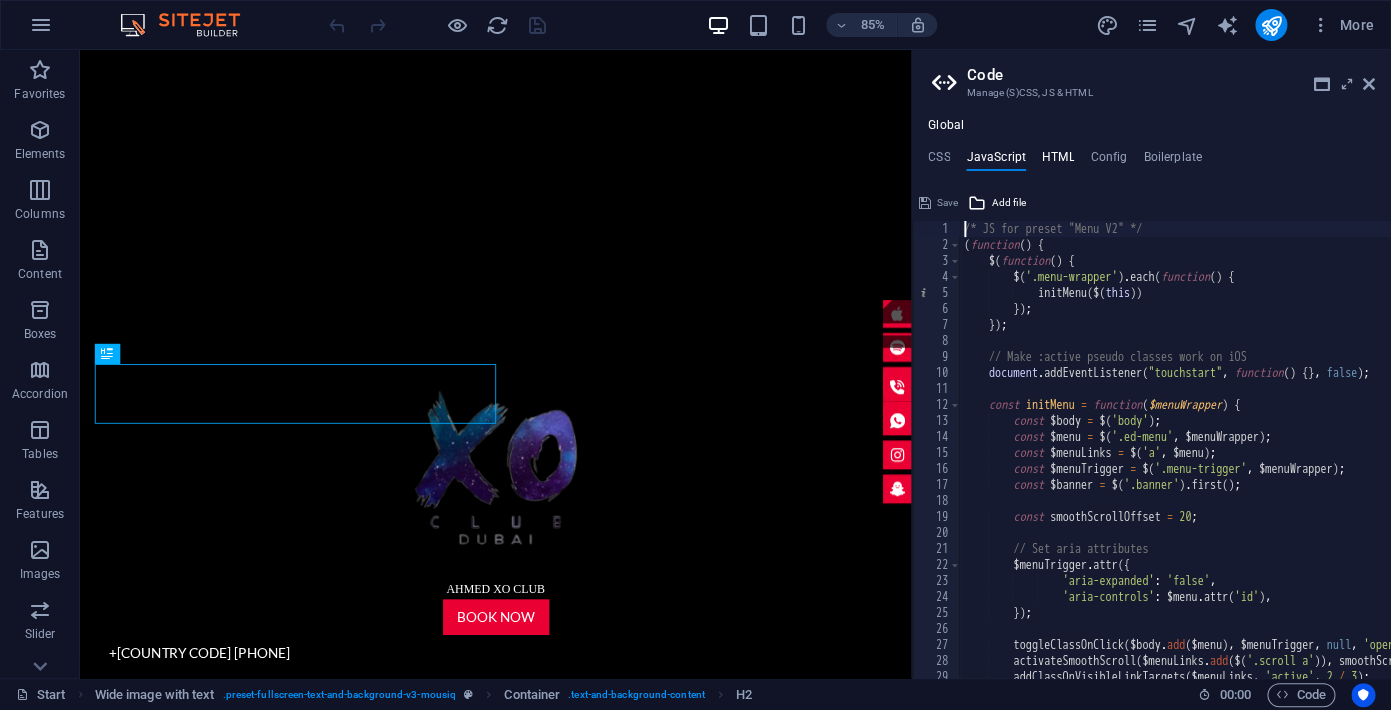 click on "HTML" at bounding box center (1058, 161) 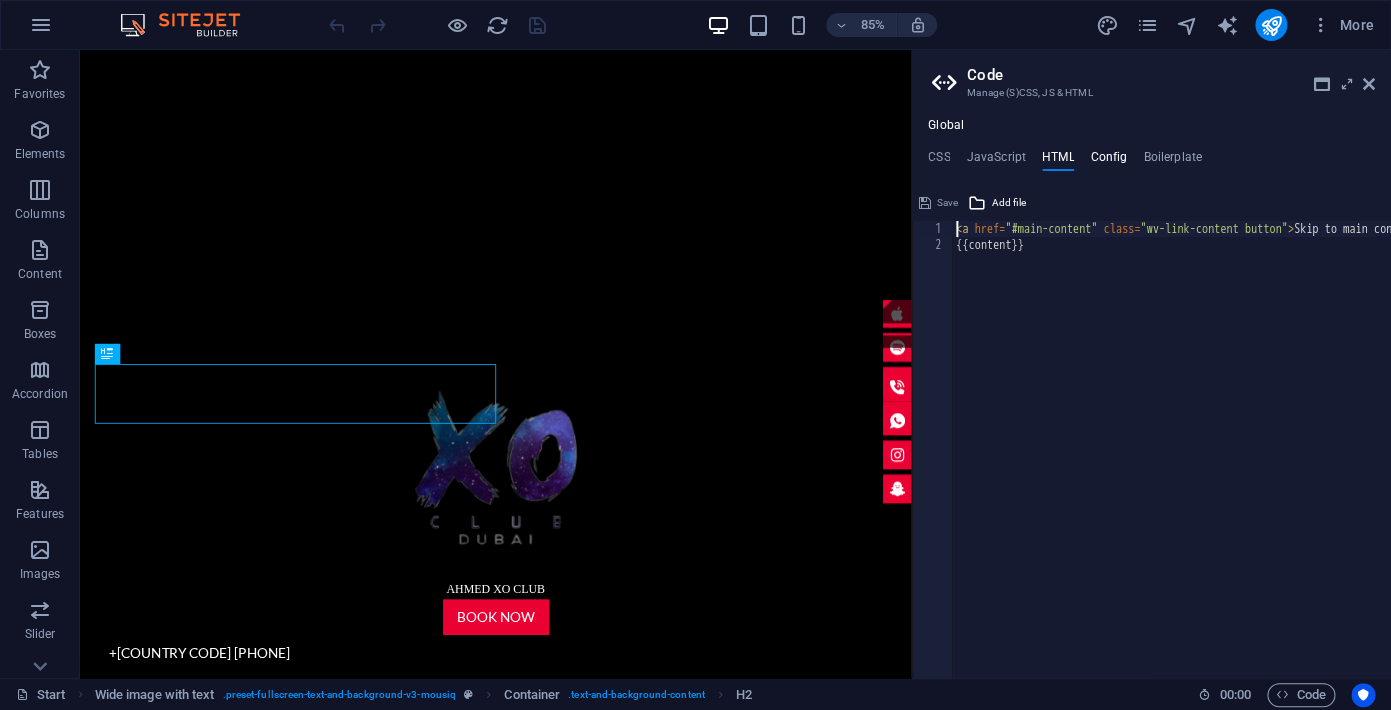 click on "Config" at bounding box center (1108, 161) 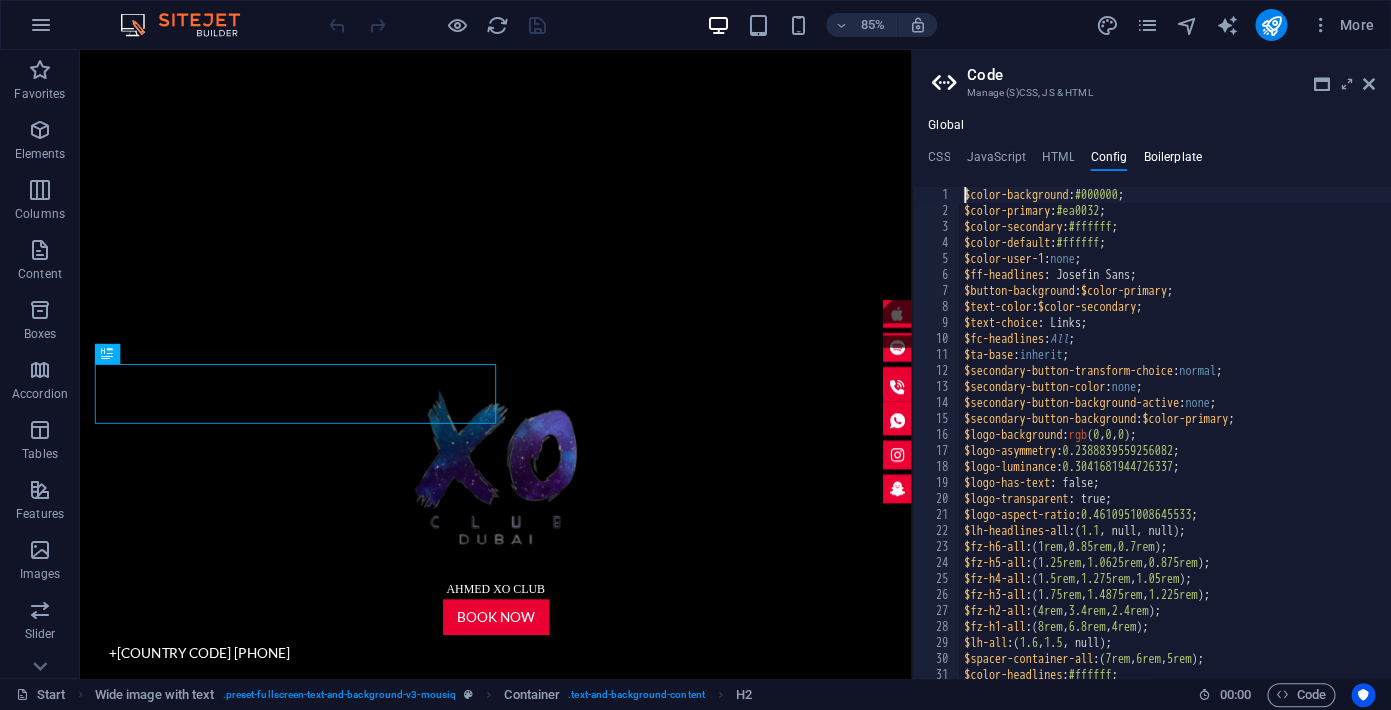 click on "Boilerplate" at bounding box center [1172, 161] 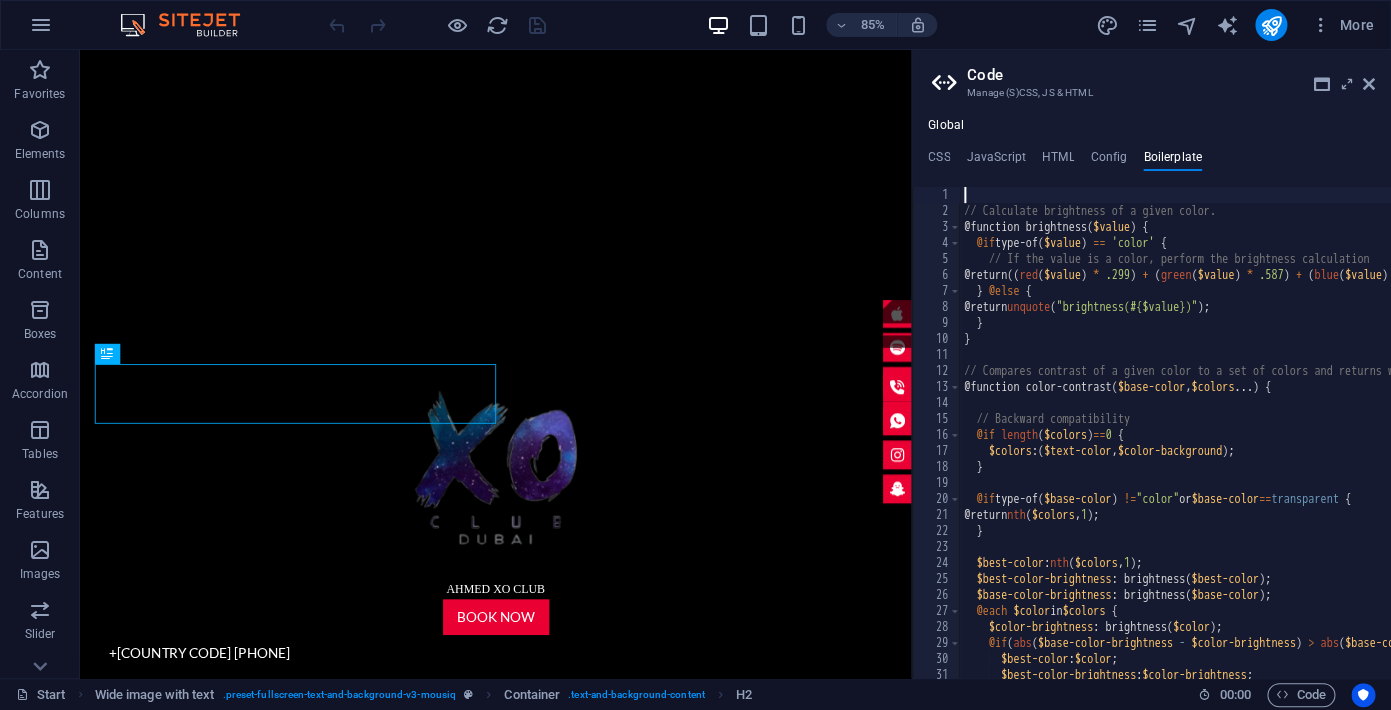 scroll, scrollTop: 127, scrollLeft: 0, axis: vertical 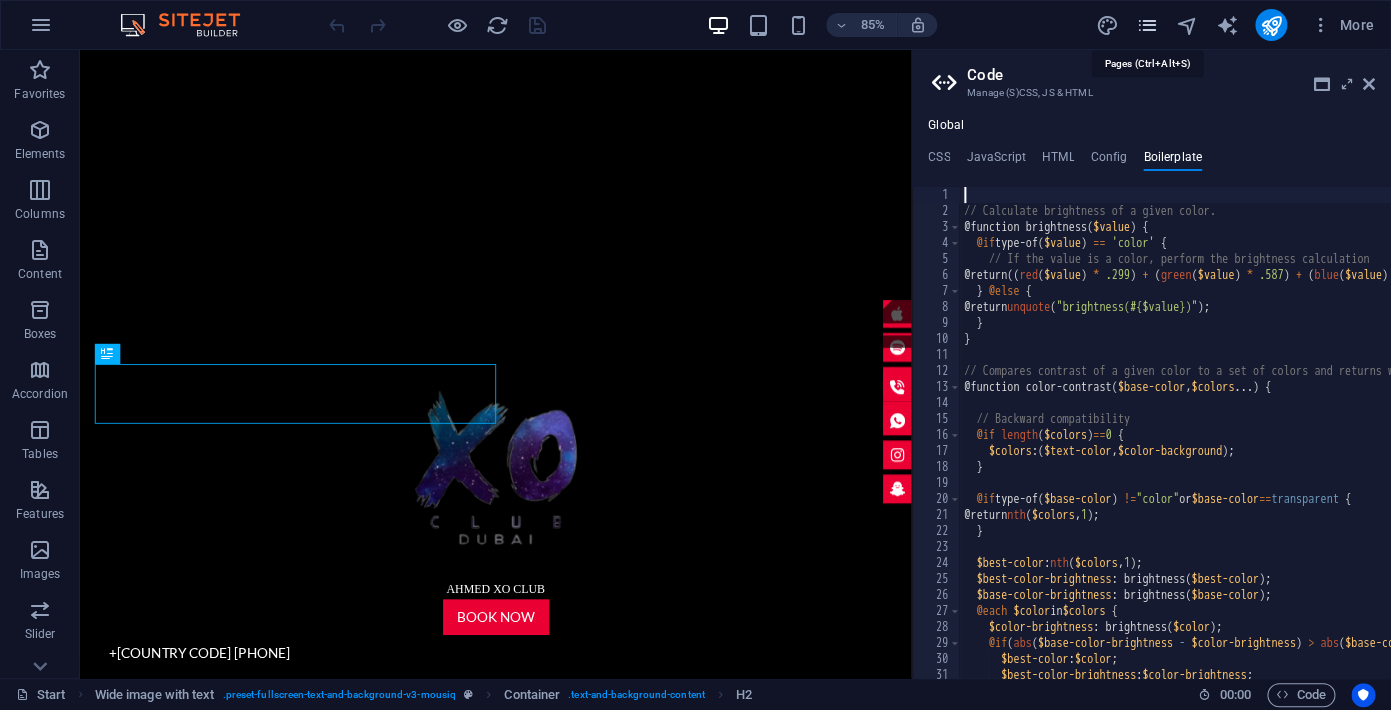 click at bounding box center (1146, 25) 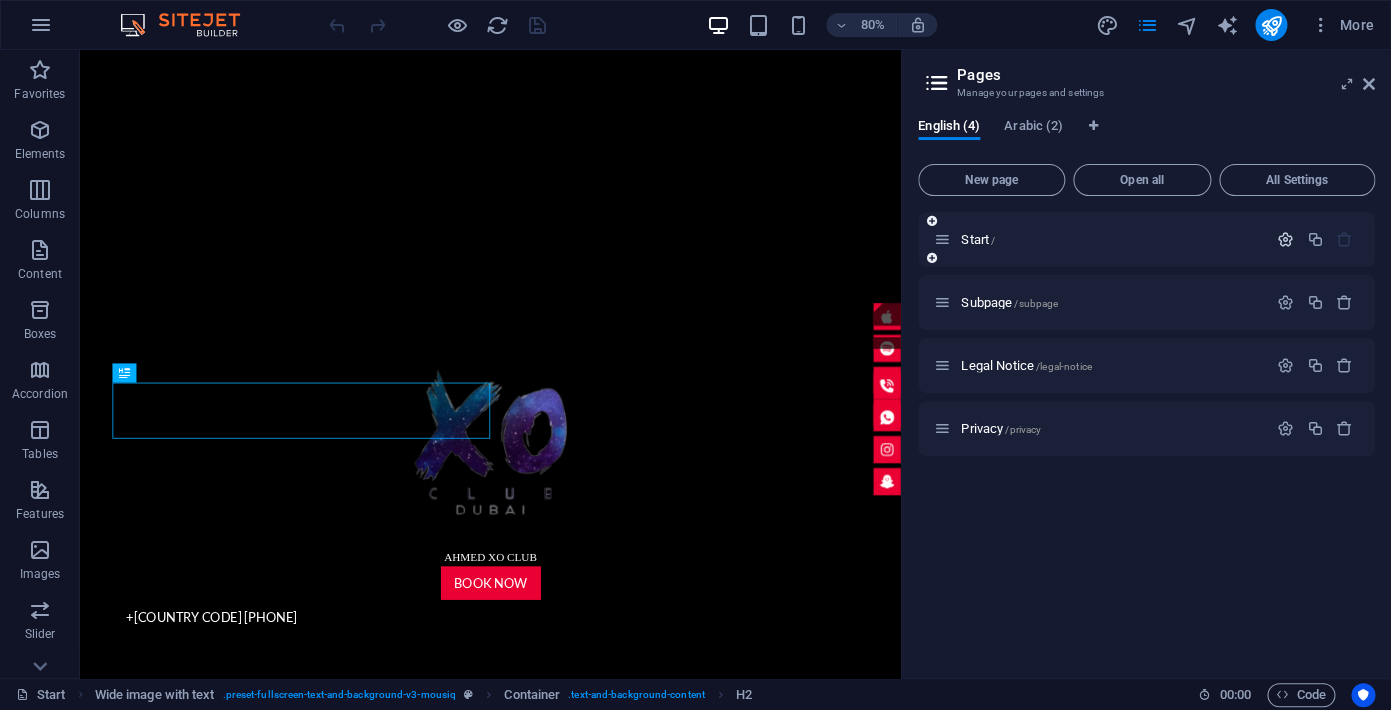 click at bounding box center [1285, 239] 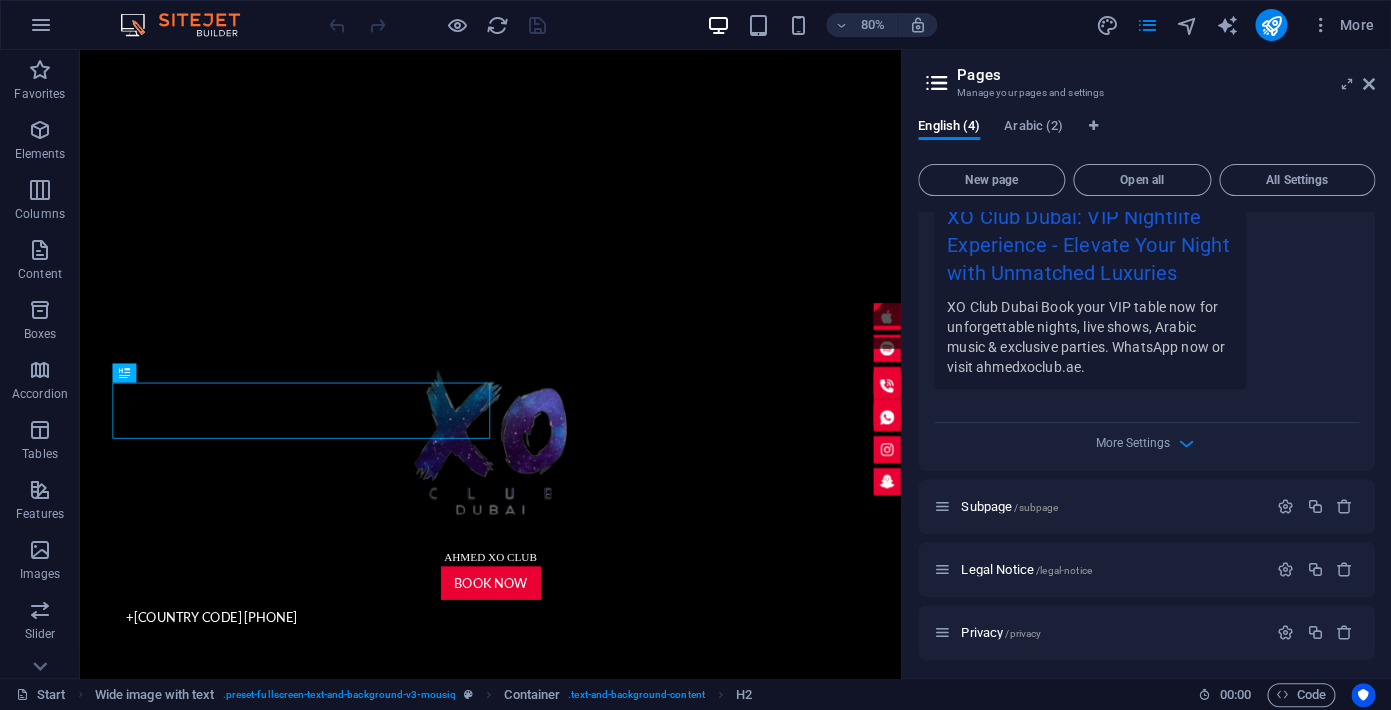 scroll, scrollTop: 664, scrollLeft: 0, axis: vertical 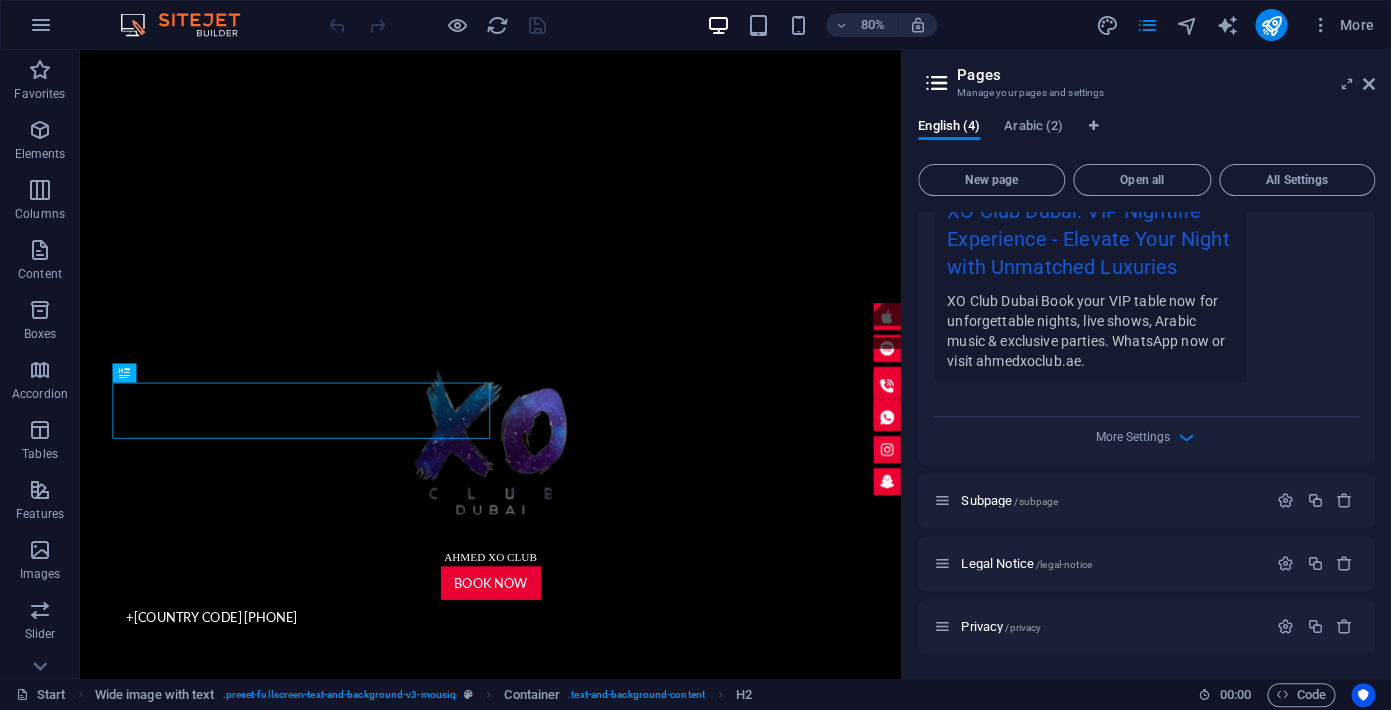 click on "XO Club [CITY] Book your VIP table now for unforgettable nights, live shows, Arabic music & exclusive parties. WhatsApp now or visit [DOMAIN]." at bounding box center [1090, 330] 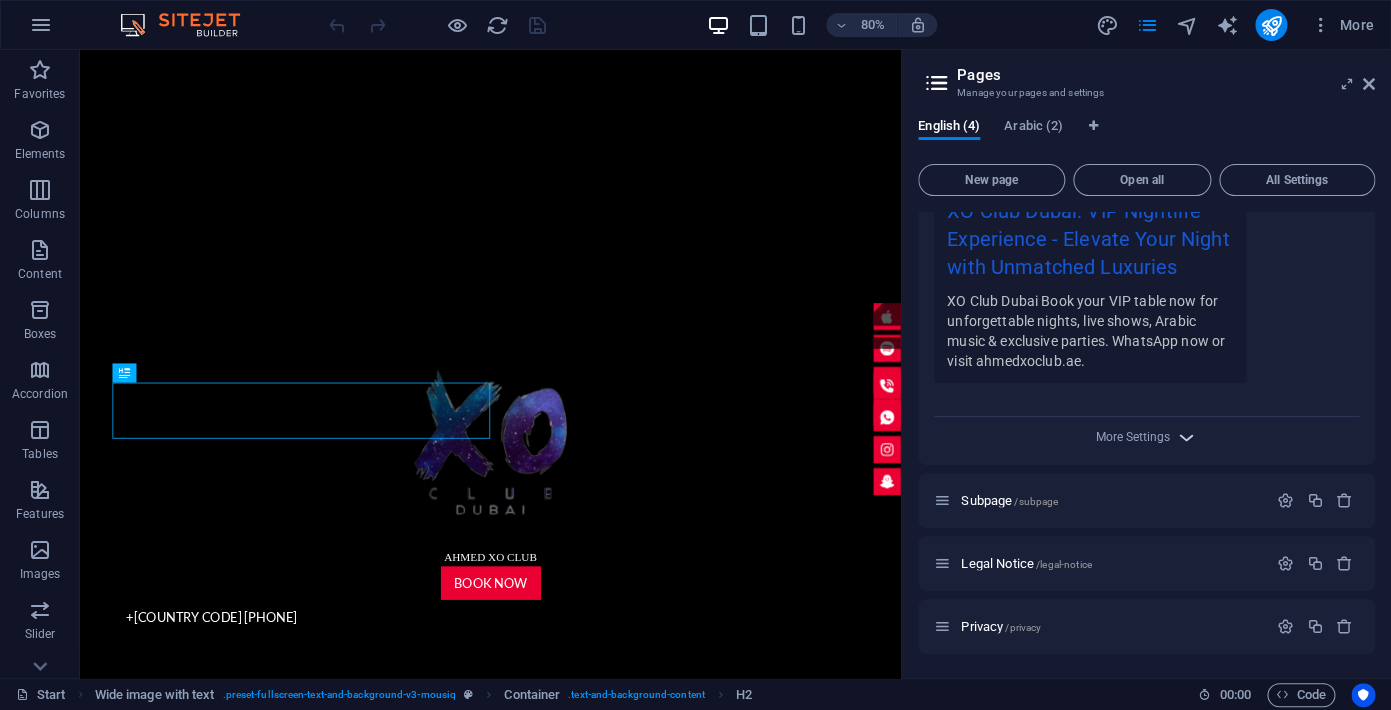 click at bounding box center [1186, 437] 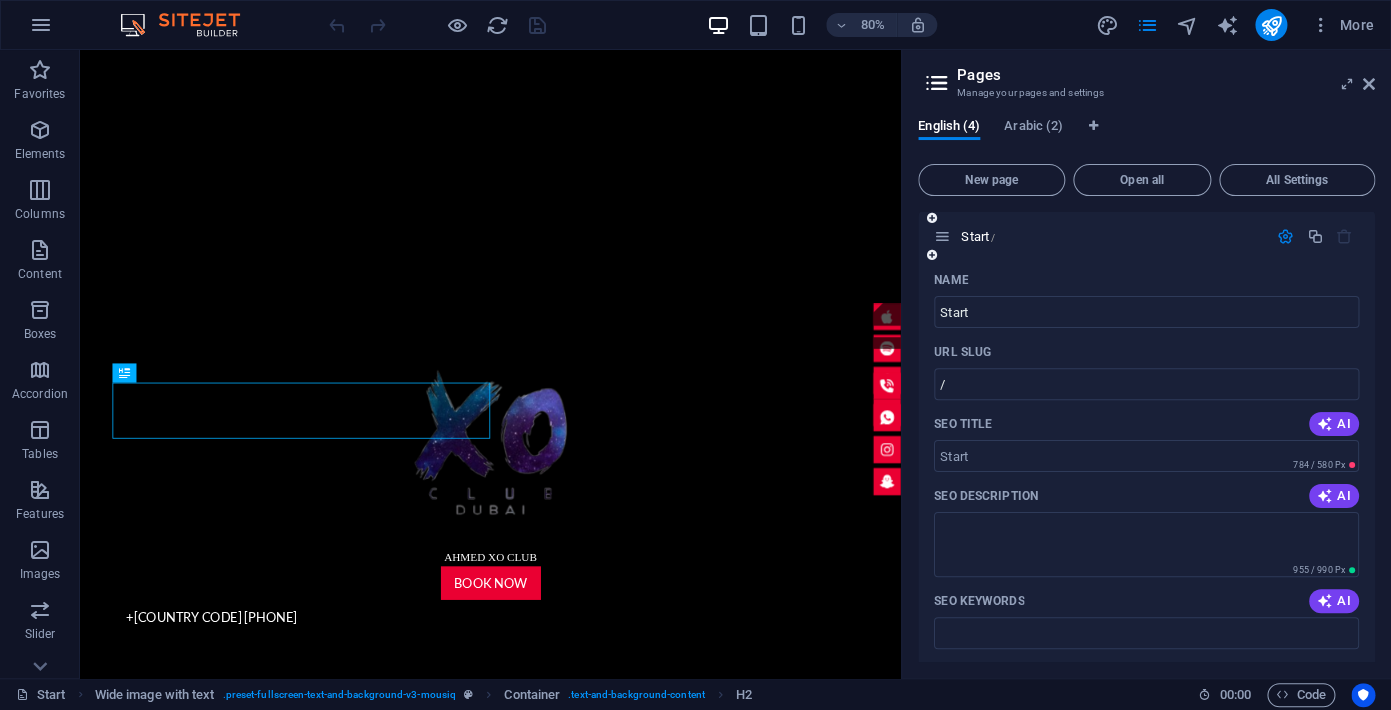 scroll, scrollTop: 0, scrollLeft: 0, axis: both 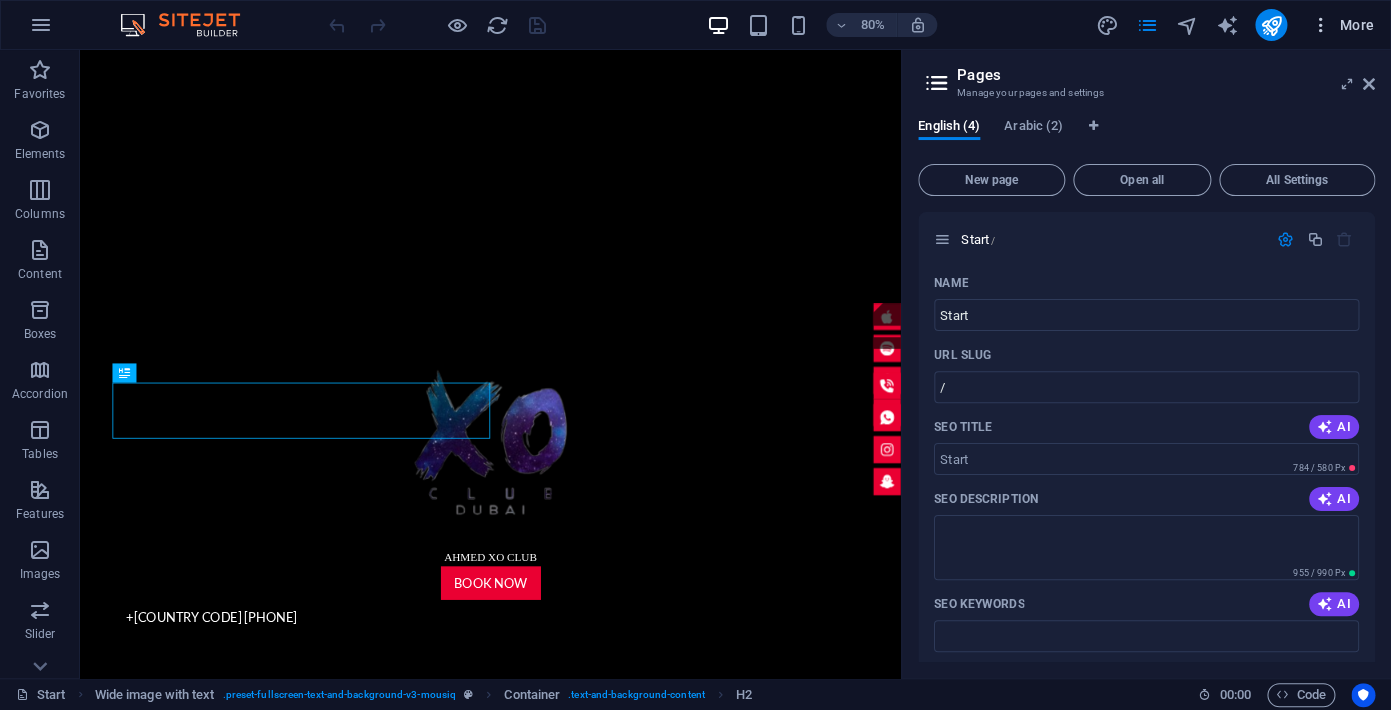 click on "More" at bounding box center [1342, 25] 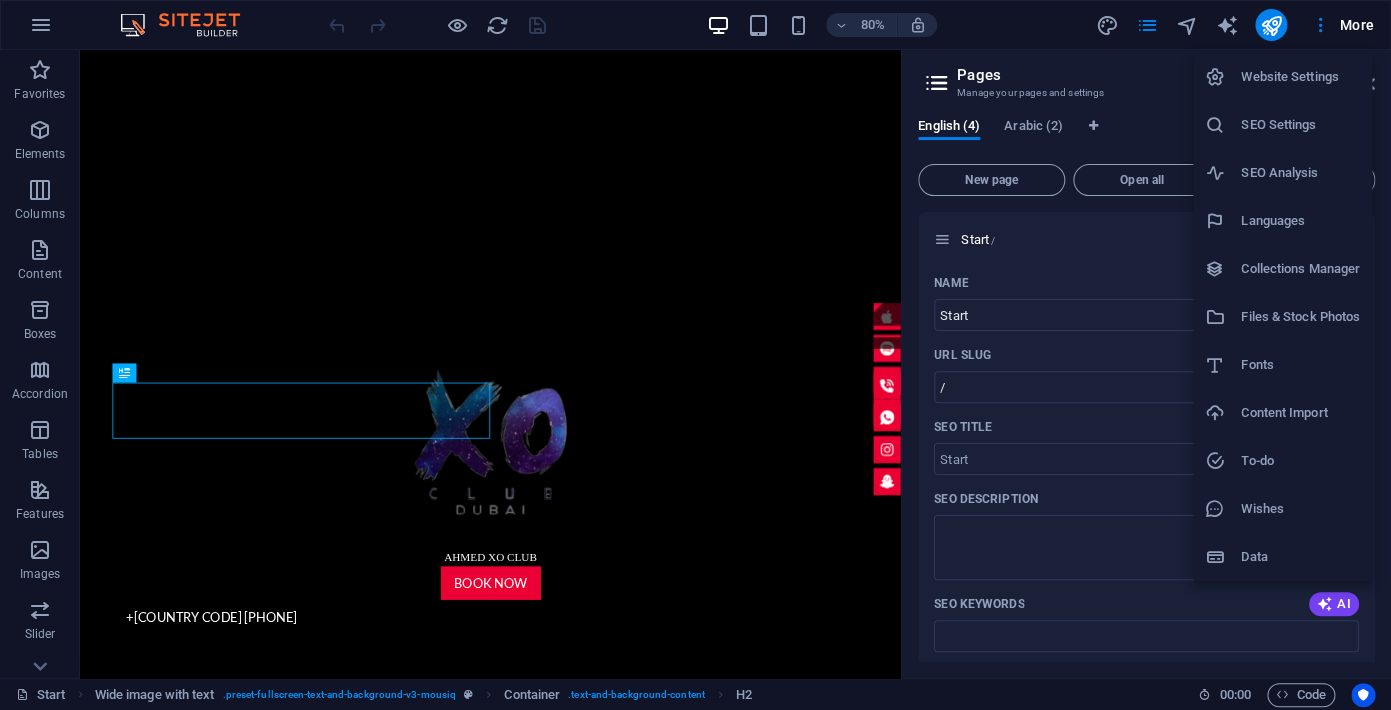 click on "SEO Analysis" at bounding box center [1300, 173] 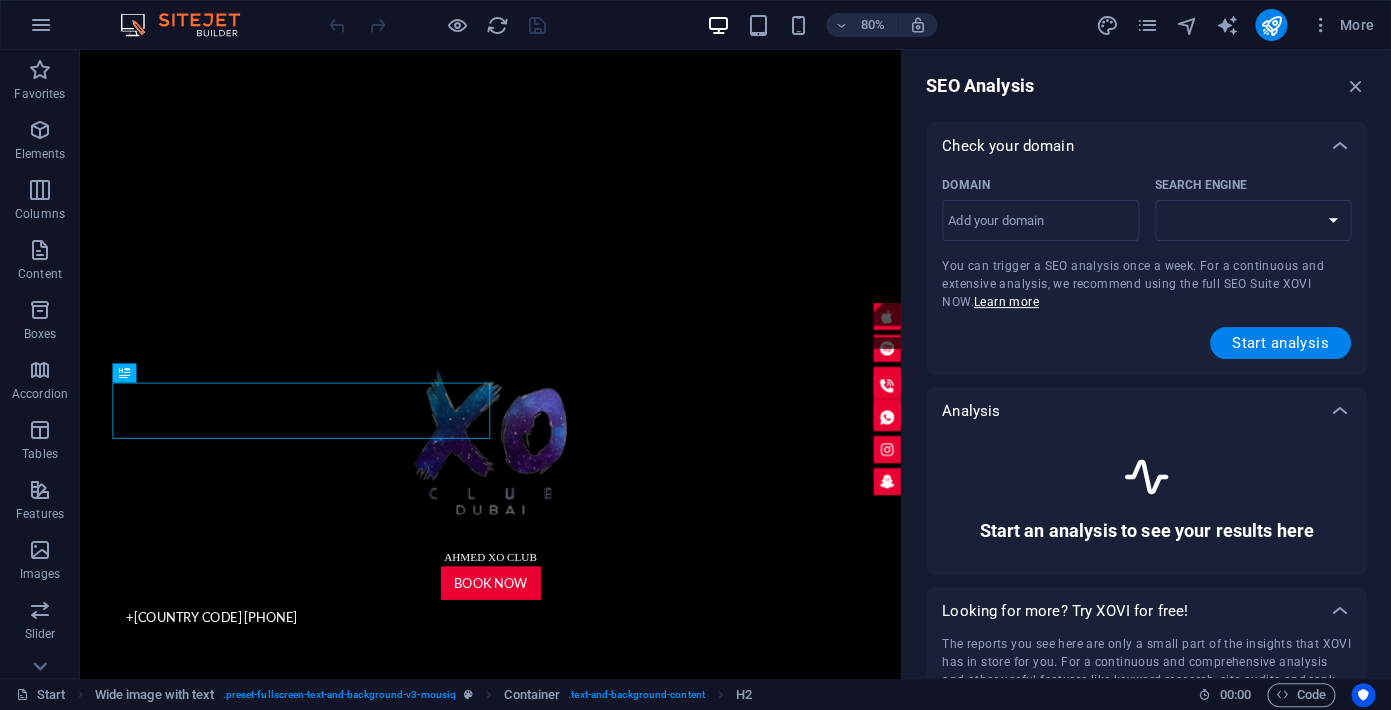 select on "google.com" 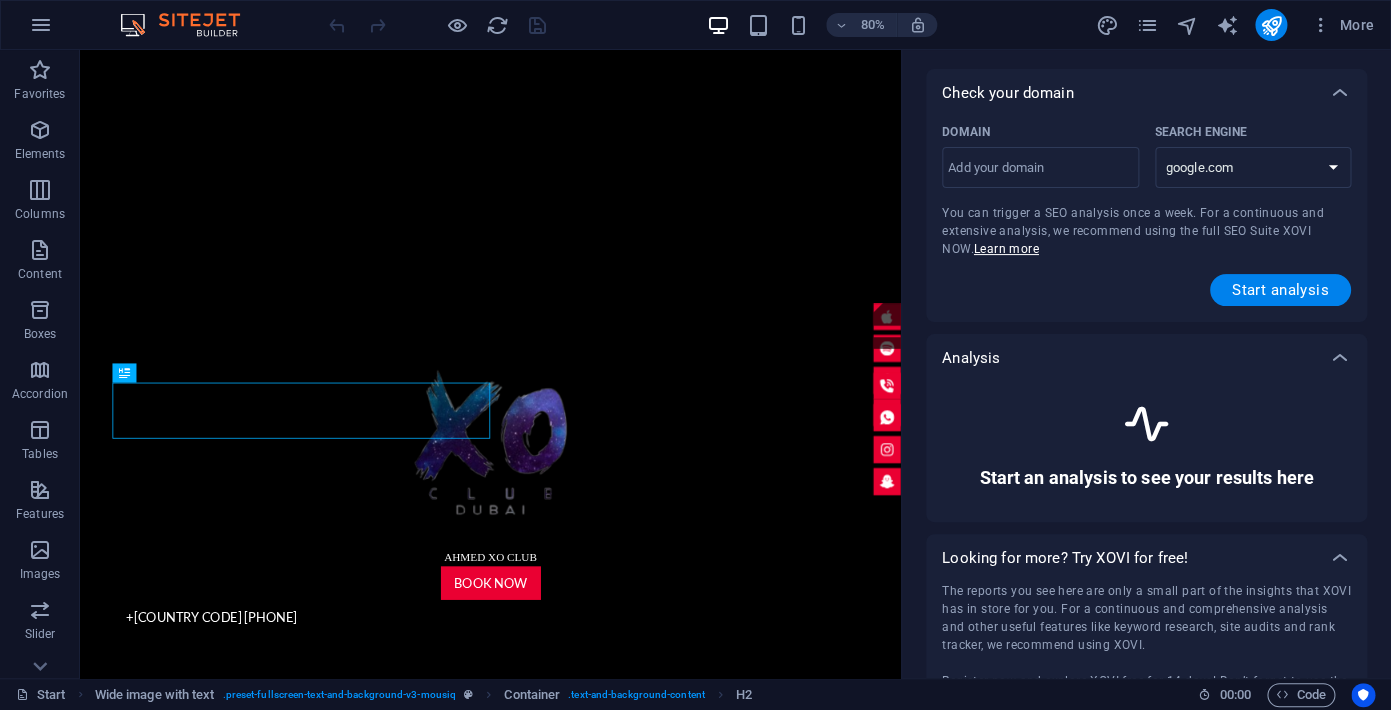 scroll, scrollTop: 0, scrollLeft: 0, axis: both 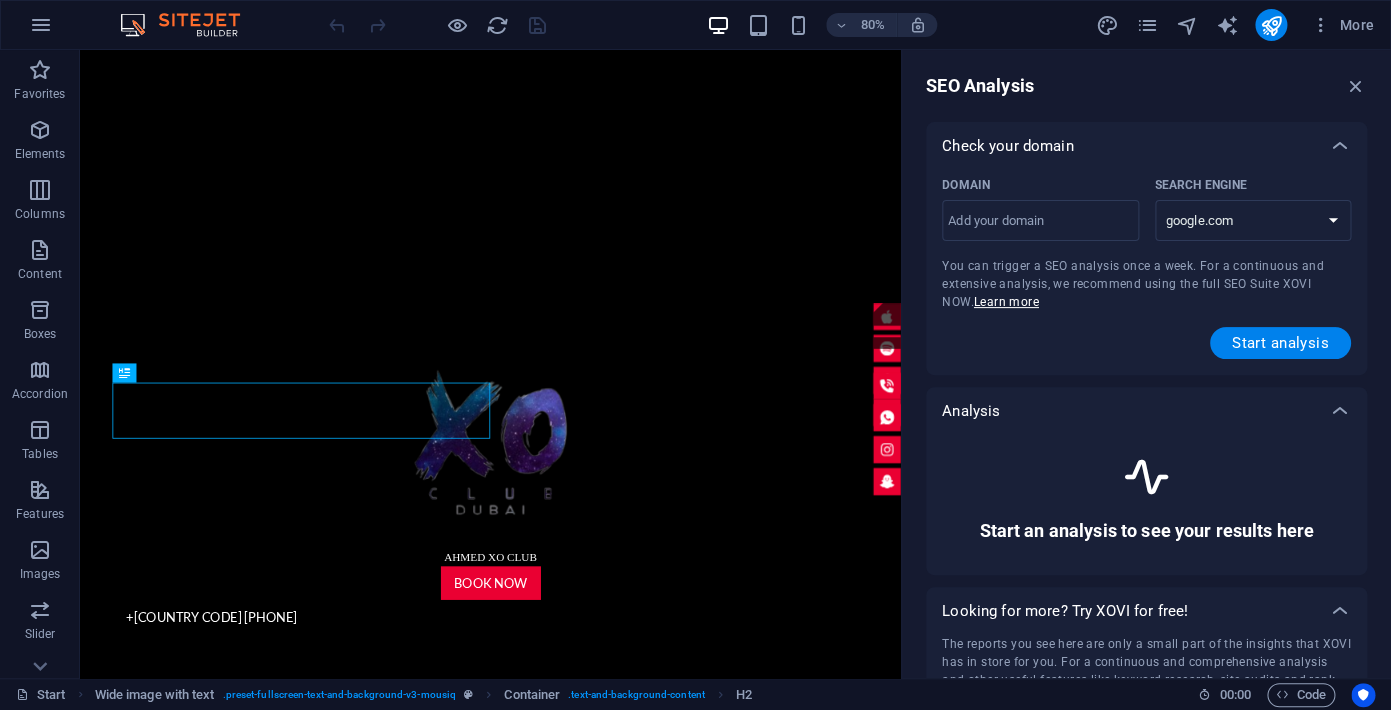 click on "Start an analysis to see your results here" at bounding box center [1146, 497] 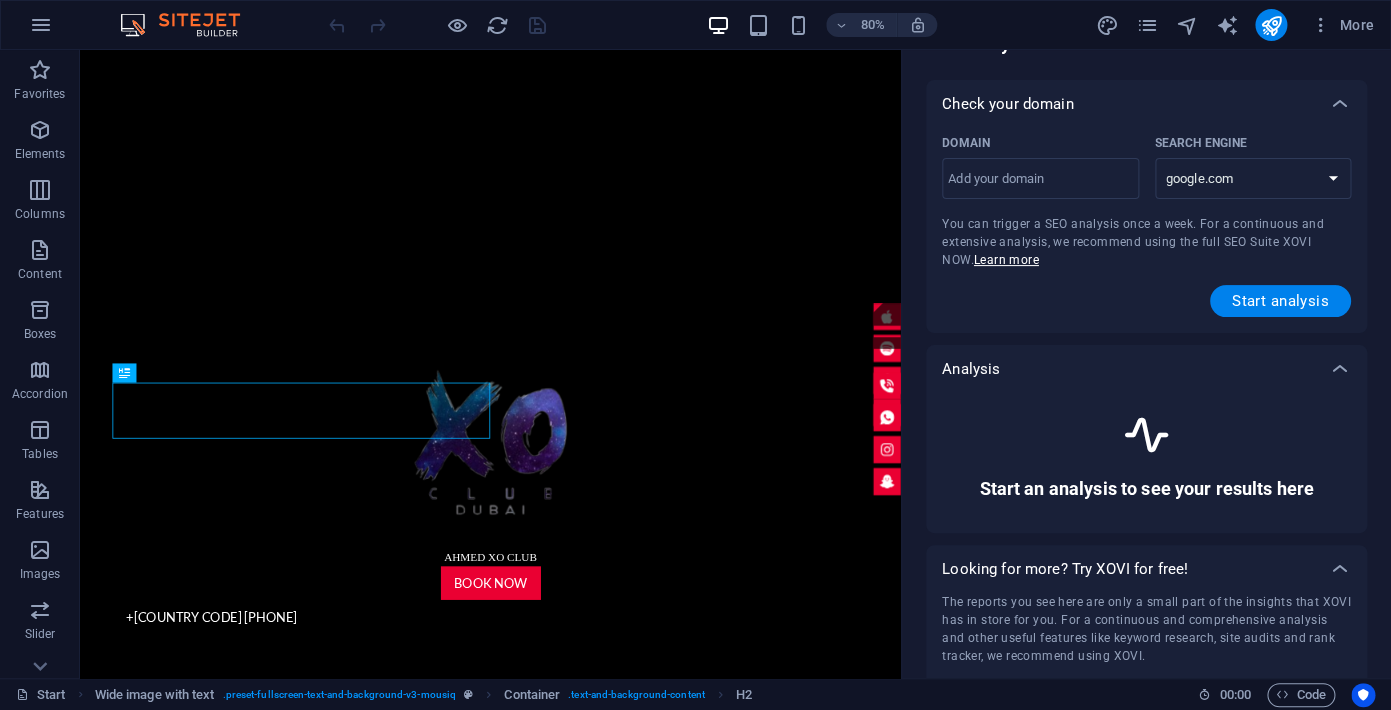 scroll, scrollTop: 0, scrollLeft: 0, axis: both 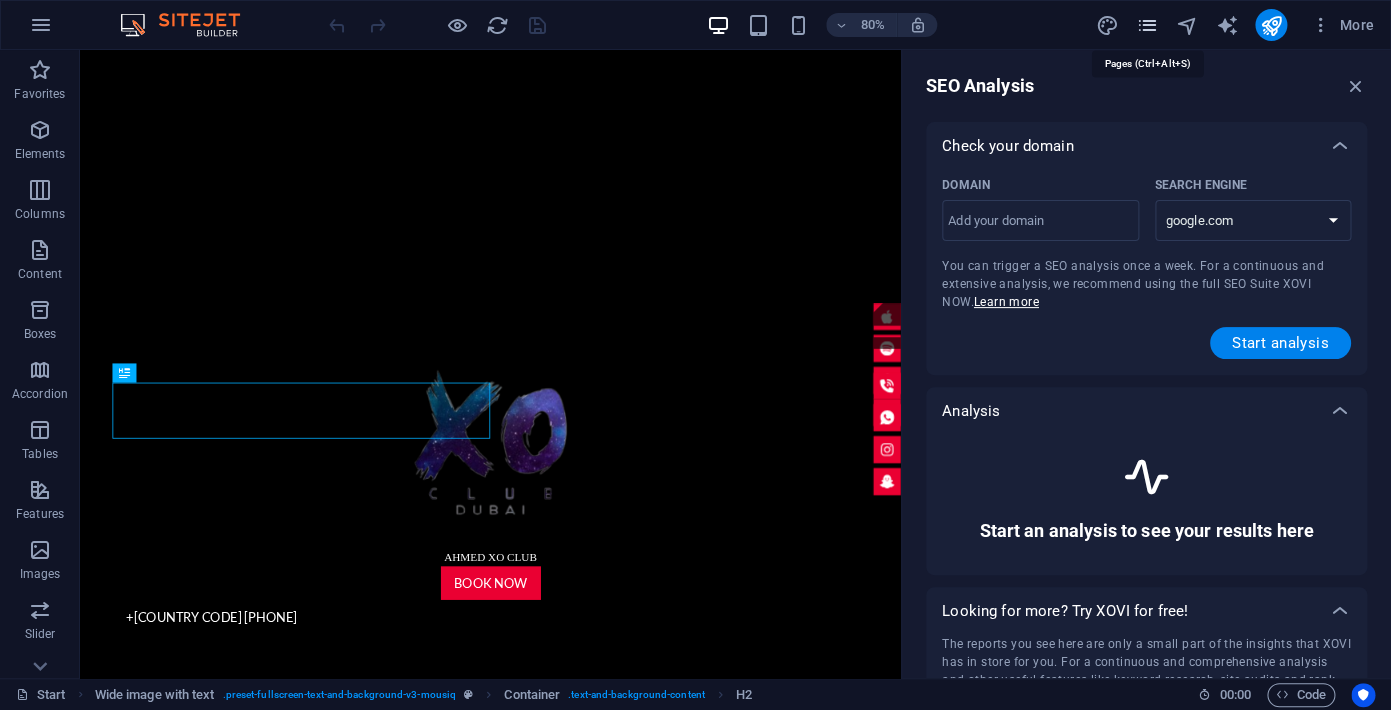 click at bounding box center [1146, 25] 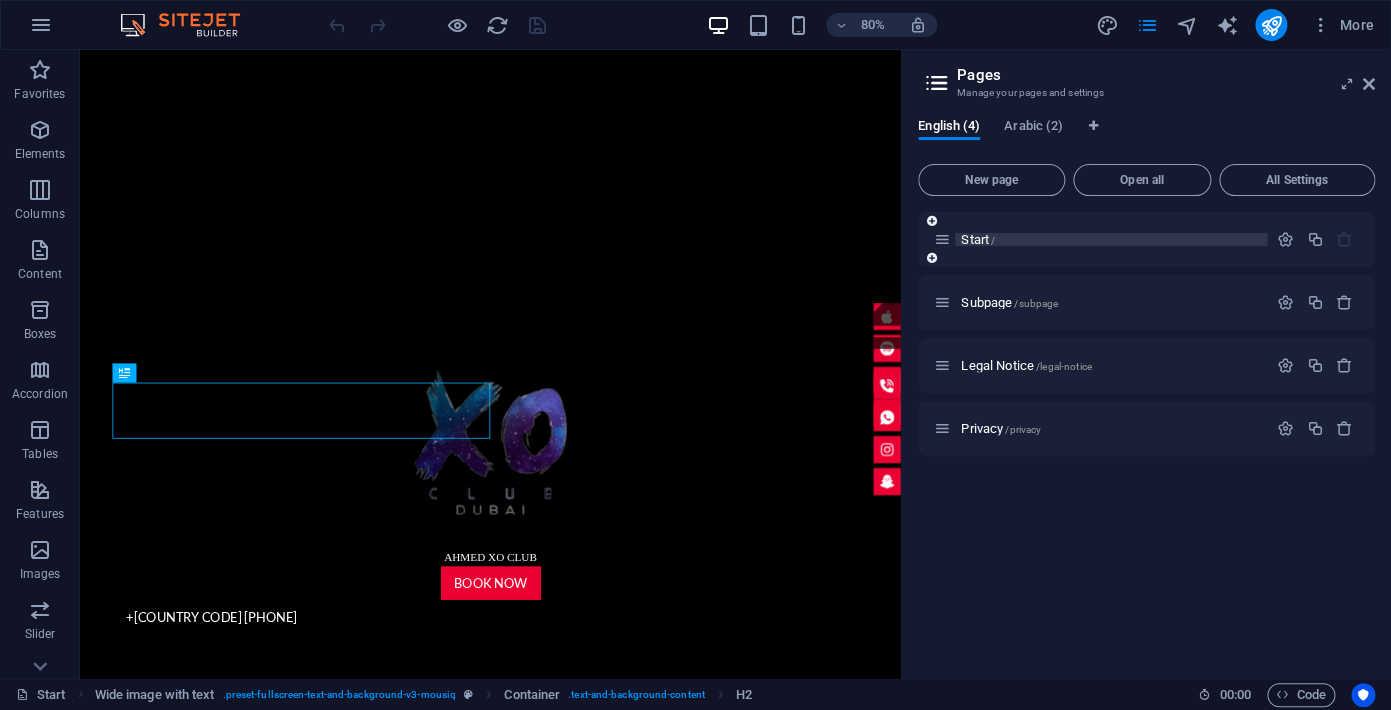 click on "Start /" at bounding box center [978, 239] 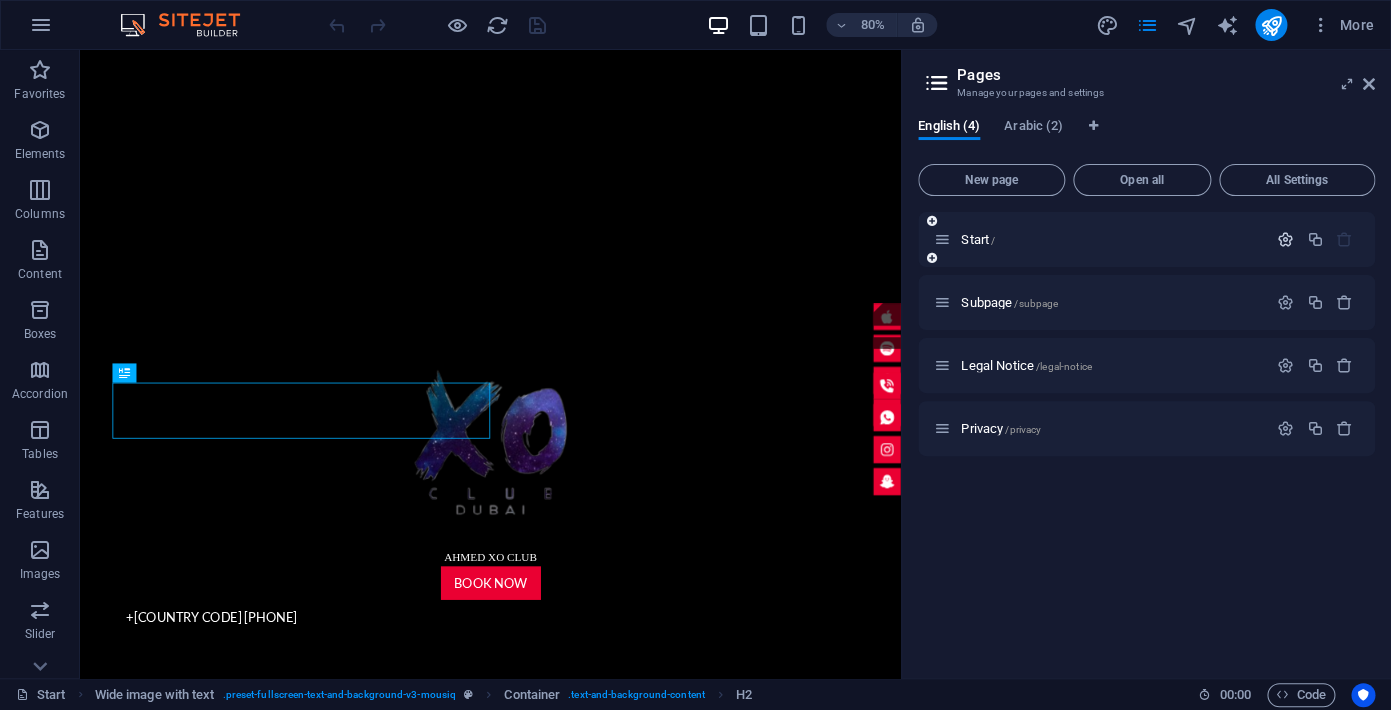 click at bounding box center [1285, 239] 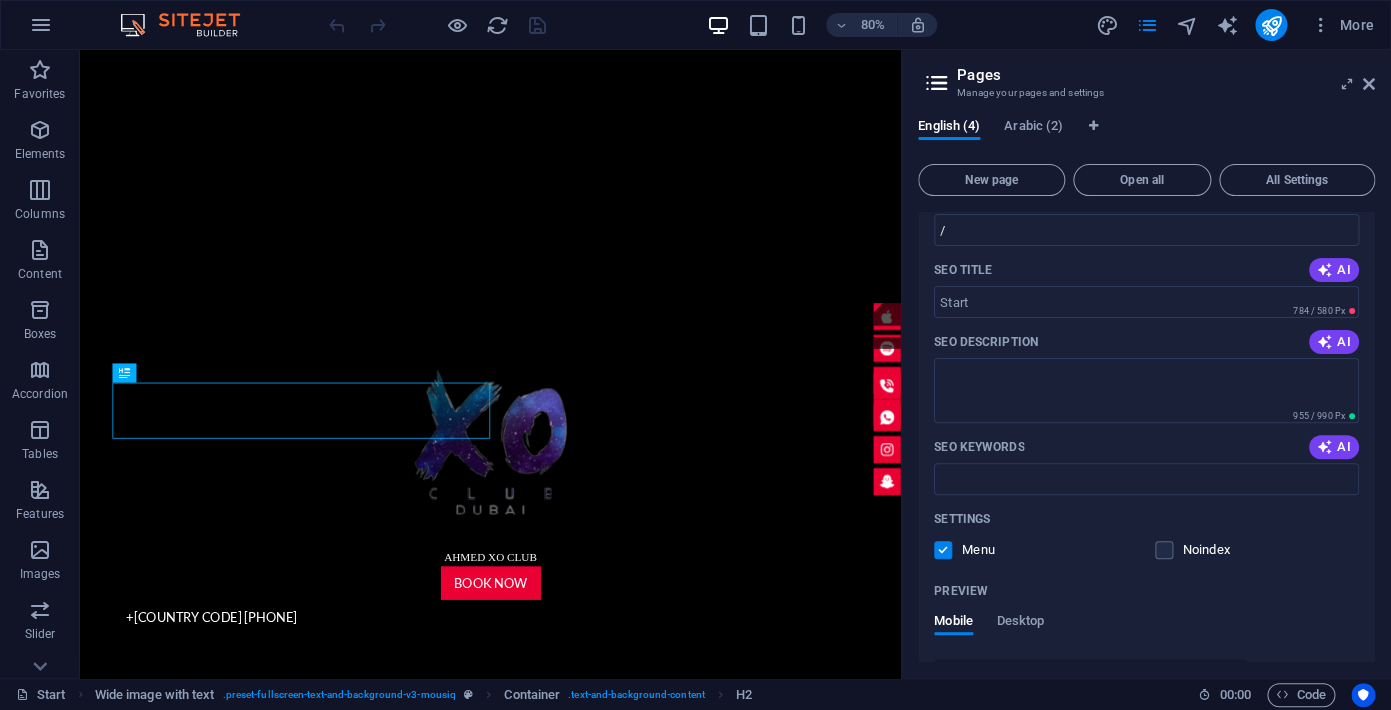 scroll, scrollTop: 160, scrollLeft: 0, axis: vertical 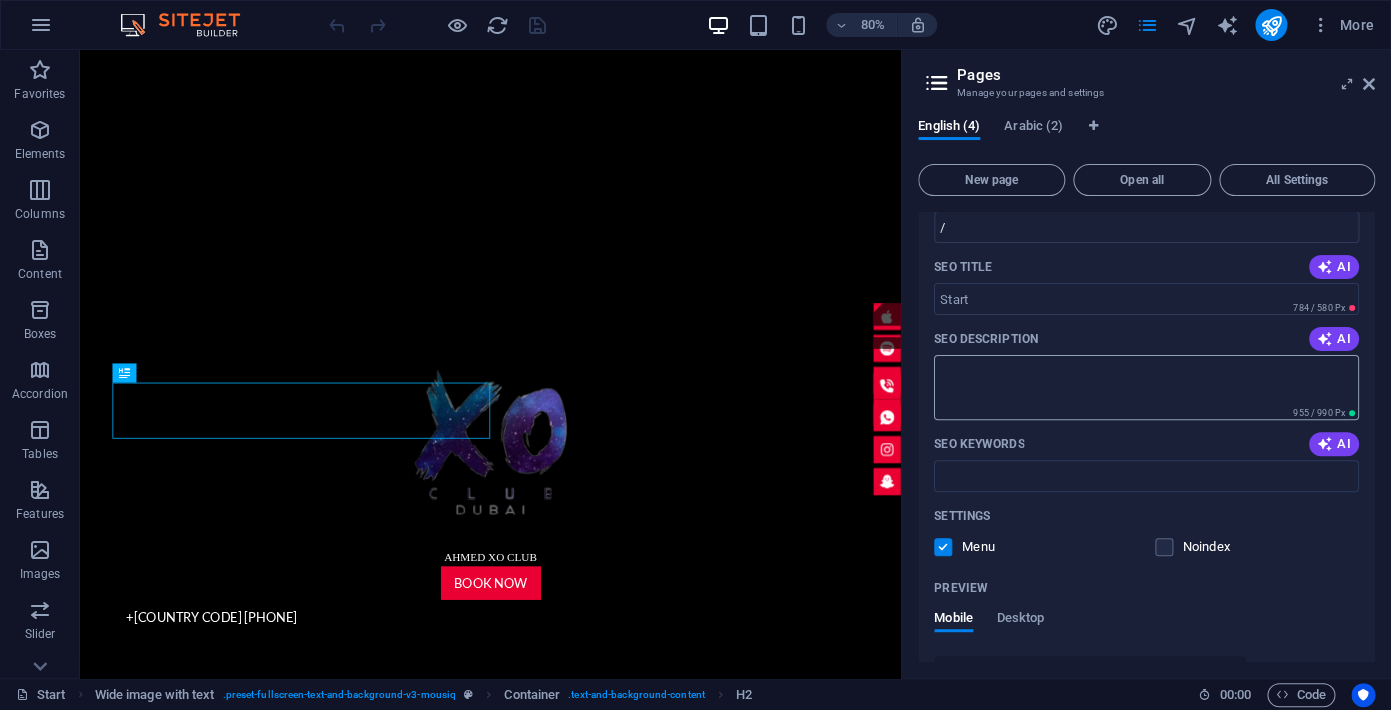 click on "SEO Description" at bounding box center [1146, 387] 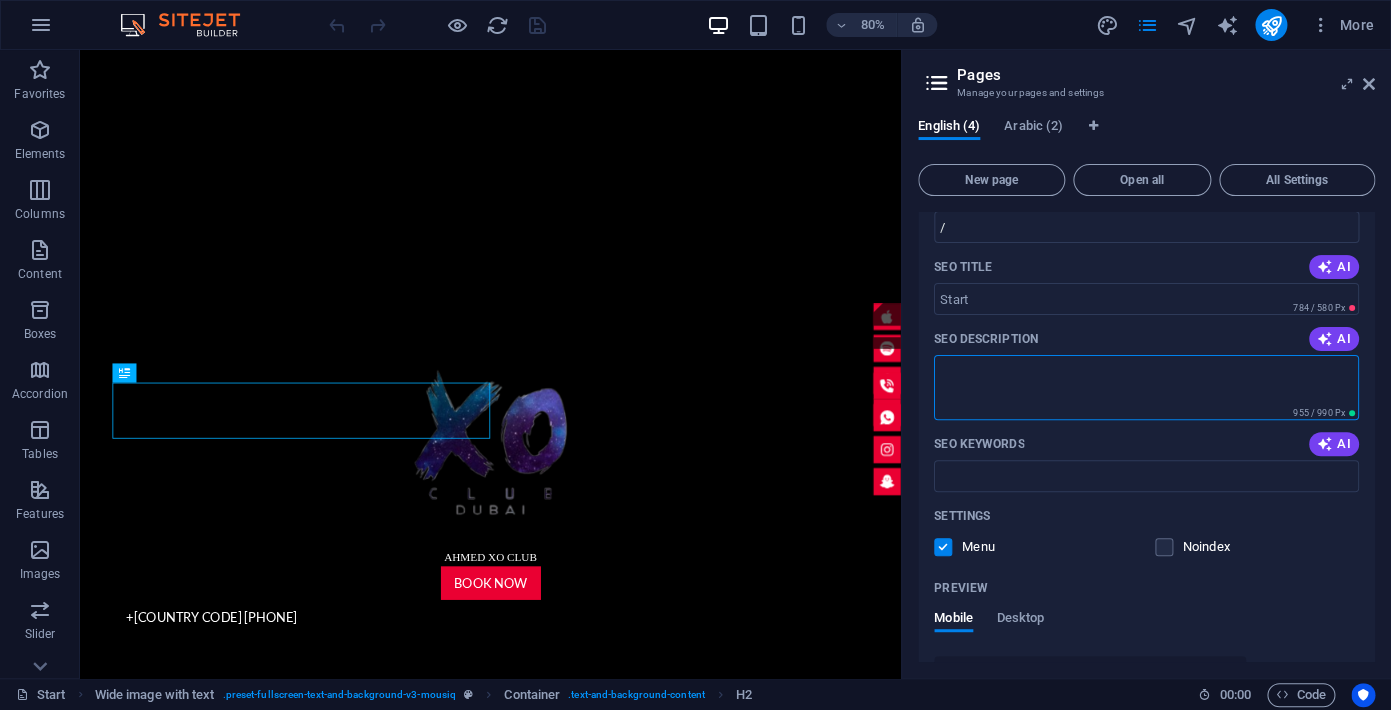 paste on "XO Club Dubai | VIP nightclub Dubai | book table Dubai | Ahmed XO Club | Dubai nightlife | party in Dubai | Dubai club booking | top DJs Dubai | luxury club Dubai | celebrity club Dubai | live shows Dubai | exclusive Dubai events | XO دبي | نادي ليلي في دبي | حجز طاولة نادي دبي | سهرات دبي | حفلات دبي | حجز نادي دبي | أفضل نادي ليلي | نادي VIP دبي | دي جي دبي | حفلات المشاهير دبي | أماكن سهر في دبي" 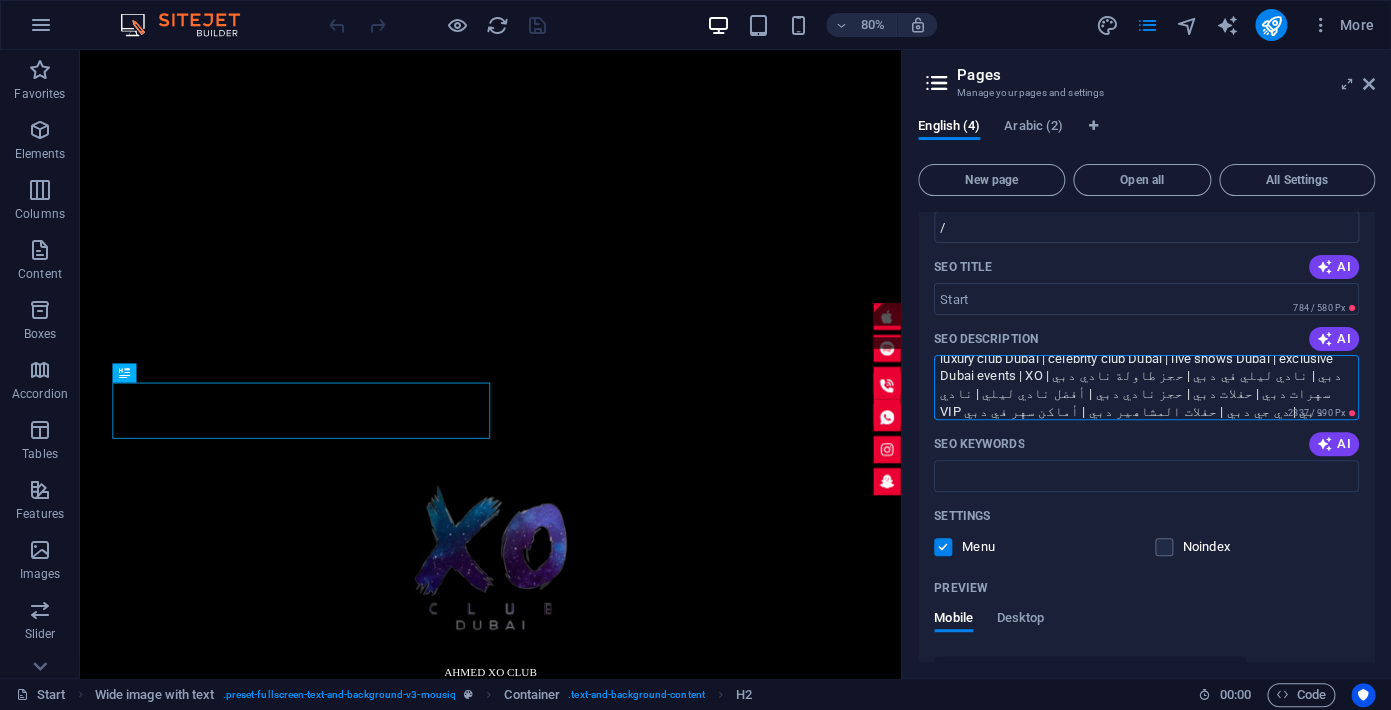 type on "XO Club Dubai | VIP nightclub Dubai | book table Dubai | Ahmed XO Club | Dubai nightlife | party in Dubai | Dubai club booking | top DJs Dubai | luxury club Dubai | celebrity club Dubai | live shows Dubai | exclusive Dubai events | XO دبي | نادي ليلي في دبي | حجز طاولة نادي دبي | سهرات دبي | حفلات دبي | حجز نادي دبي | أفضل نادي ليلي | نادي VIP دبي | دي جي دبي | حفلات المشاهير دبي | أماكن سهر في دبي" 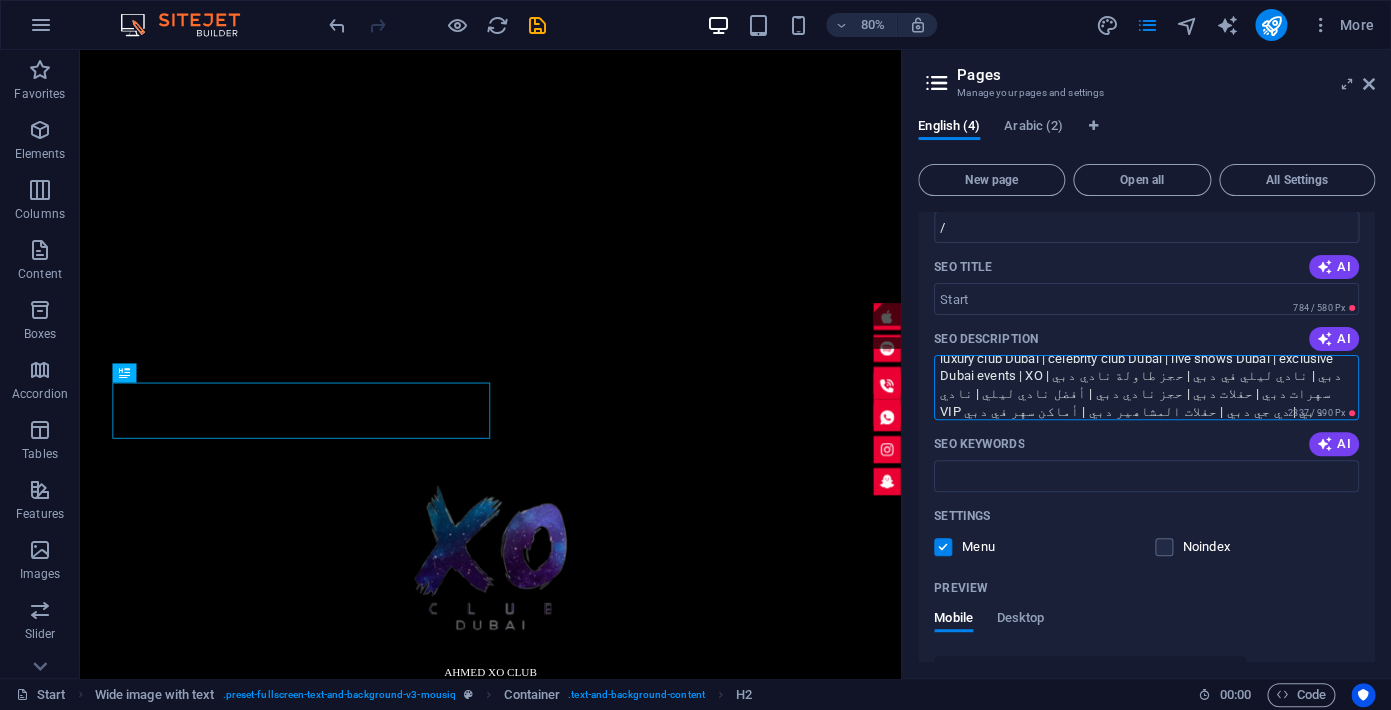 scroll, scrollTop: 47, scrollLeft: 0, axis: vertical 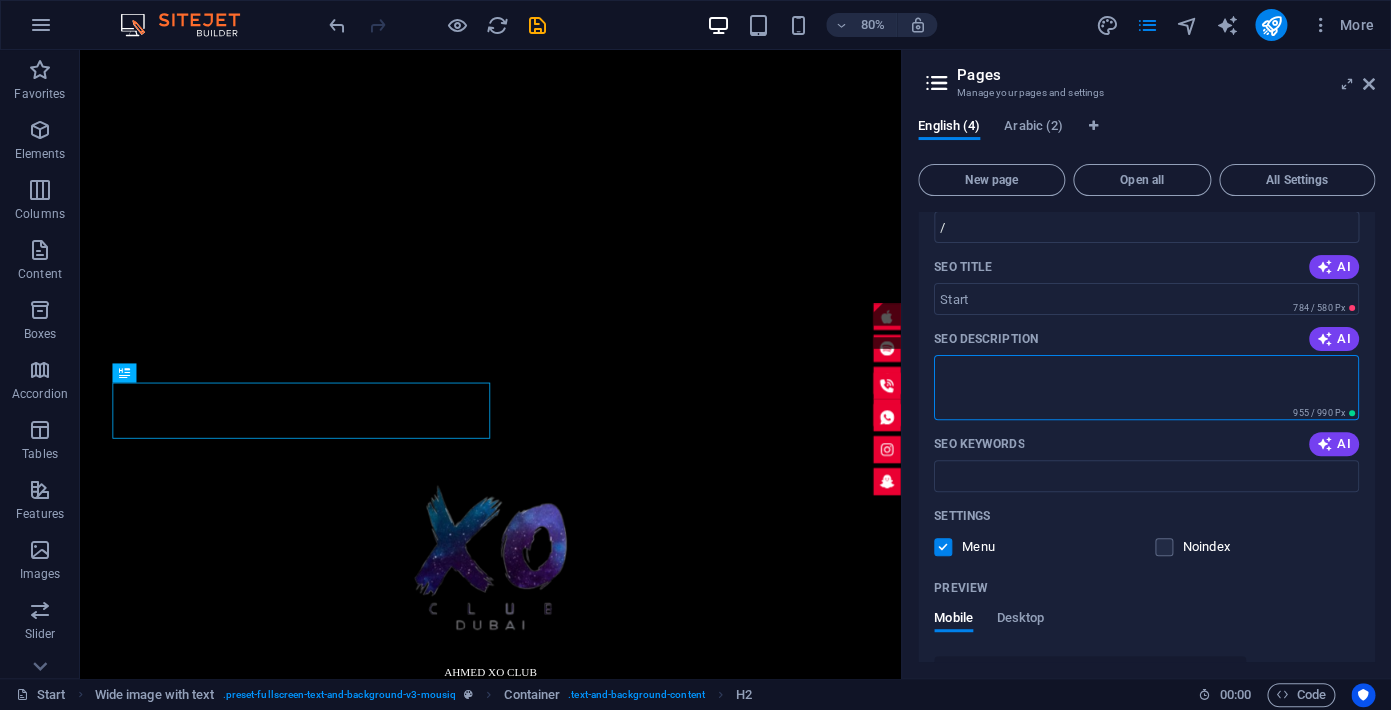 type 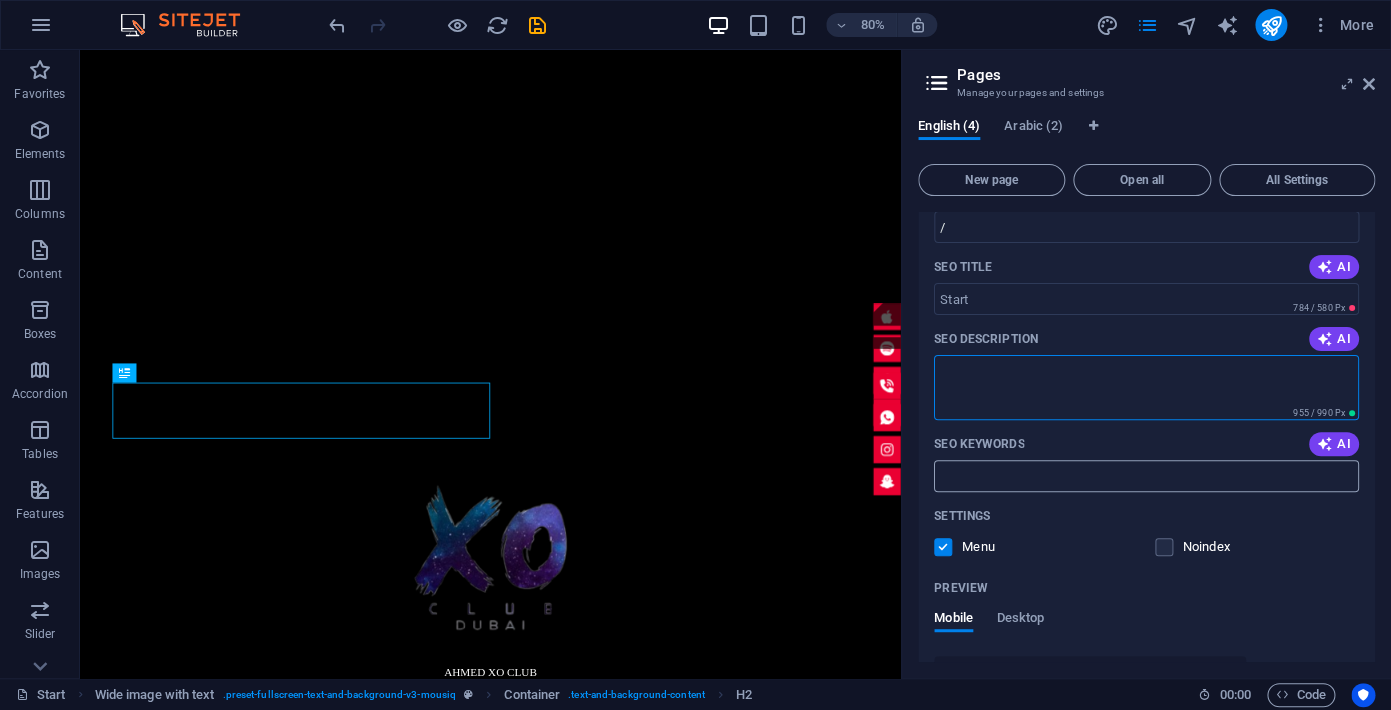 click on "SEO Keywords" at bounding box center [1146, 476] 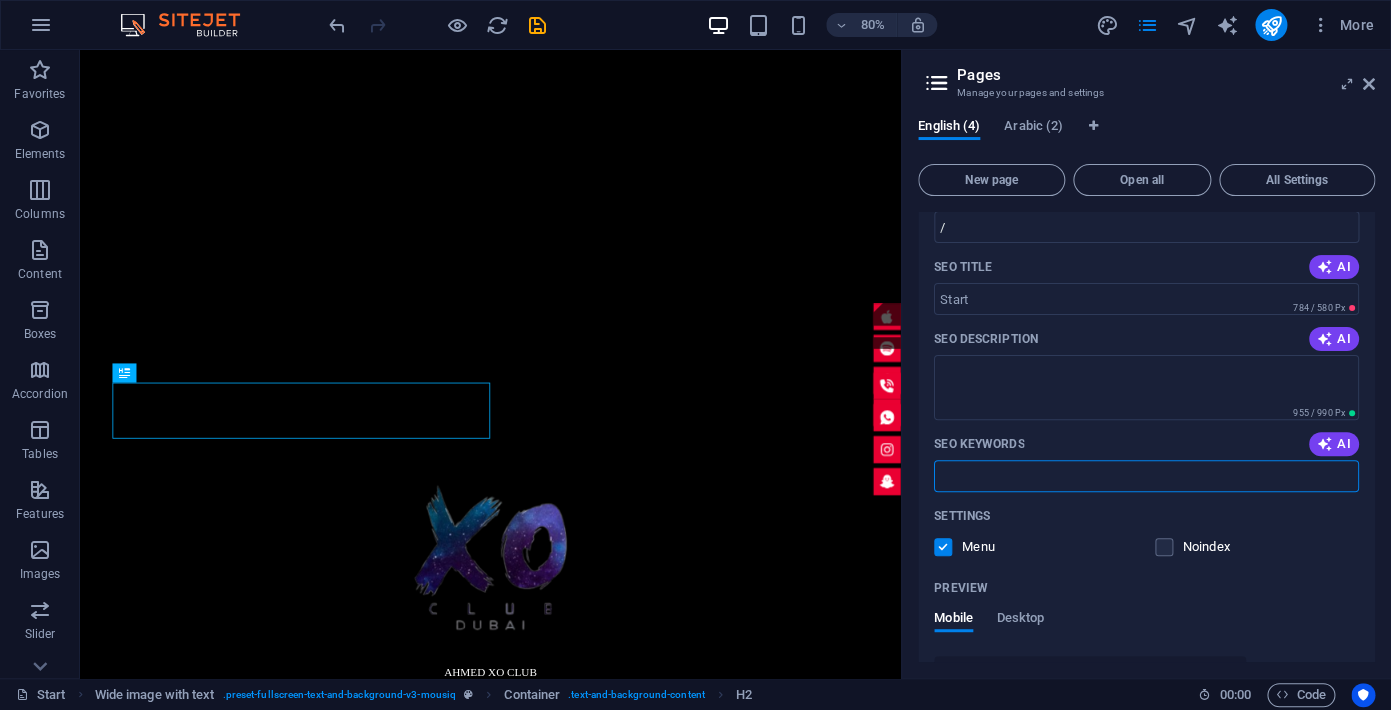 paste on "XO Club Dubai | VIP nightclub Dubai | book table Dubai | Ahmed XO Club | Dubai nightlife | party in Dubai | Dubai club booking | top DJs Dubai | luxury club Dubai | celebrity club Dubai | live shows Dubai | exclusive Dubai events | XO دبي | نادي ليلي في دبي | حجز طاولة نادي دبي | سهرات دبي | حفلات دبي | حجز نادي دبي | أفضل نادي ليلي | نادي VIP دبي | دي جي دبي | حفلات المشاهير دبي | أماكن سهر في دبي" 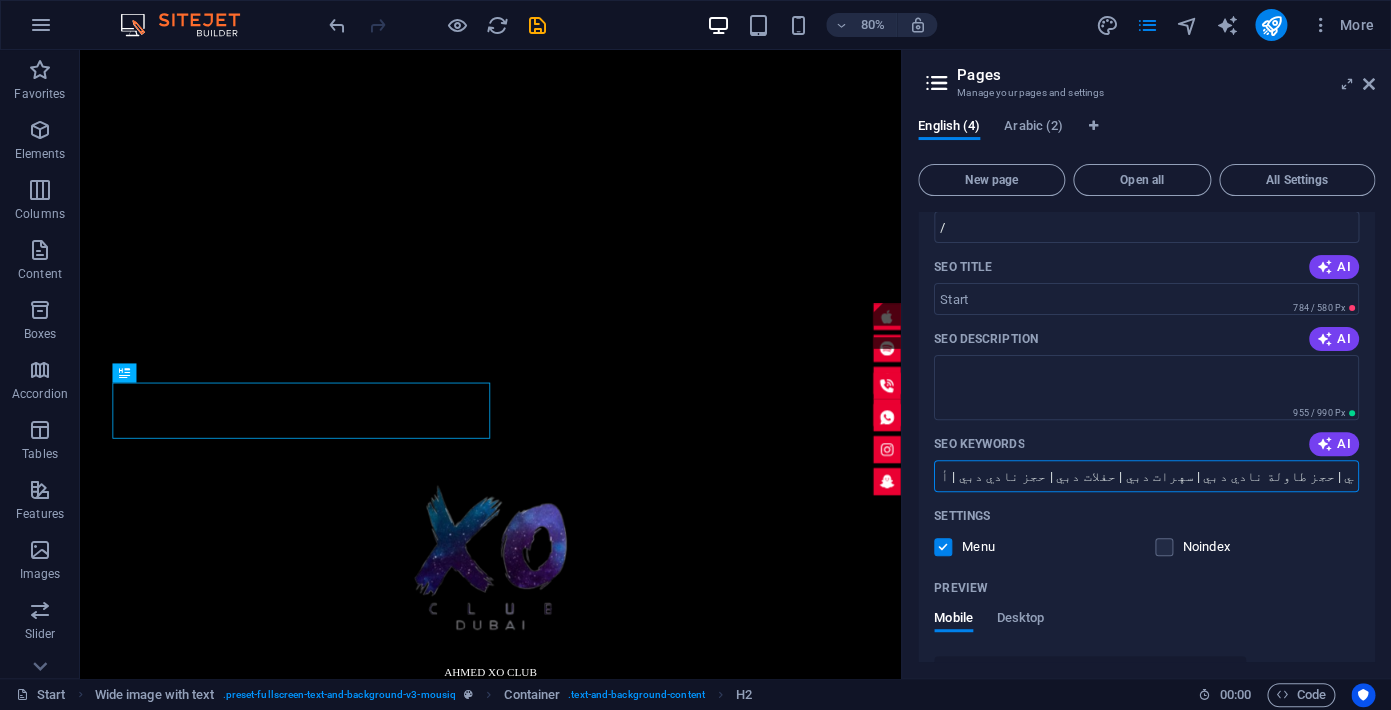 type on "XO Club Dubai | VIP nightclub Dubai | book table Dubai | Ahmed XO Club | Dubai nightlife | party in Dubai | Dubai club booking | top DJs Dubai | luxury club Dubai | celebrity club Dubai | live shows Dubai | exclusive Dubai events | XO دبي | نادي ليلي في دبي | حجز طاولة نادي دبي | سهرات دبي | حفلات دبي | حجز نادي دبي | أفضل نادي ليلي | نادي VIP دبي | دي جي دبي | حفلات المشاهير دبي | أماكن سهر في دبي" 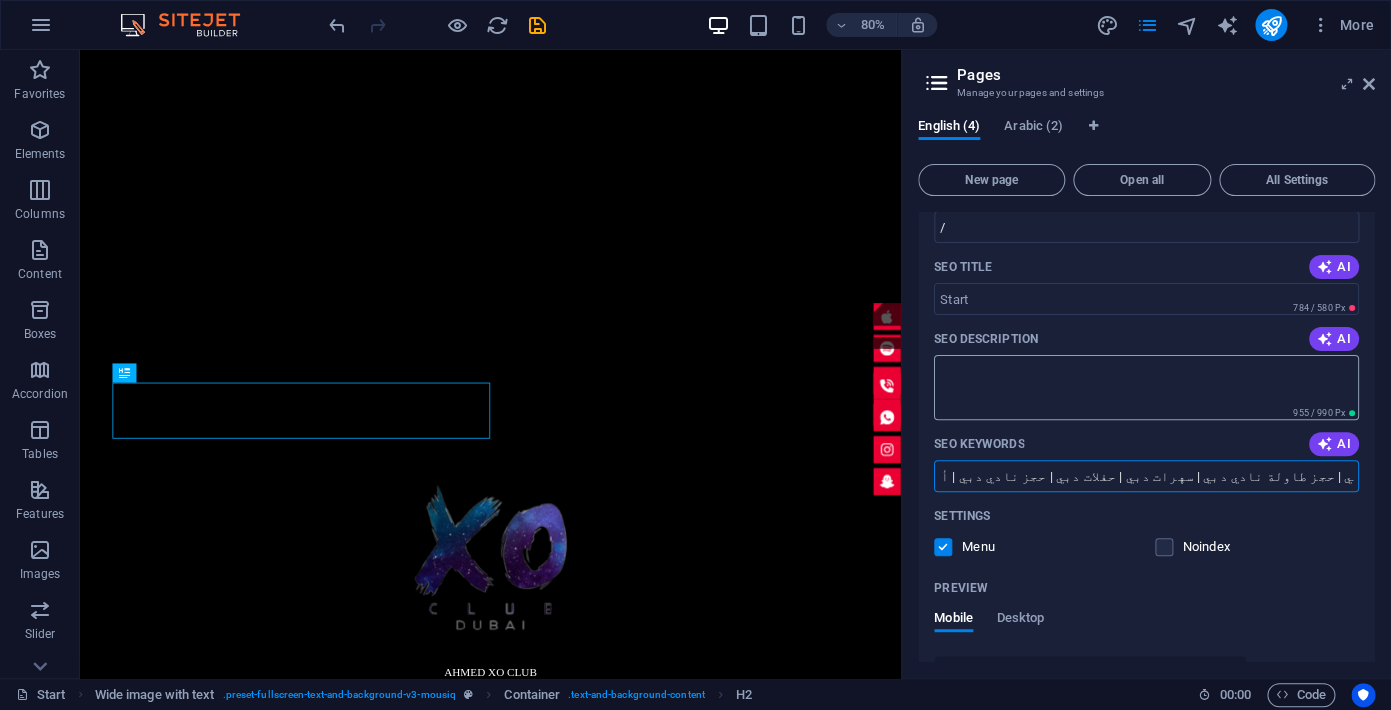 click on "SEO Description" at bounding box center (1146, 387) 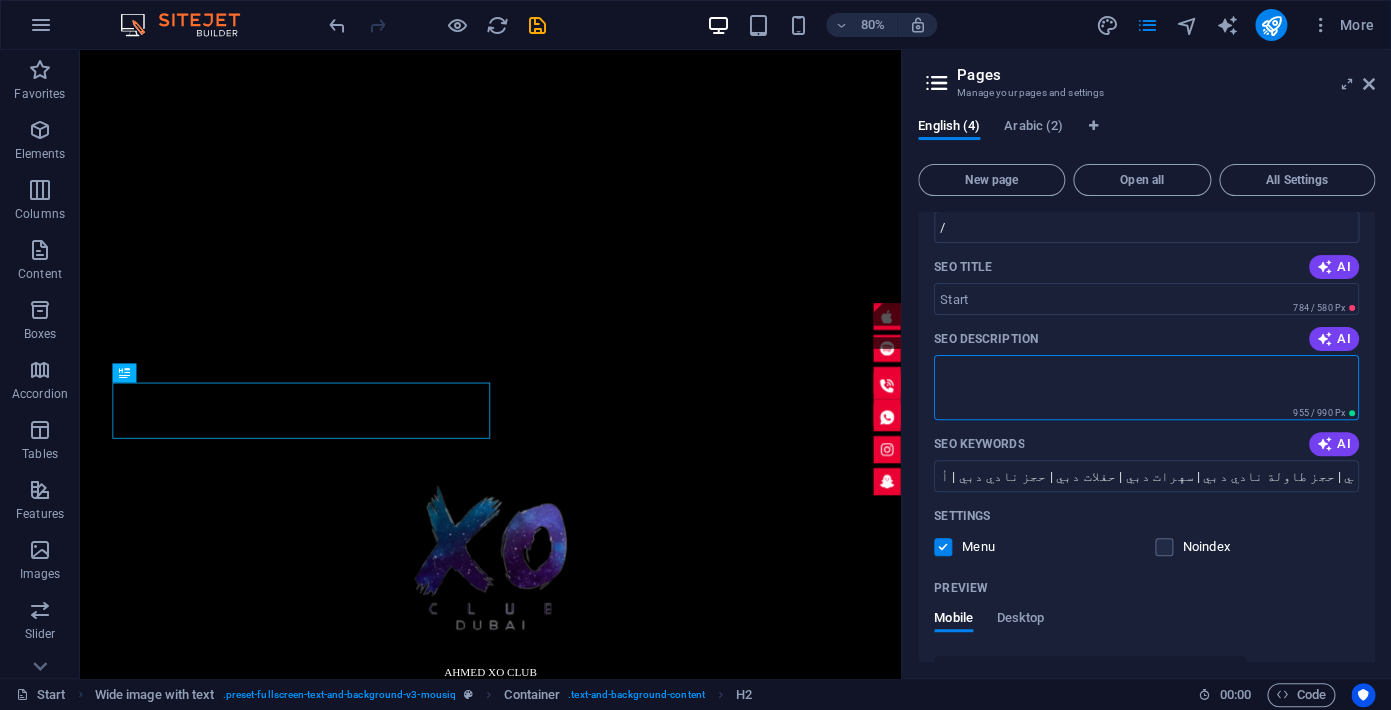 click on "SEO Description" at bounding box center [1146, 387] 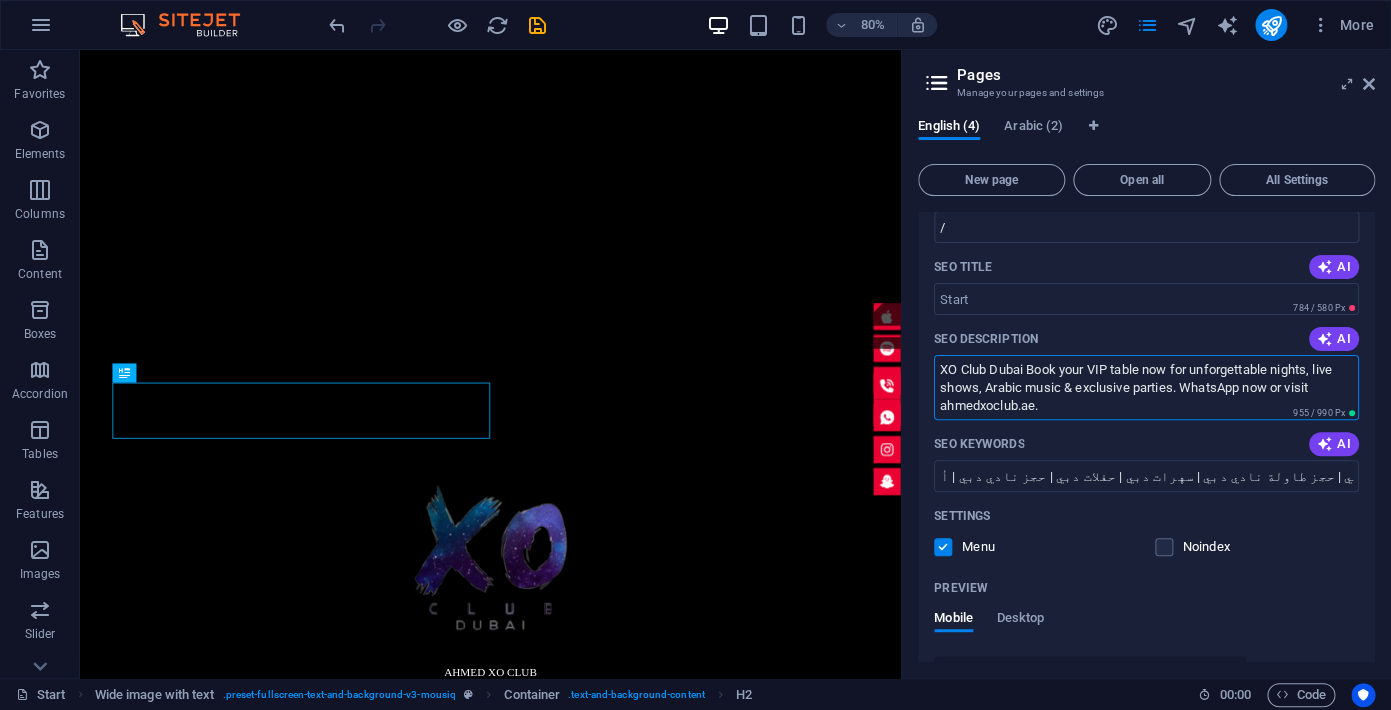 type on "XO Club [CITY] Book your VIP table now for unforgettable nights, live shows, Arabic music & exclusive parties. WhatsApp now or visit [DOMAIN]." 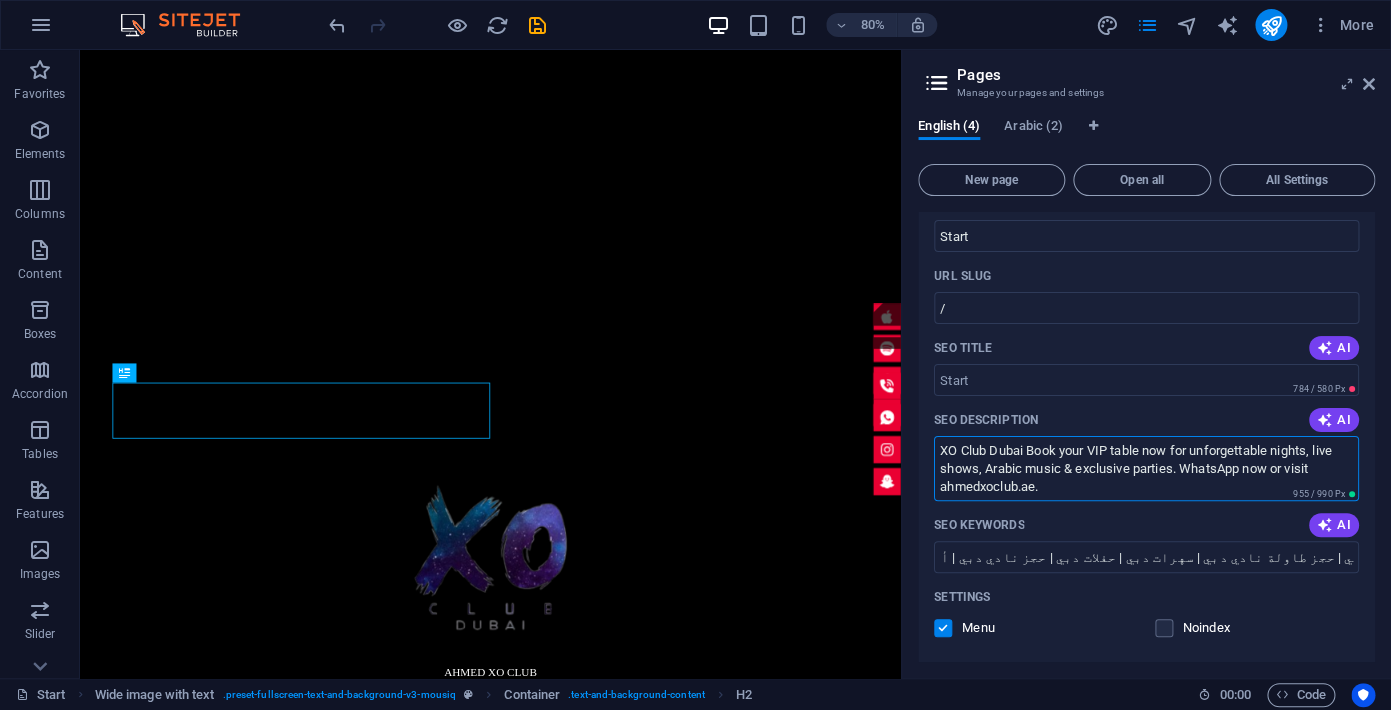 scroll, scrollTop: 0, scrollLeft: 0, axis: both 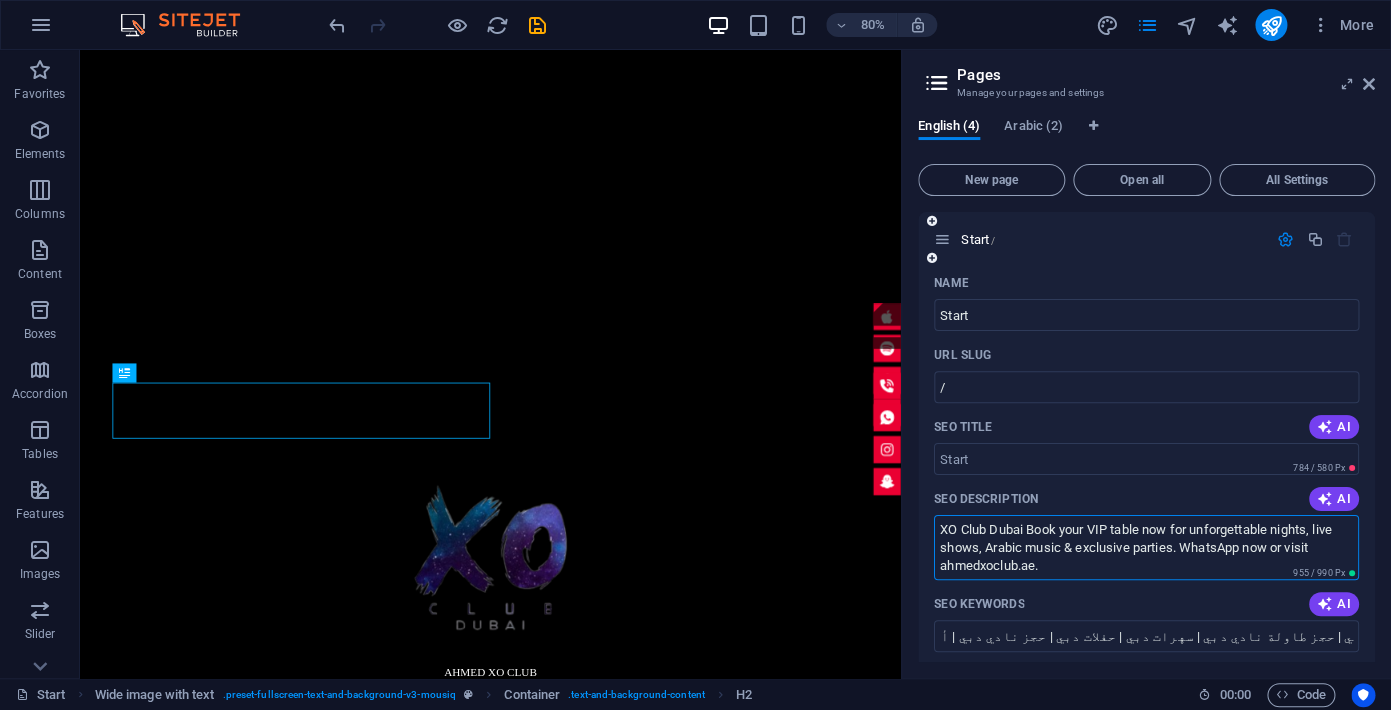 click on "URL SLUG" at bounding box center (1146, 355) 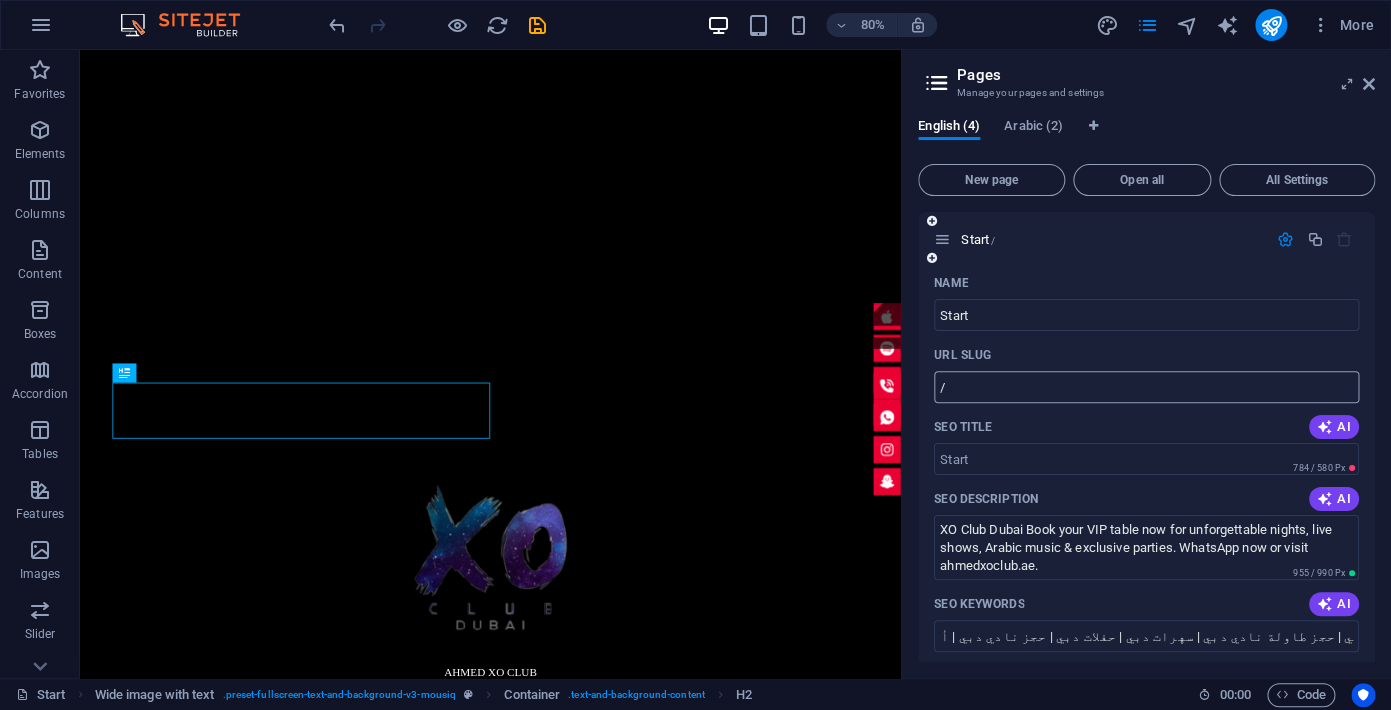 click on "/" at bounding box center [1146, 387] 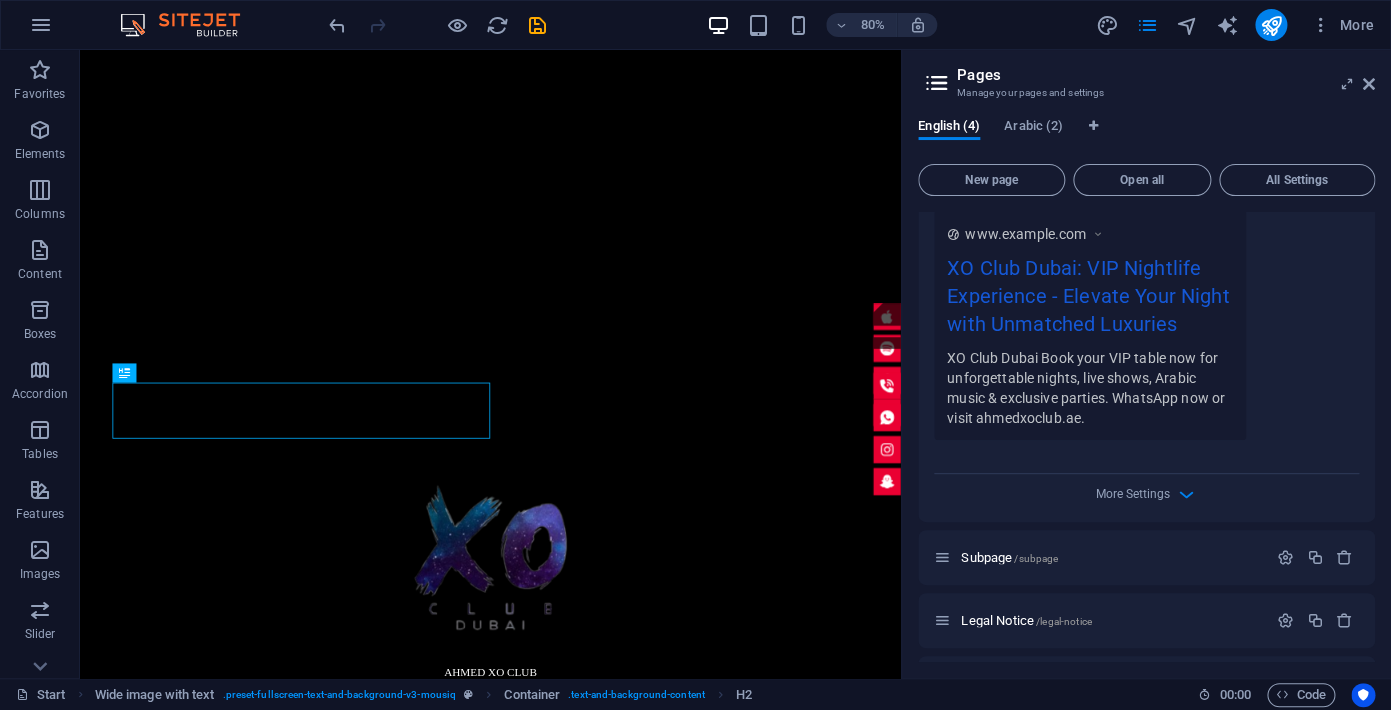scroll, scrollTop: 664, scrollLeft: 0, axis: vertical 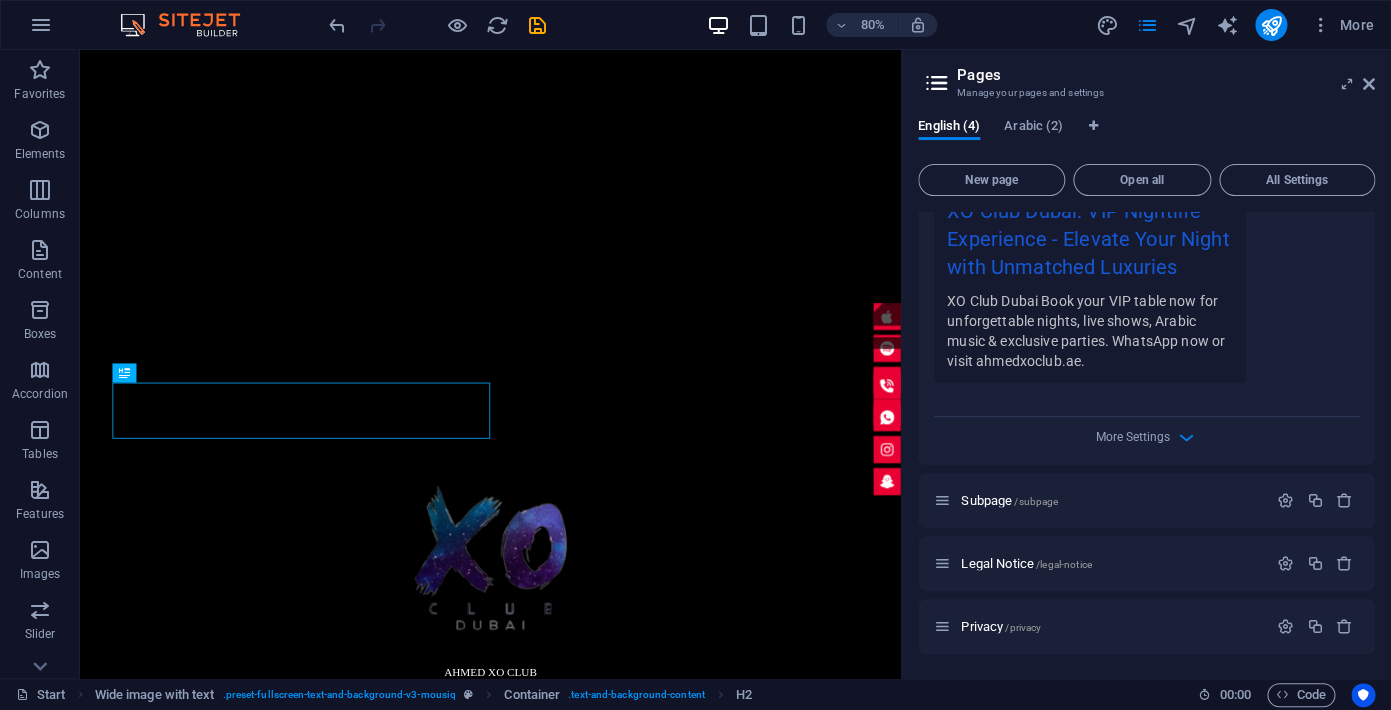 click on "More Settings" at bounding box center [1146, 433] 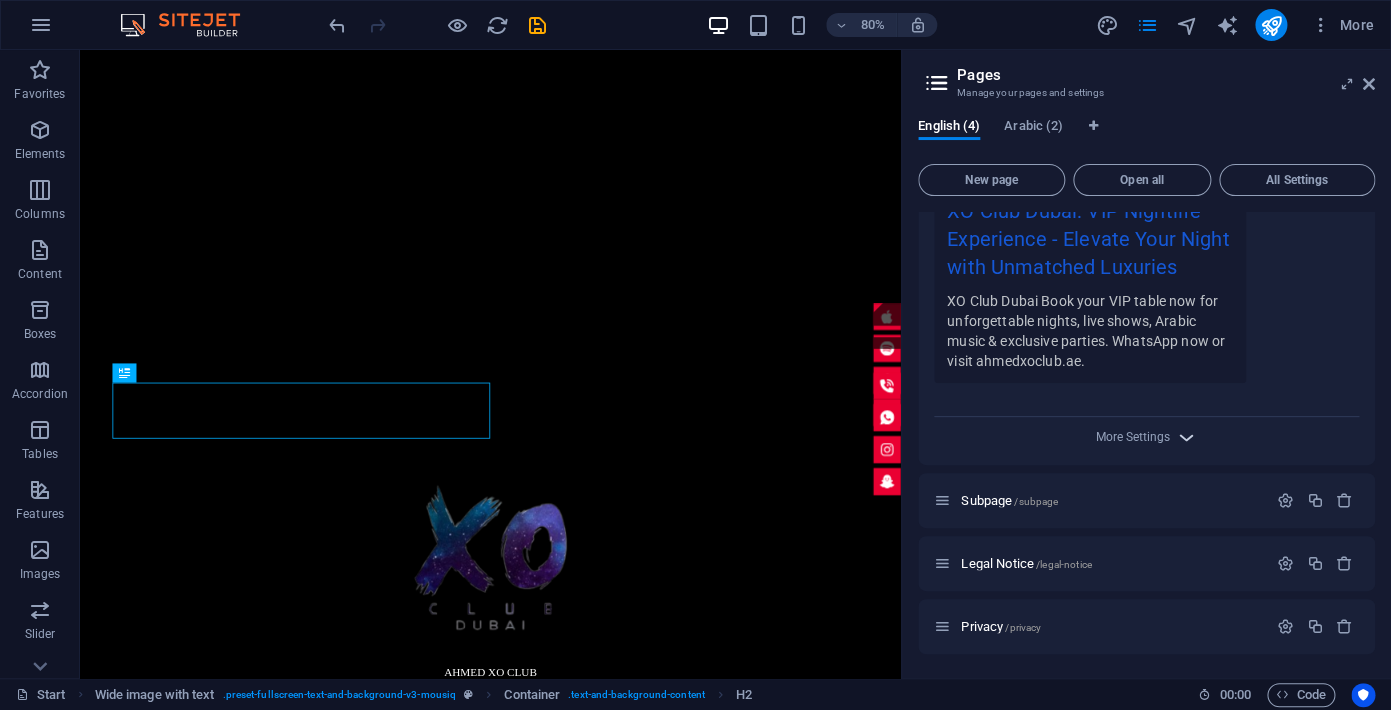 click at bounding box center (1186, 437) 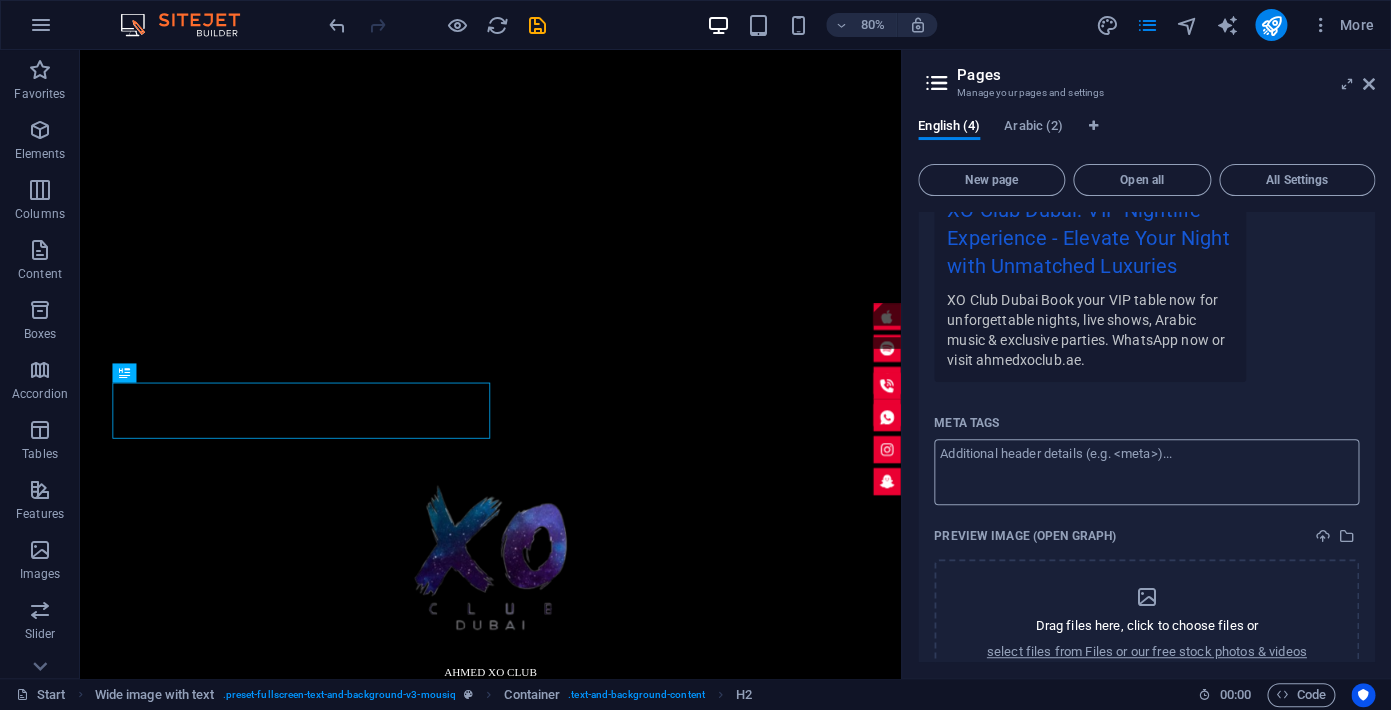 click on "Meta tags ​" at bounding box center [1146, 471] 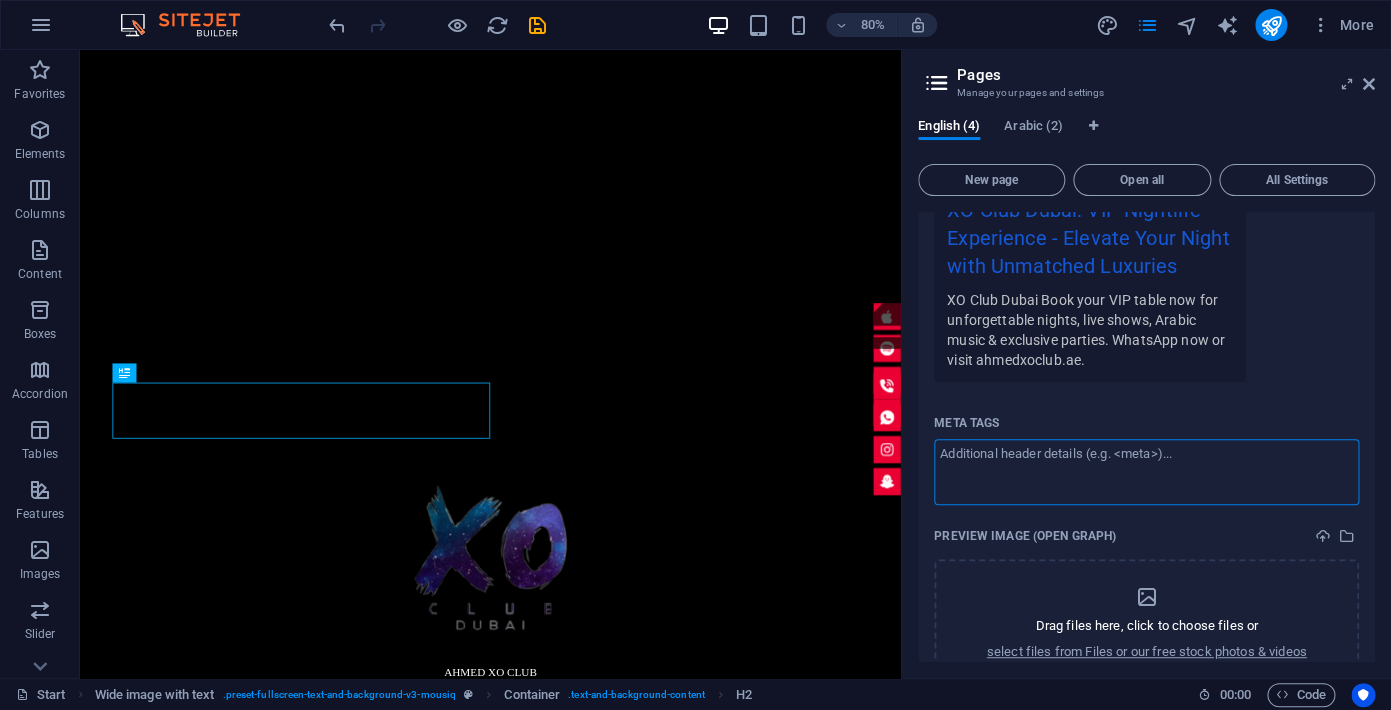 click on "Meta tags ​" at bounding box center (1146, 471) 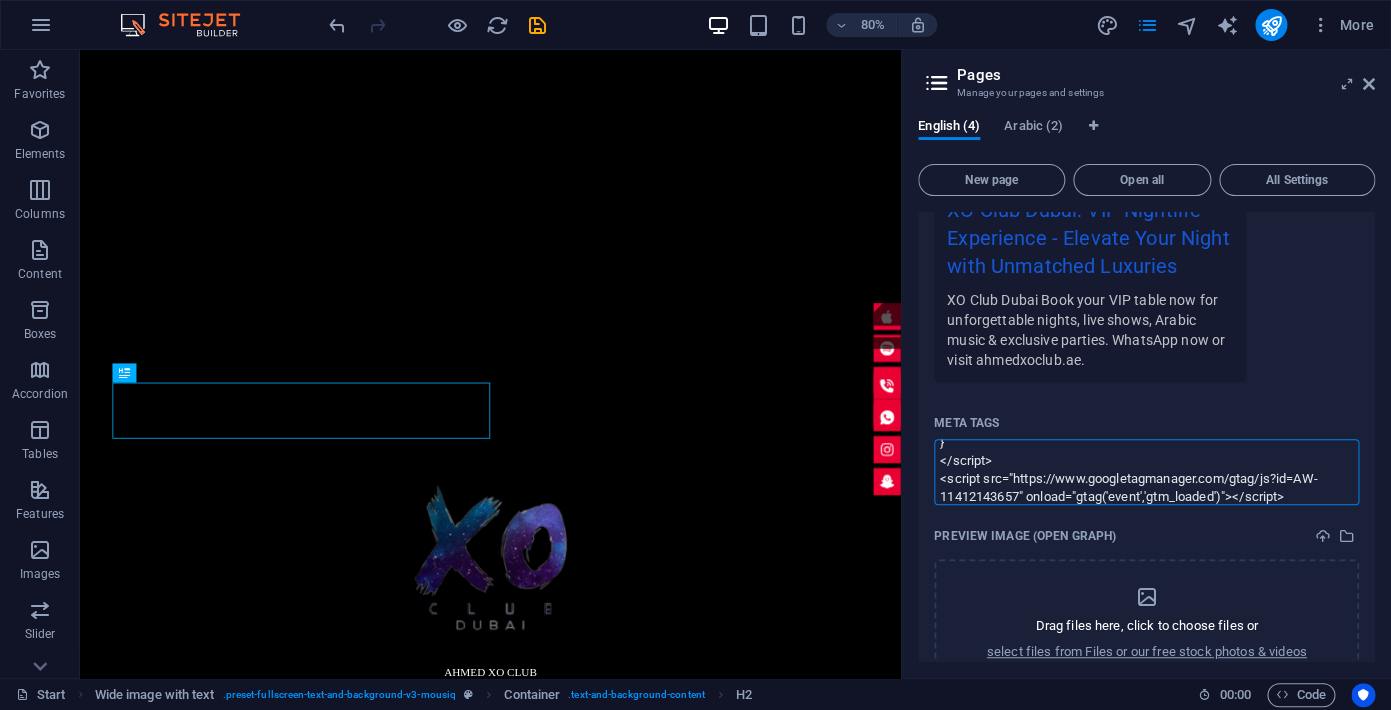 type on "<script>
// Script principal de suivi (version qui fonctionne)
window._gtag = window._gtag || [];
function gtag(a,b,c){_gtag.push([a,b,c||{}]);}
gtag('js', new Date());
gtag('config', 'AW-11412143657');
gtag('config', 'G-BMV96ZYS7G');
// Correction pour pages non taguées
if(window.location.pathname === '/' && !window._gtag) {
var gtagScript = document.createElement('script');
gtagScript.src = 'https://www.googletagmanager.com/gtag/js?id=AW-11412143657';
gtagScript.onload = function() {
gtag('event', 'gtm_loaded');
};
document.head.appendChild(gtagScript);
}
</script>
<script src="https://www.googletagmanager.com/gtag/js?id=AW-11412143657" onload="gtag('event','gtm_loaded')"></script>" 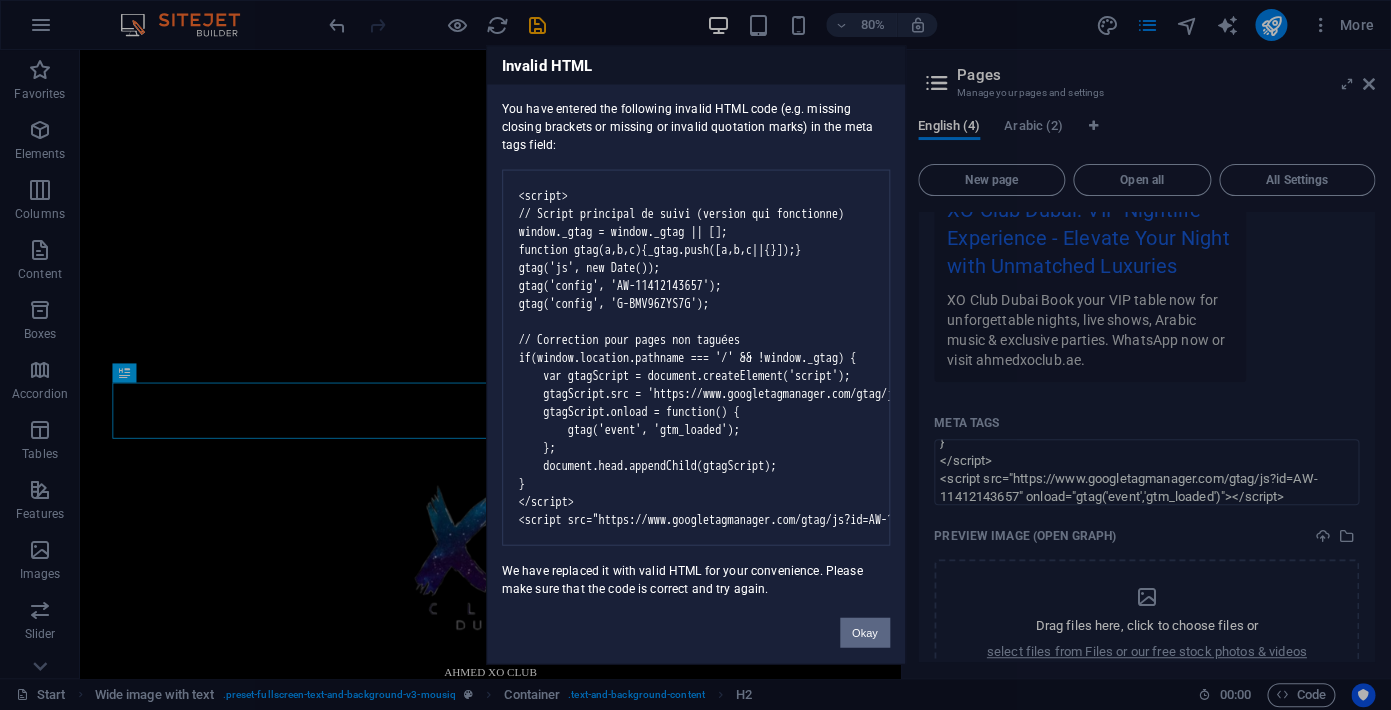 click on "Okay" at bounding box center [865, 633] 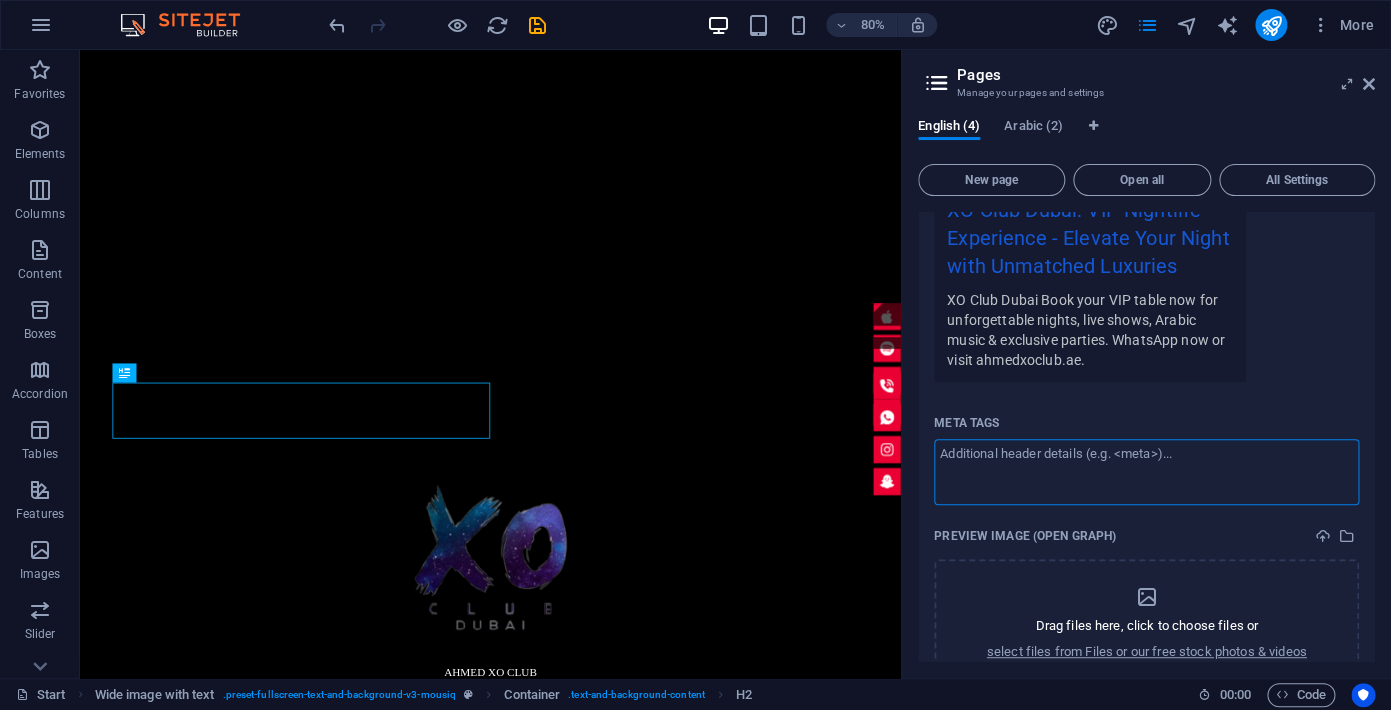 scroll, scrollTop: 0, scrollLeft: 0, axis: both 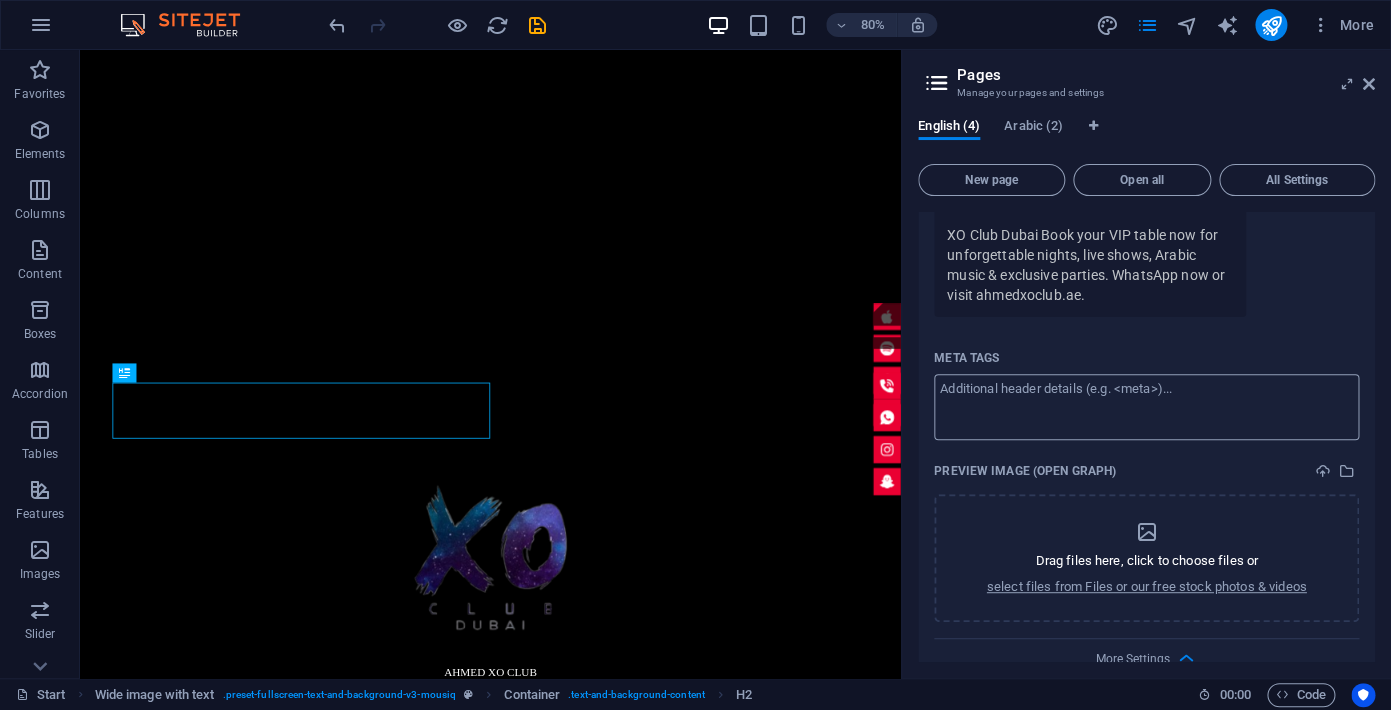 click on "Meta tags ​" at bounding box center (1146, 406) 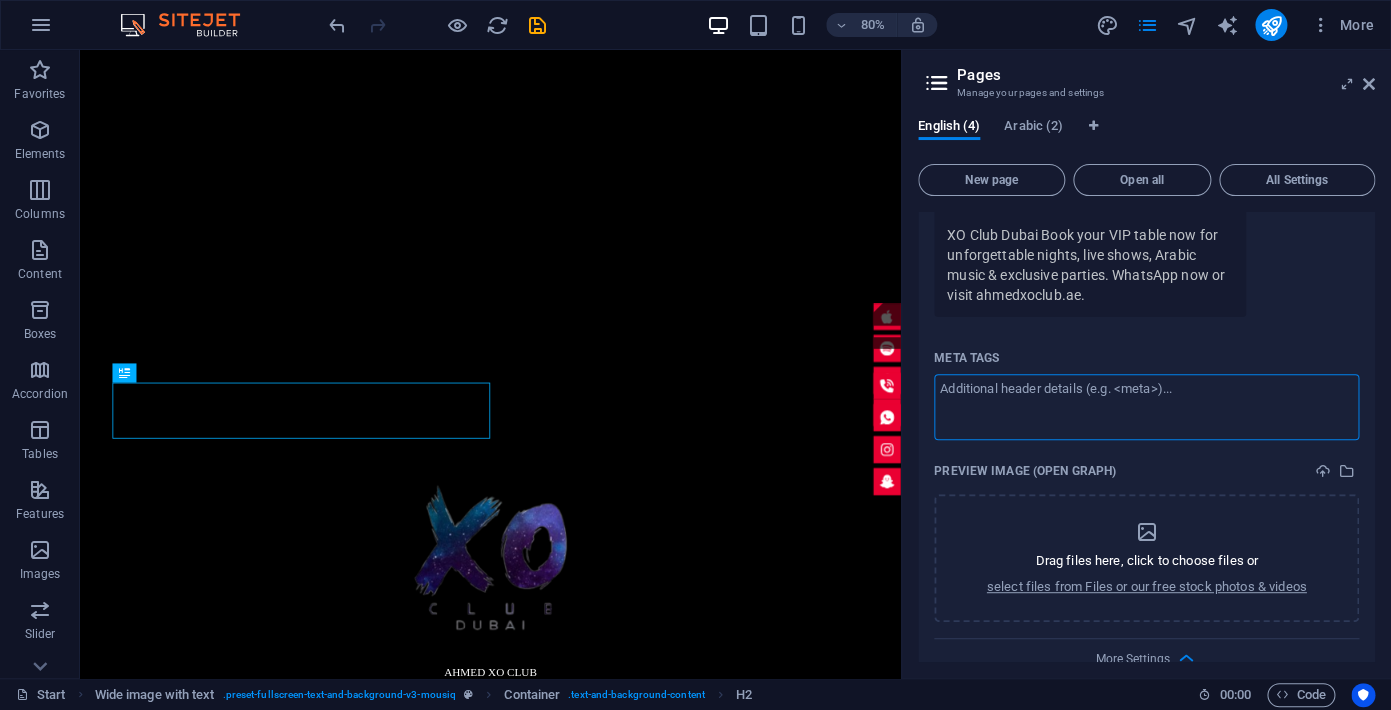paste on "<script>
window._gtag=window._gtag||[];
function gtag(a,b,c){_gtag.push([a,b,c||{}]);}
gtag('js',new Date());
gtag('config','AW-11412143657');
gtag('config','G-BMV96ZYS7G'); // Google Analytics
</script>
<script src="https://www.googletagmanager.com/gtag/js?id=AW-11412143657" onload="gtag('event','gtm_loaded')"></script>" 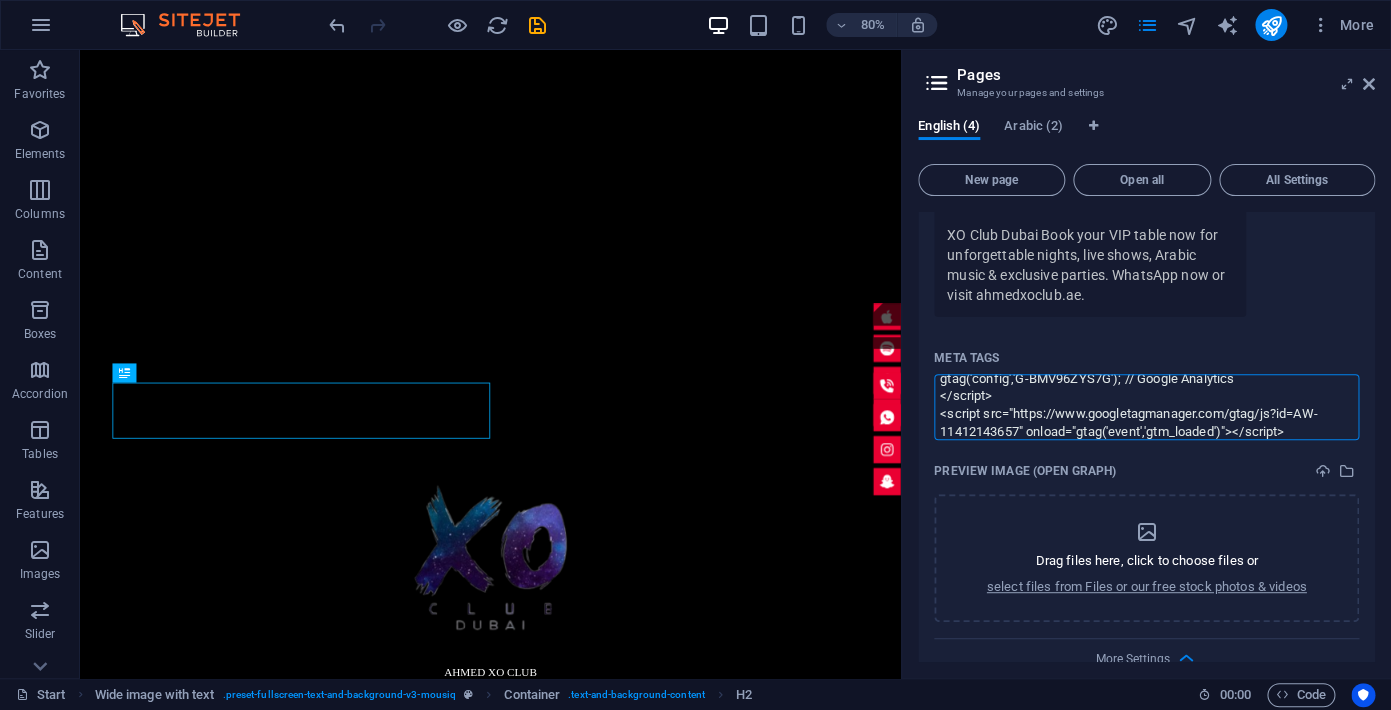 type on "<script>
window._gtag=window._gtag||[];
function gtag(a,b,c){_gtag.push([a,b,c||{}]);}
gtag('js',new Date());
gtag('config','AW-11412143657');
gtag('config','G-BMV96ZYS7G'); // Google Analytics
</script>
<script src="https://www.googletagmanager.com/gtag/js?id=AW-11412143657" onload="gtag('event','gtm_loaded')"></script>" 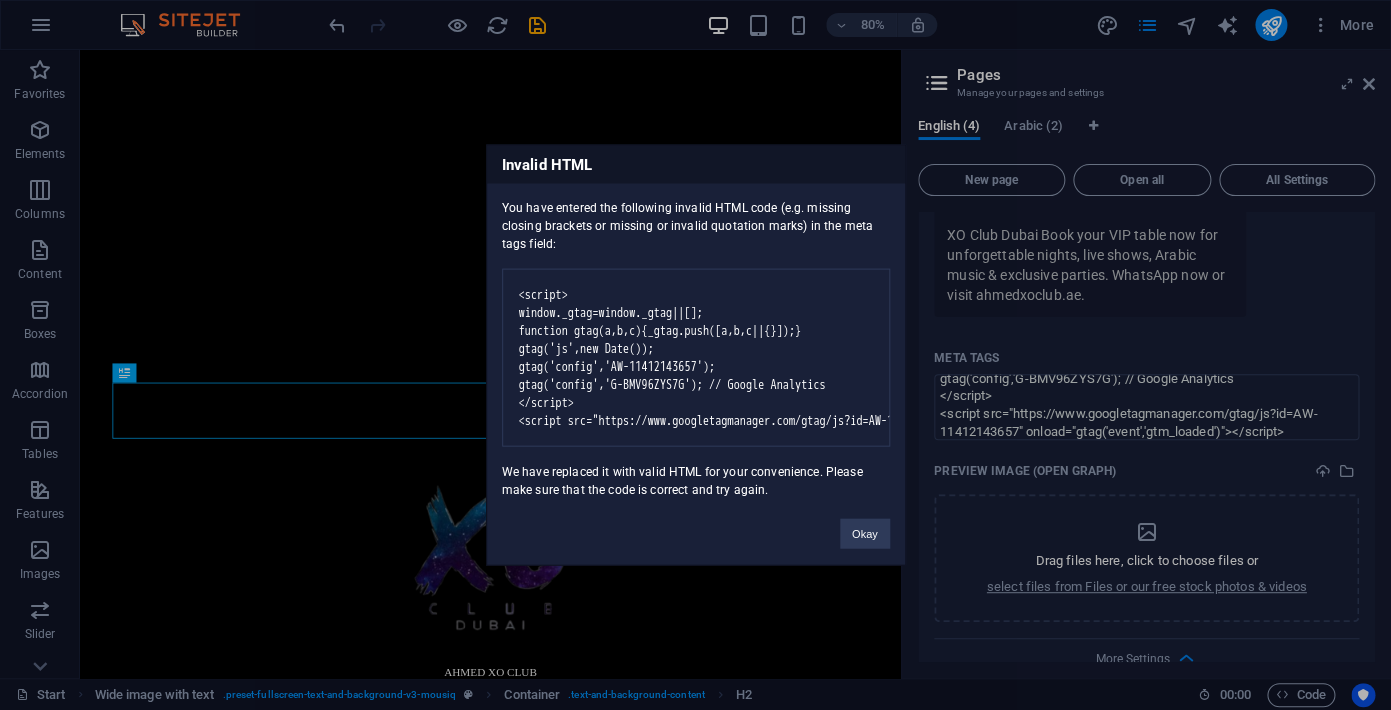 click on "ahmedxoclub.ae Start (en) Favorites Elements Columns Content Boxes Accordion Tables Features Images Slider Header Footer Forms Marketing Collections
Drag here to replace the existing content. Press “Ctrl” if you want to create a new element.
H2   Wide image with text   Container   Container   Banner   Logo   Banner   Banner   Container   Button   Icon   Container   Preset   Text   Text   Icon   Icon   Preset   Icon 80% More Start Wide image with text . preset-fullscreen-text-and-background-v3-mousiq Container . text-and-background-content H2 00 : 00 Code Pages Manage your pages and settings English (4) Arabic (2) New page Open all All Settings Start / Name Start ​ URL SLUG / ​ SEO Title AI ​ 784 / 580 Px SEO Description AI XO Club Dubai Book your VIP table now for unforgettable nights, live shows, Arabic music & exclusive parties. WhatsApp now or visit ahmedxoclub.ae. ​ 955 / 990 Px AI" at bounding box center (695, 355) 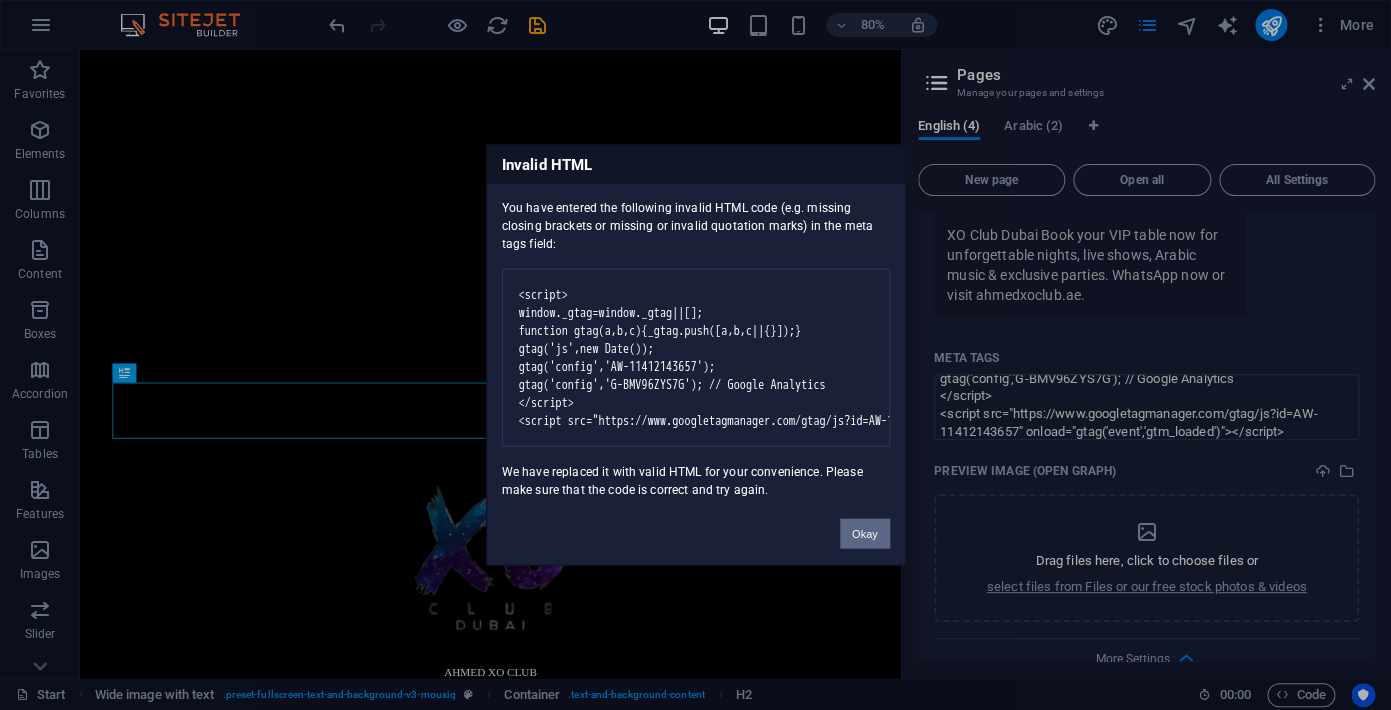 click on "Okay" at bounding box center [865, 534] 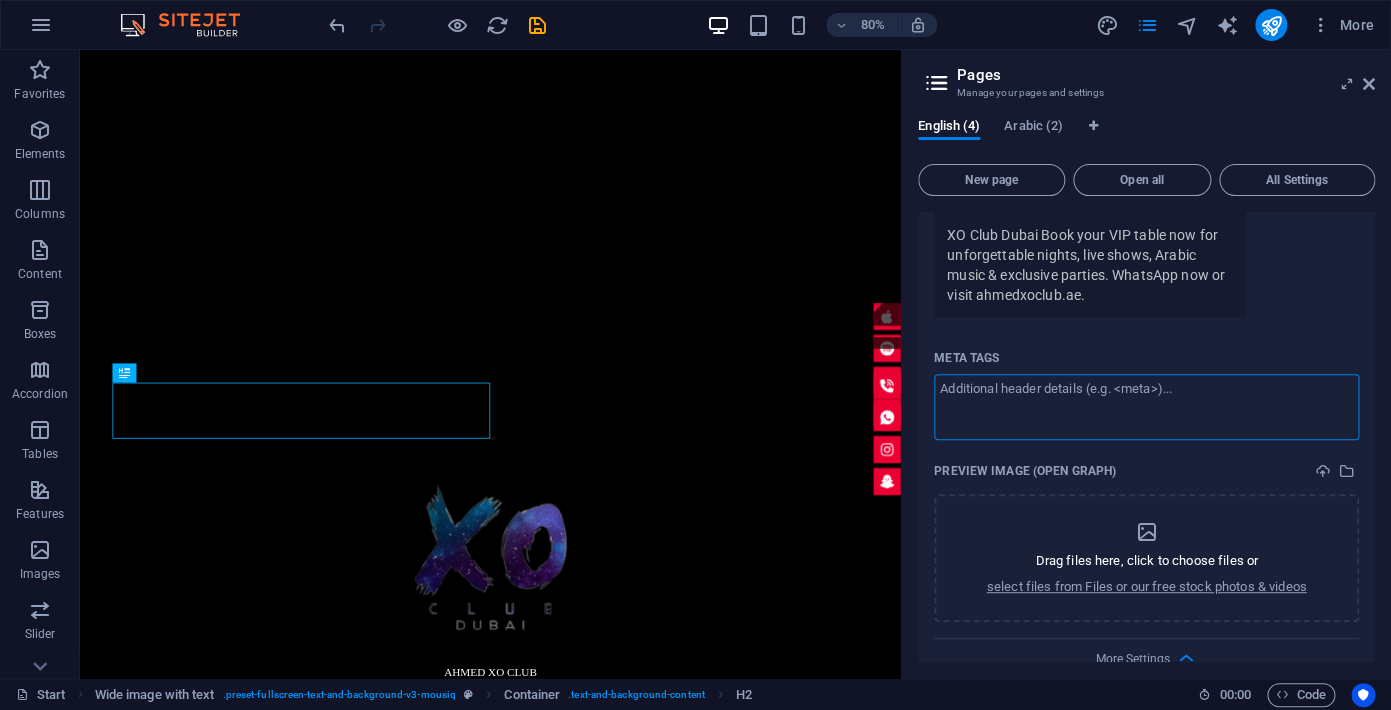 scroll, scrollTop: 0, scrollLeft: 0, axis: both 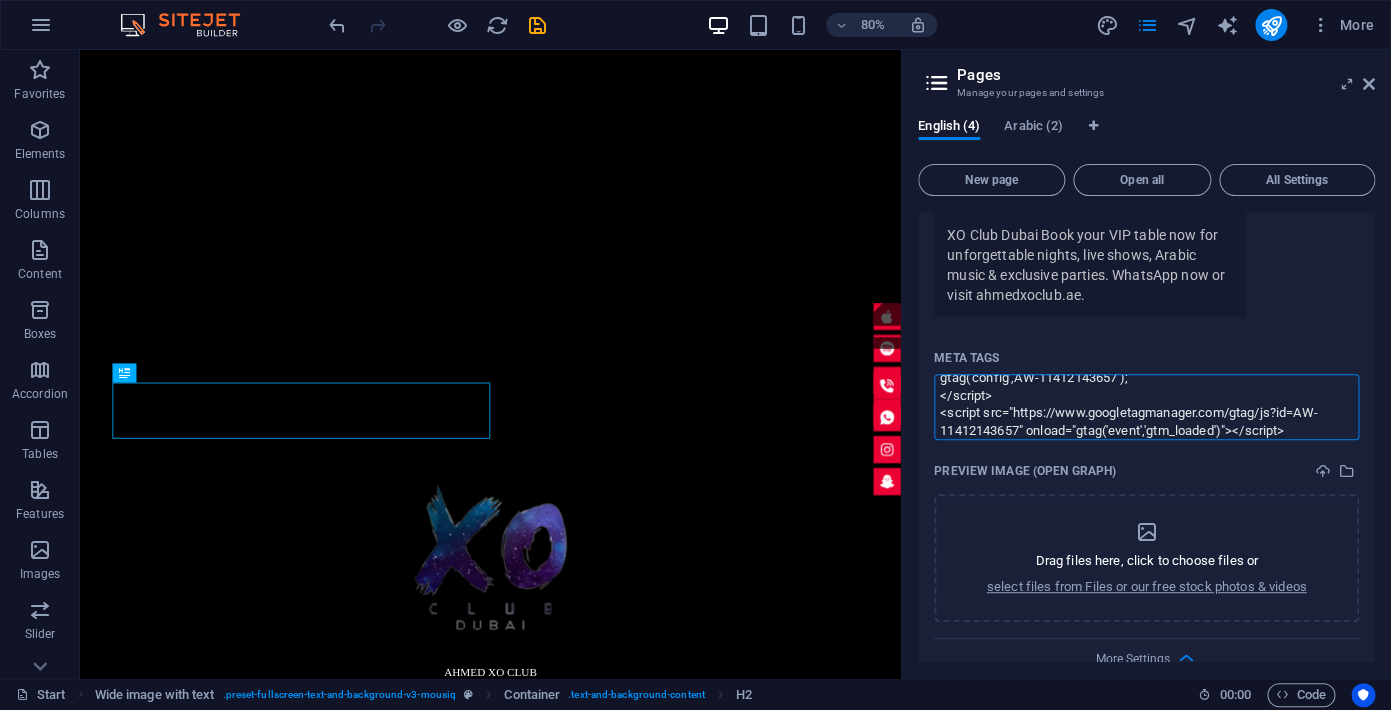 type on "<script>
window._gtag=window._gtag||[];
function gtag(a,b,c){_gtag.push([a,b,c||{}]);}
gtag('js',new Date());
gtag('config','AW-11412143657');
</script>
<script src="https://www.googletagmanager.com/gtag/js?id=AW-11412143657" onload="gtag('event','gtm_loaded')"></script>" 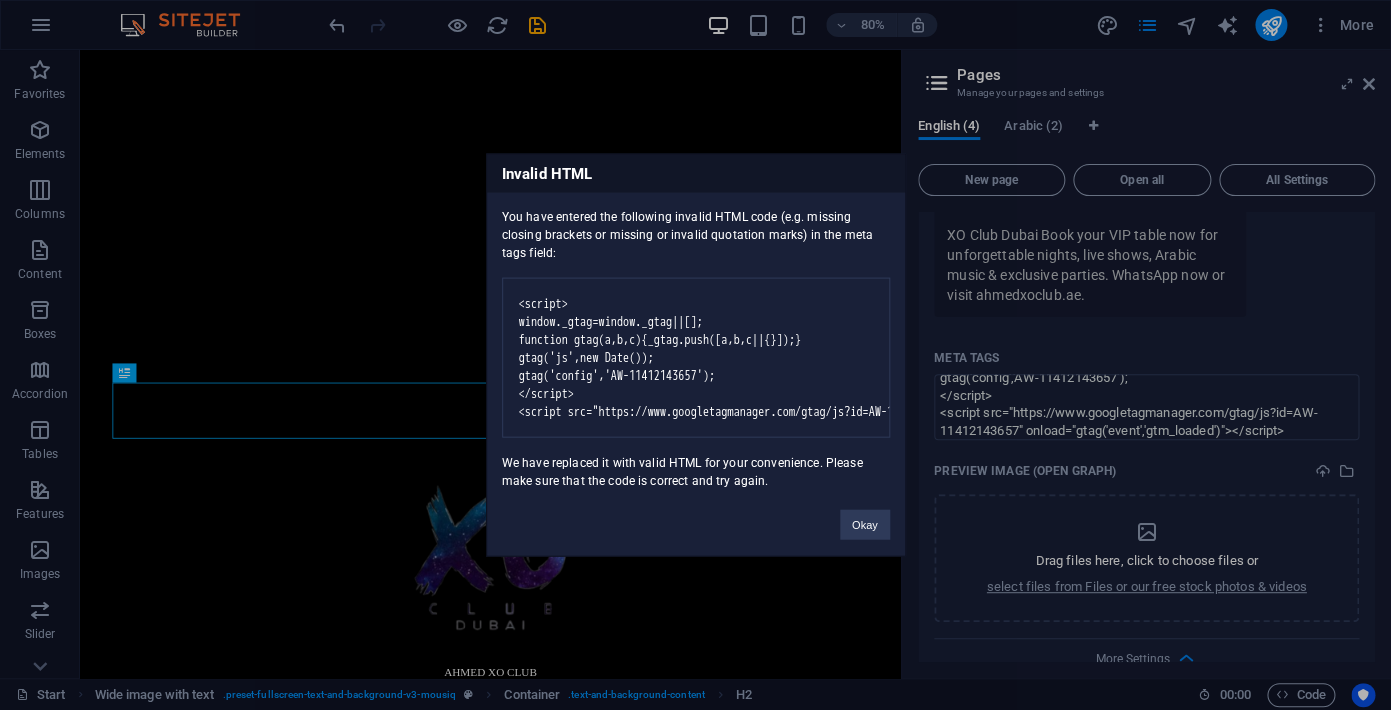 click on "ahmedxoclub.ae Start (en) Favorites Elements Columns Content Boxes Accordion Tables Features Images Slider Header Footer Forms Marketing Collections
Drag here to replace the existing content. Press “Ctrl” if you want to create a new element.
H2   Wide image with text   Container   Container   Banner   Logo   Banner   Banner   Container   Button   Icon   Container   Preset   Text   Text   Icon   Icon   Preset   Icon   Button 80% More Start Wide image with text . preset-fullscreen-text-and-background-v3-mousiq Container . text-and-background-content H2 00 : 00 Code Pages Manage your pages and settings English (4) Arabic (2) New page Open all All Settings Start / Name Start ​ URL SLUG / ​ SEO Title AI ​ 784 / 580 Px SEO Description AI XO Club Dubai Book your VIP table now for unforgettable nights, live shows, Arabic music & exclusive parties. WhatsApp now or visit ahmedxoclub.ae. ​ AI ​" at bounding box center (695, 355) 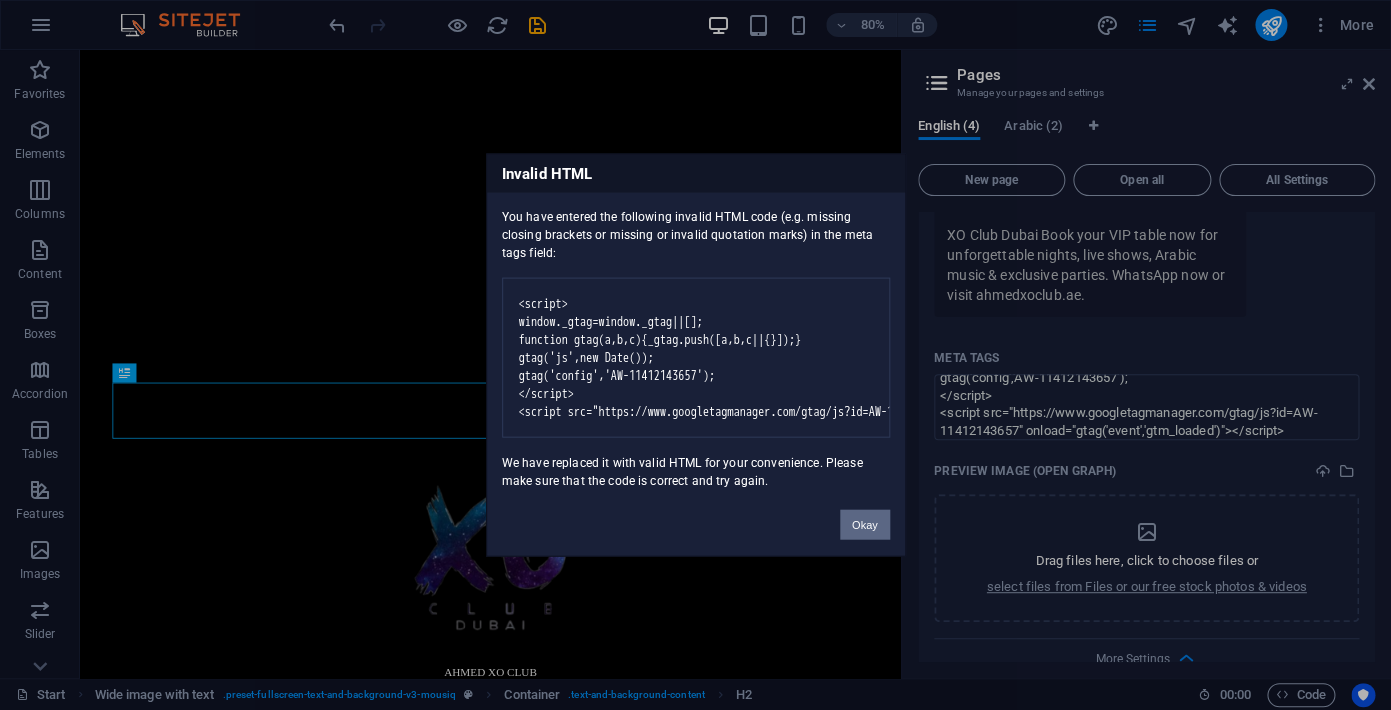 click on "Okay" at bounding box center [865, 525] 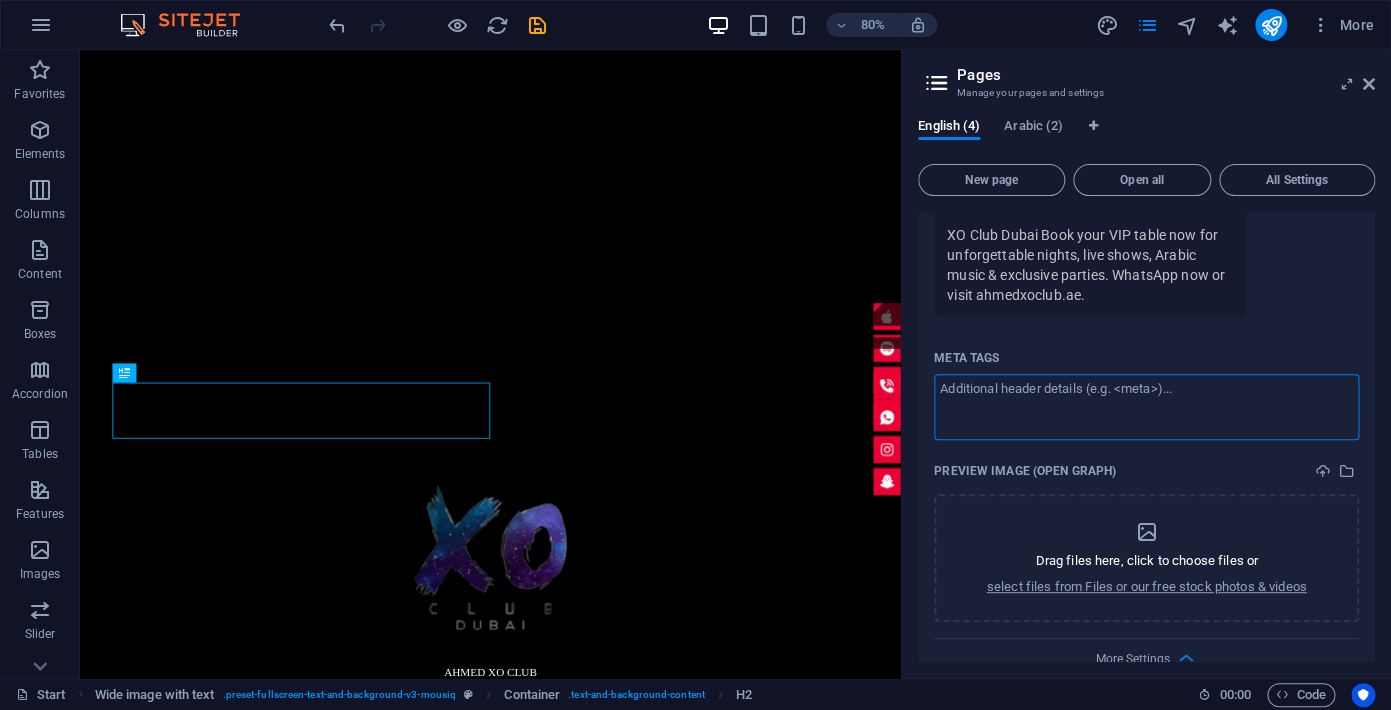 scroll, scrollTop: 0, scrollLeft: 0, axis: both 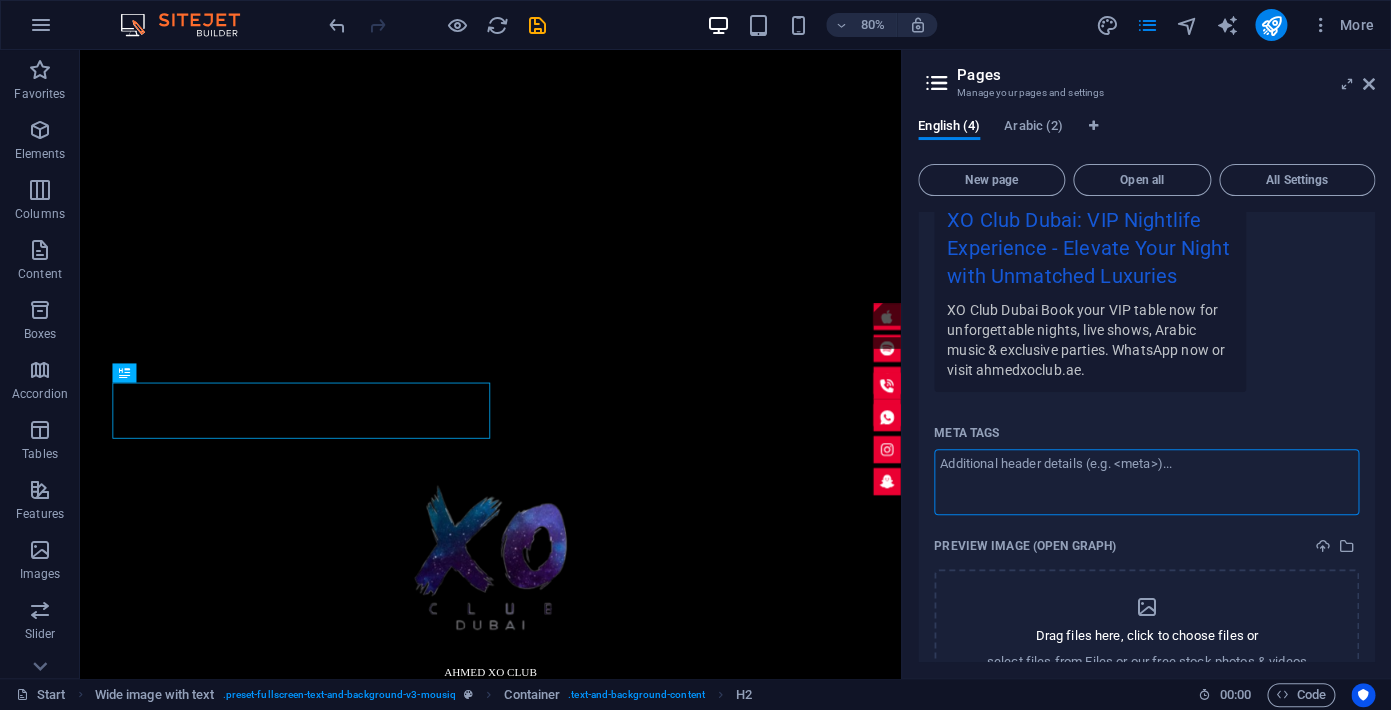 click on "Meta tags ​" at bounding box center [1146, 481] 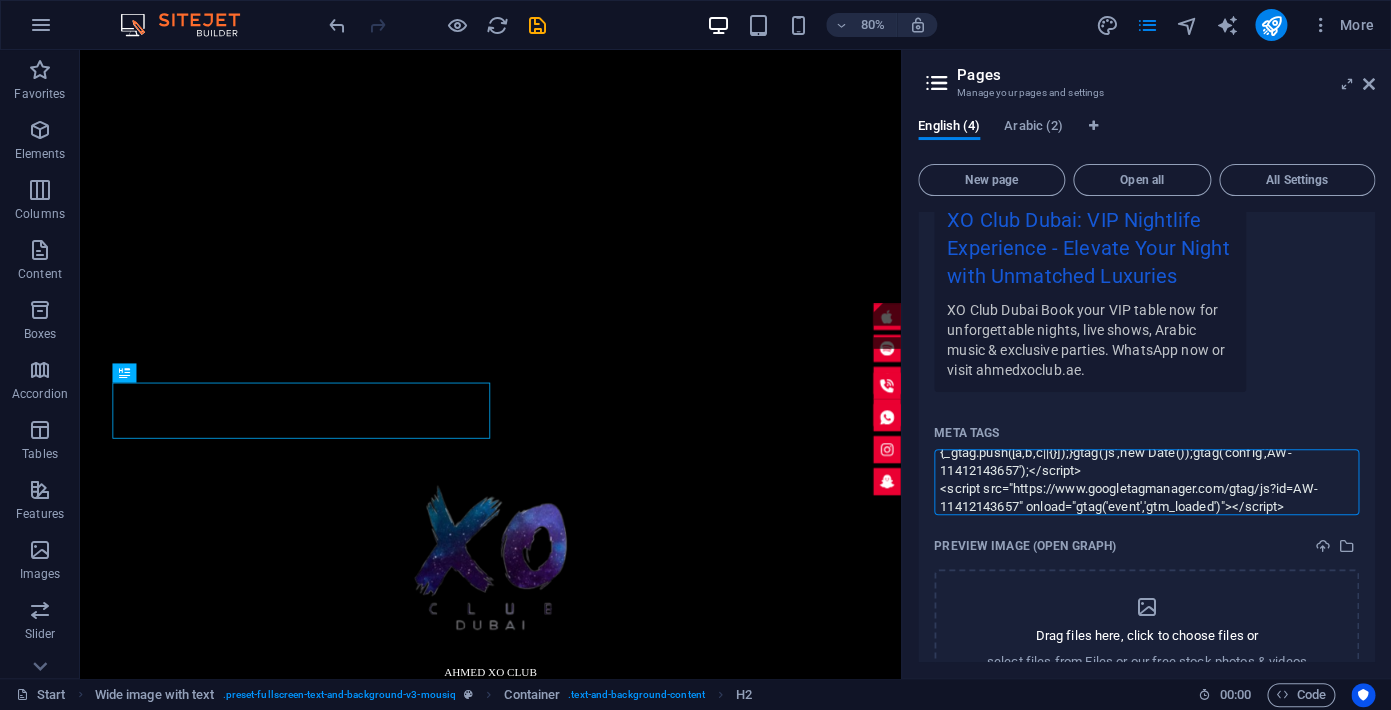 type on "<script>window._gtag=window._gtag||[];function gtag(a,b,c){_gtag.push([a,b,c||{}]);}gtag('js',new Date());gtag('config','AW-11412143657');</script>
<script src="https://www.googletagmanager.com/gtag/js?id=AW-11412143657" onload="gtag('event','gtm_loaded')"></script>" 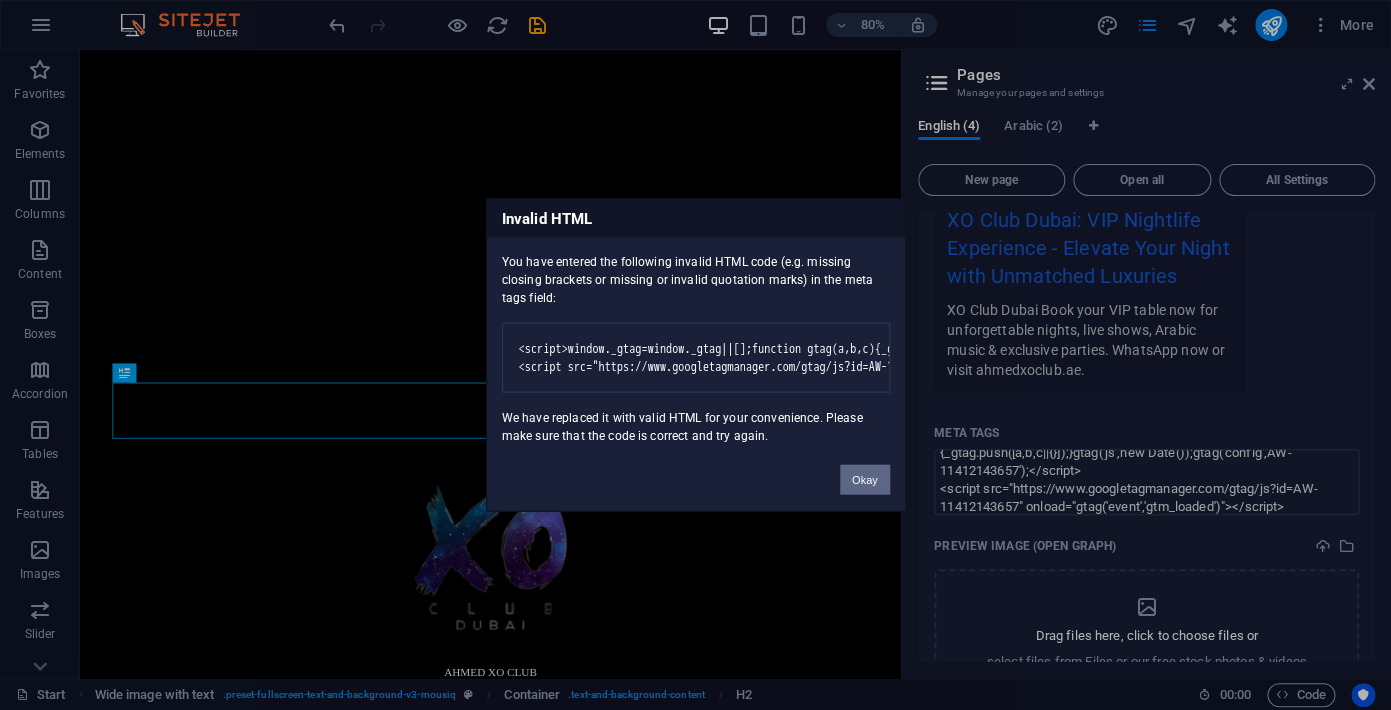 click on "Okay" at bounding box center [865, 480] 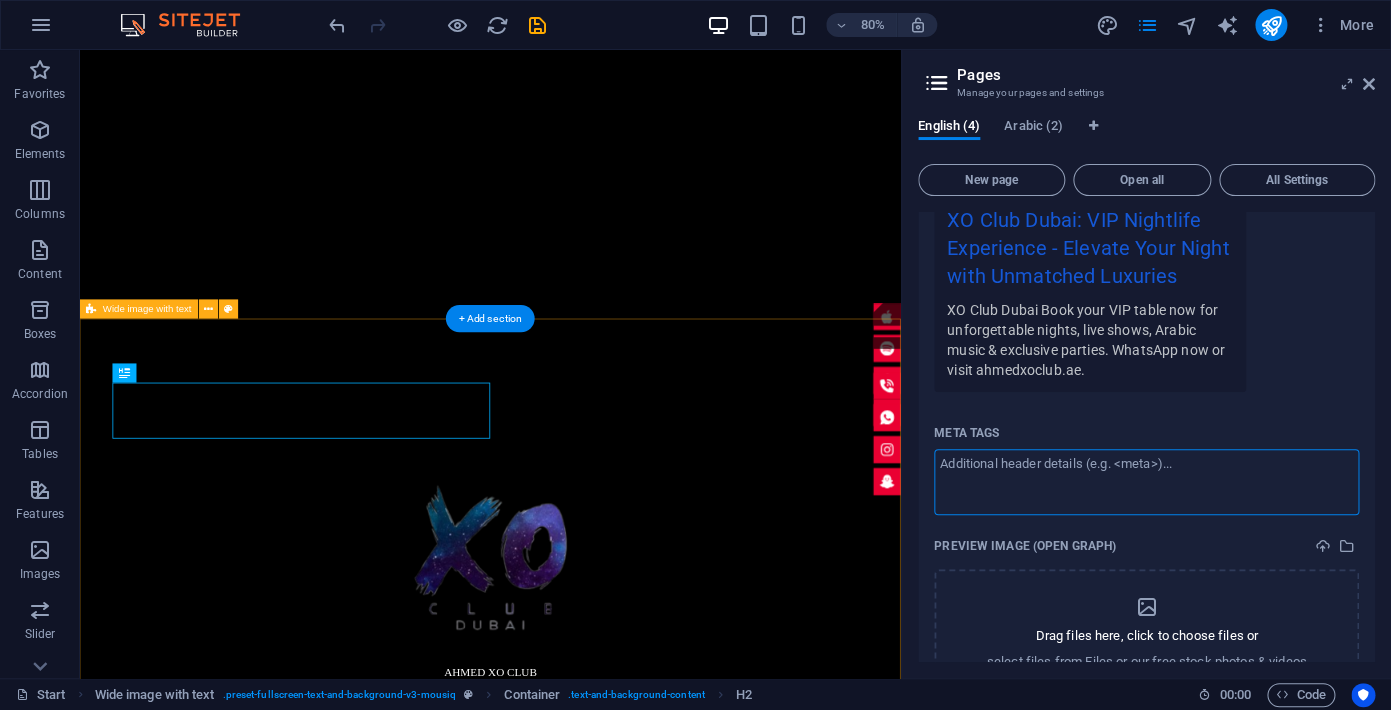 scroll, scrollTop: 0, scrollLeft: 0, axis: both 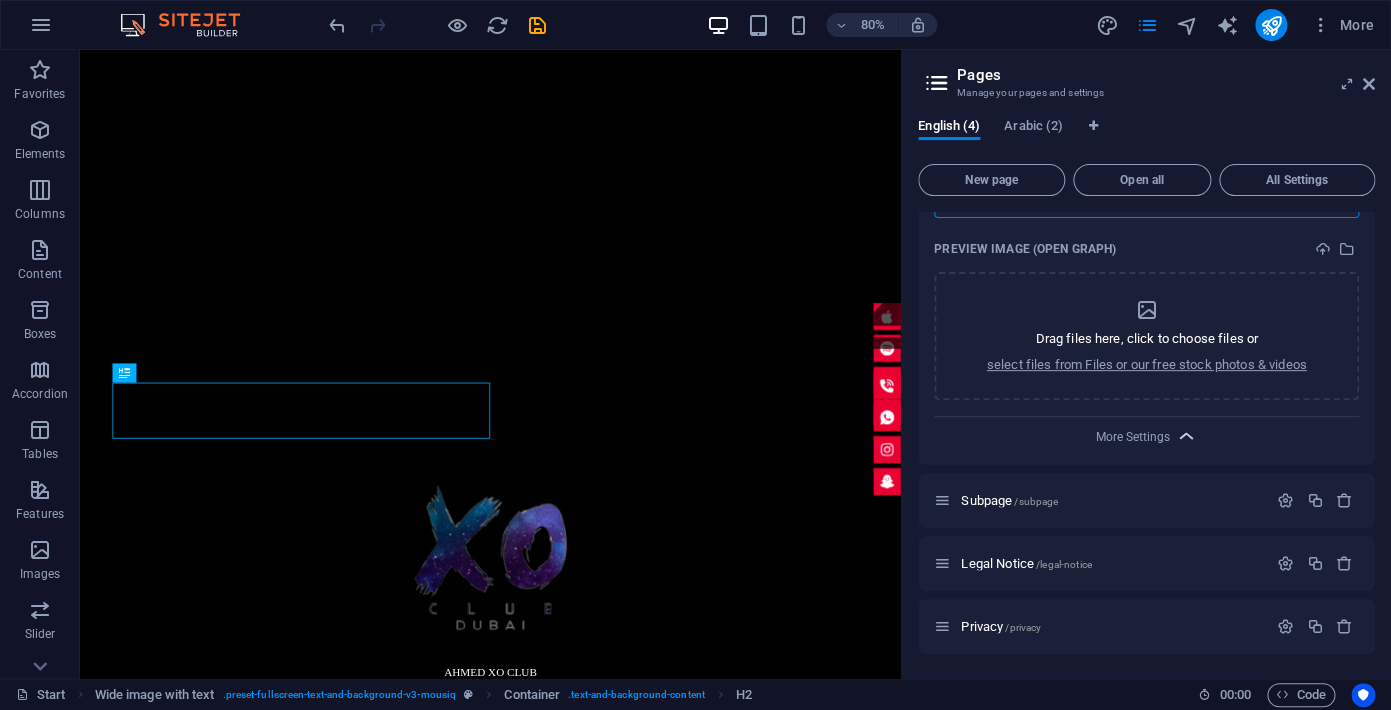 click at bounding box center [1186, 436] 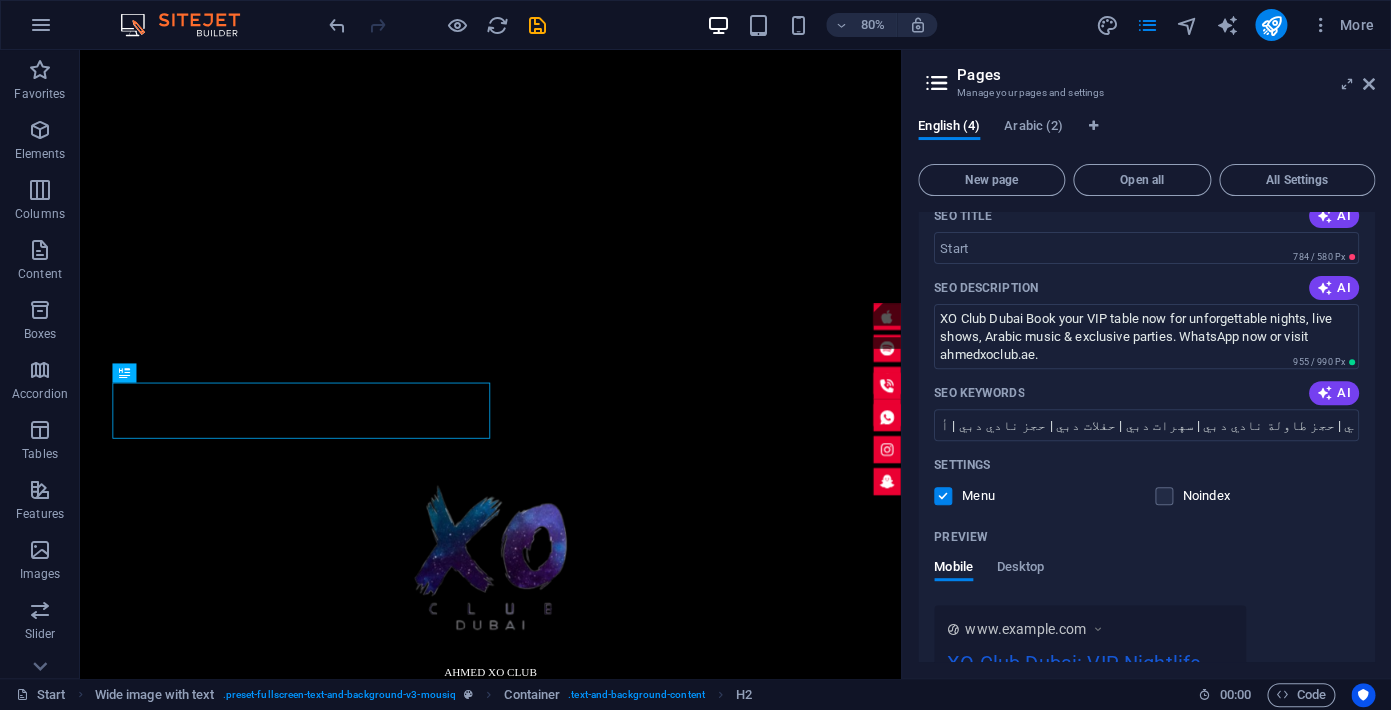 scroll, scrollTop: 0, scrollLeft: 0, axis: both 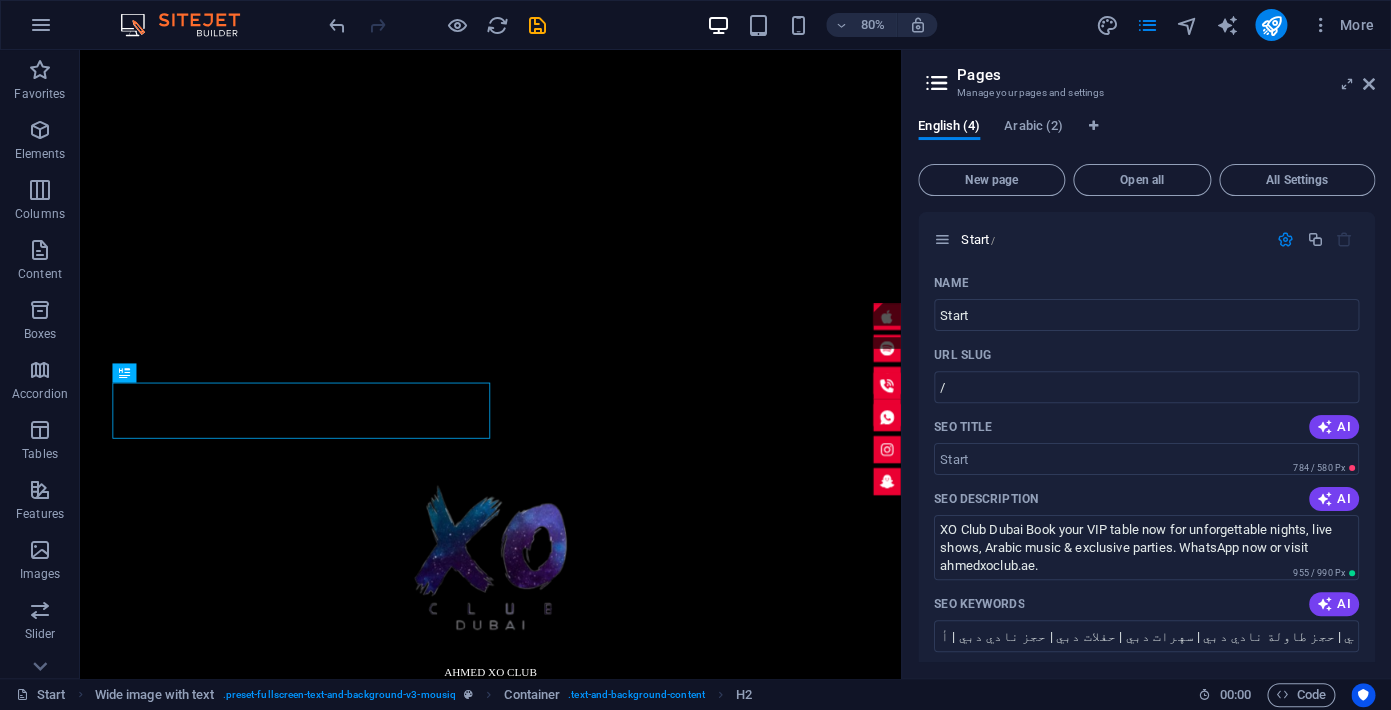 click on "English (4) Arabic (2)" at bounding box center [1146, 137] 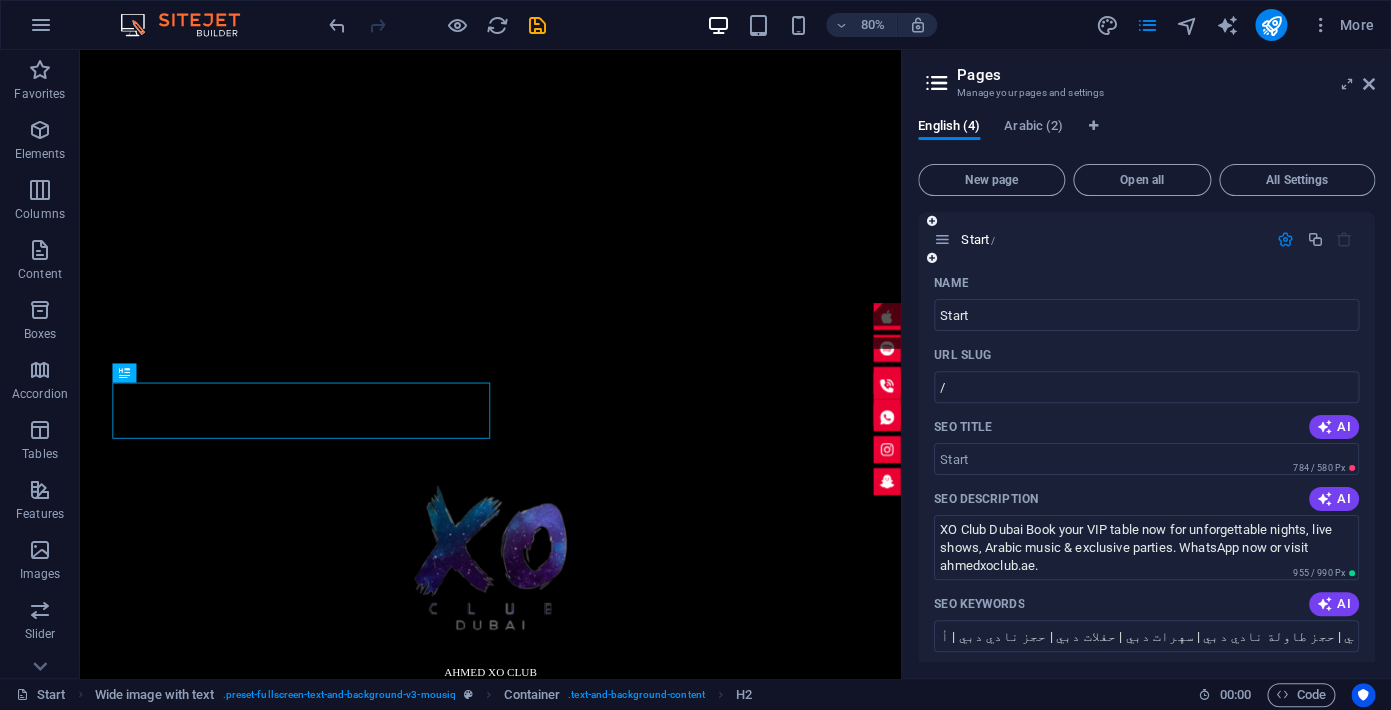 click at bounding box center (1285, 239) 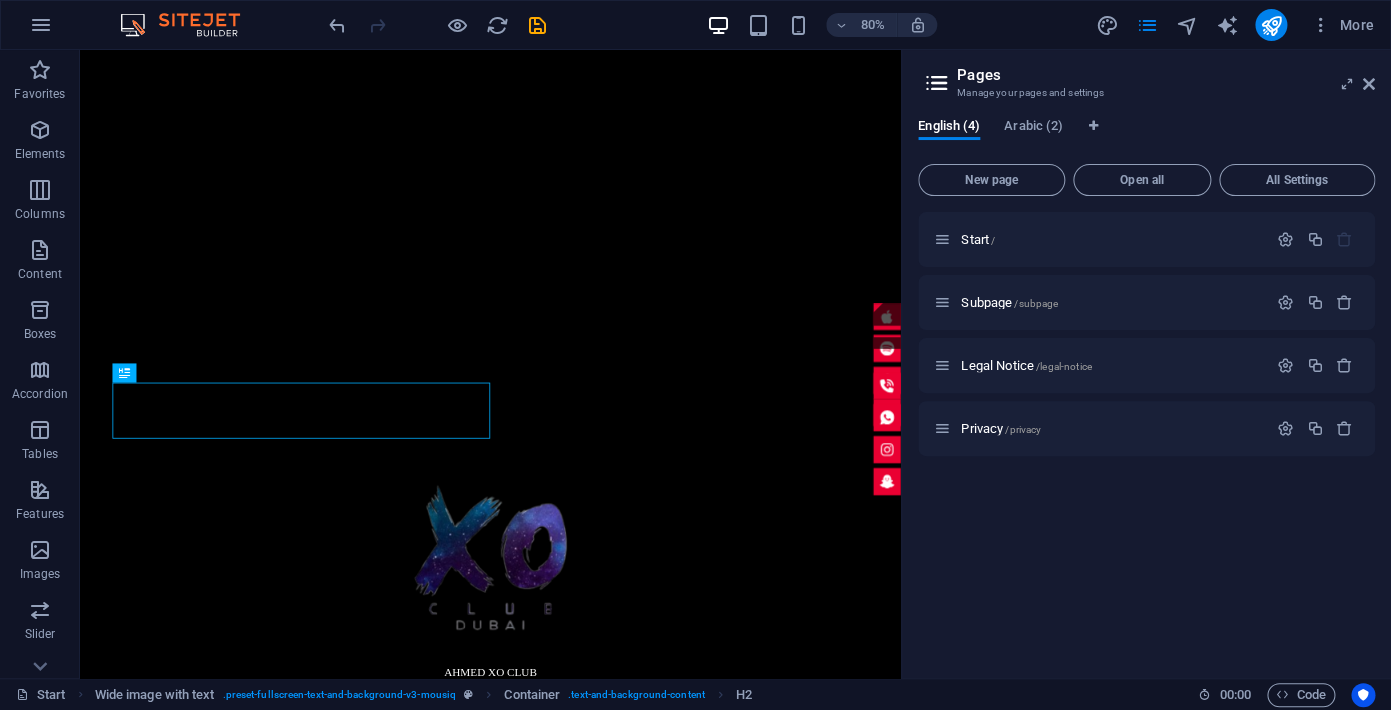 click on "Start / Subpage /subpage Legal Notice /legal-notice Privacy /privacy" at bounding box center [1146, 437] 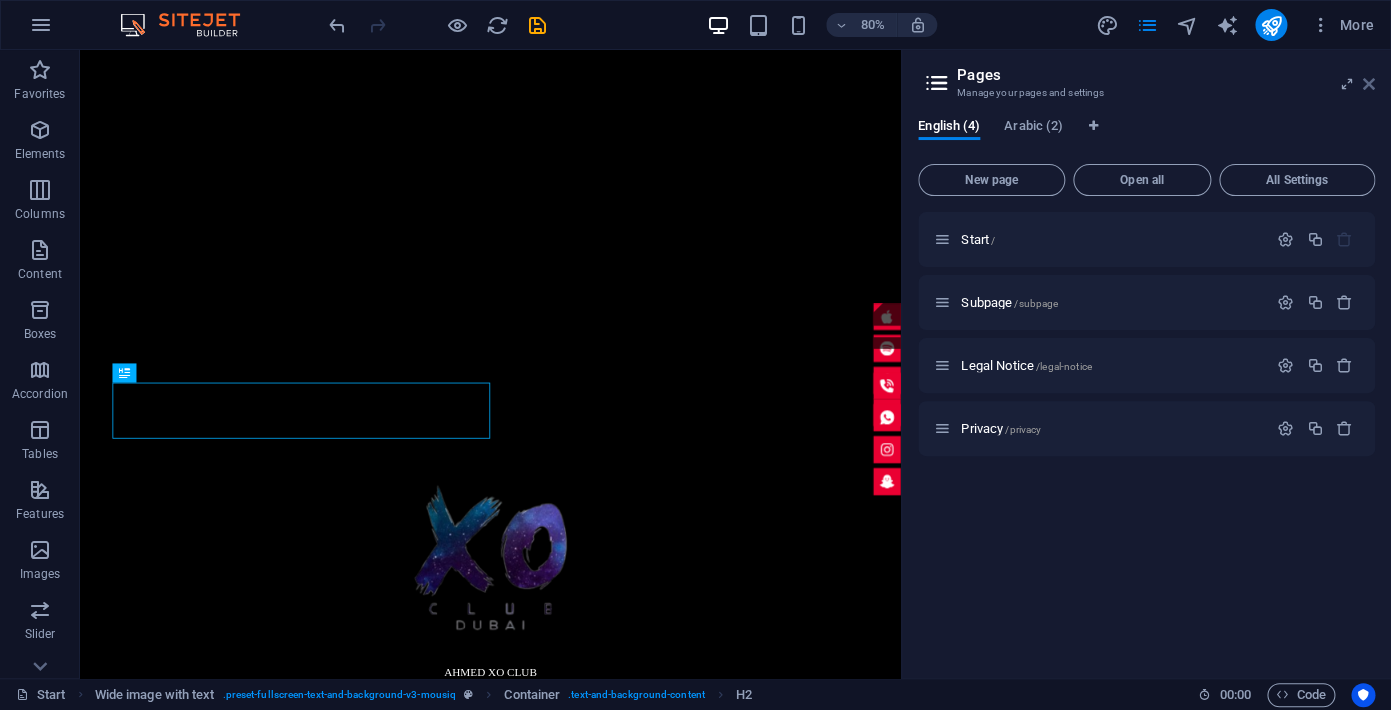 click at bounding box center [1369, 84] 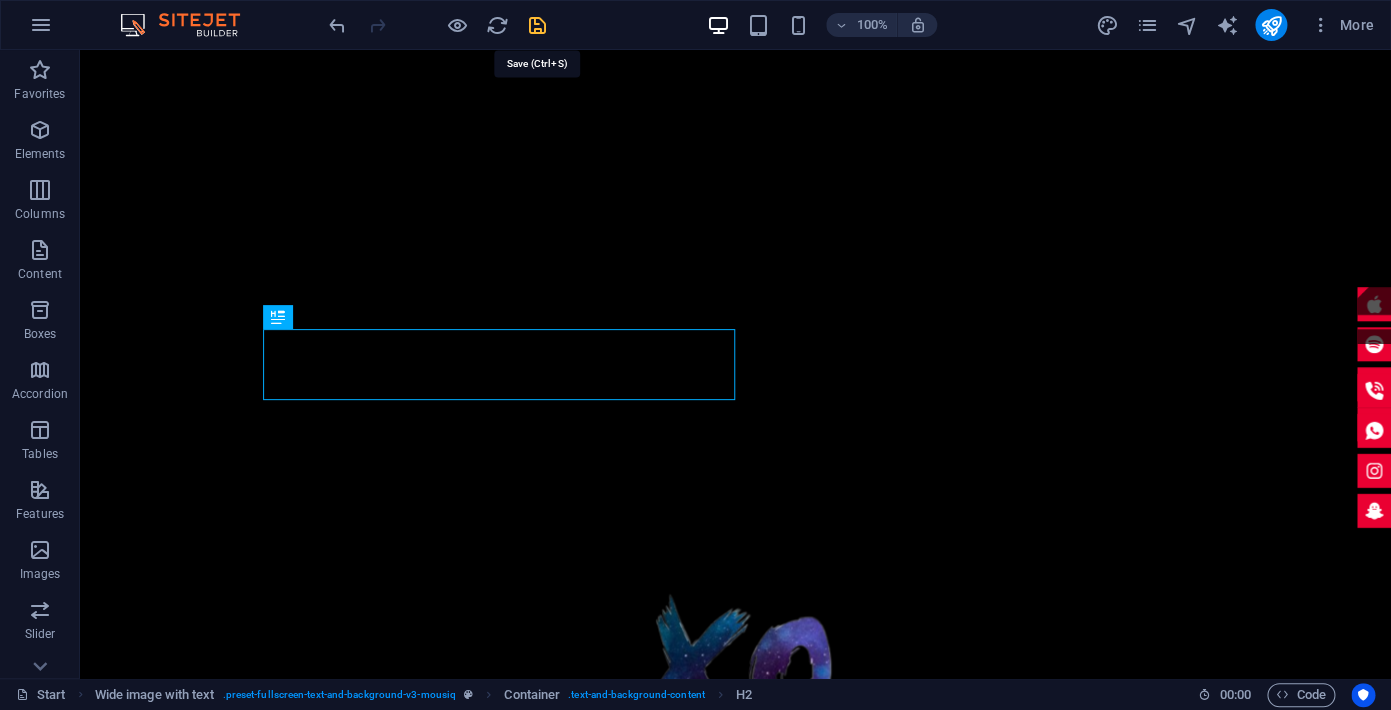 click at bounding box center [537, 25] 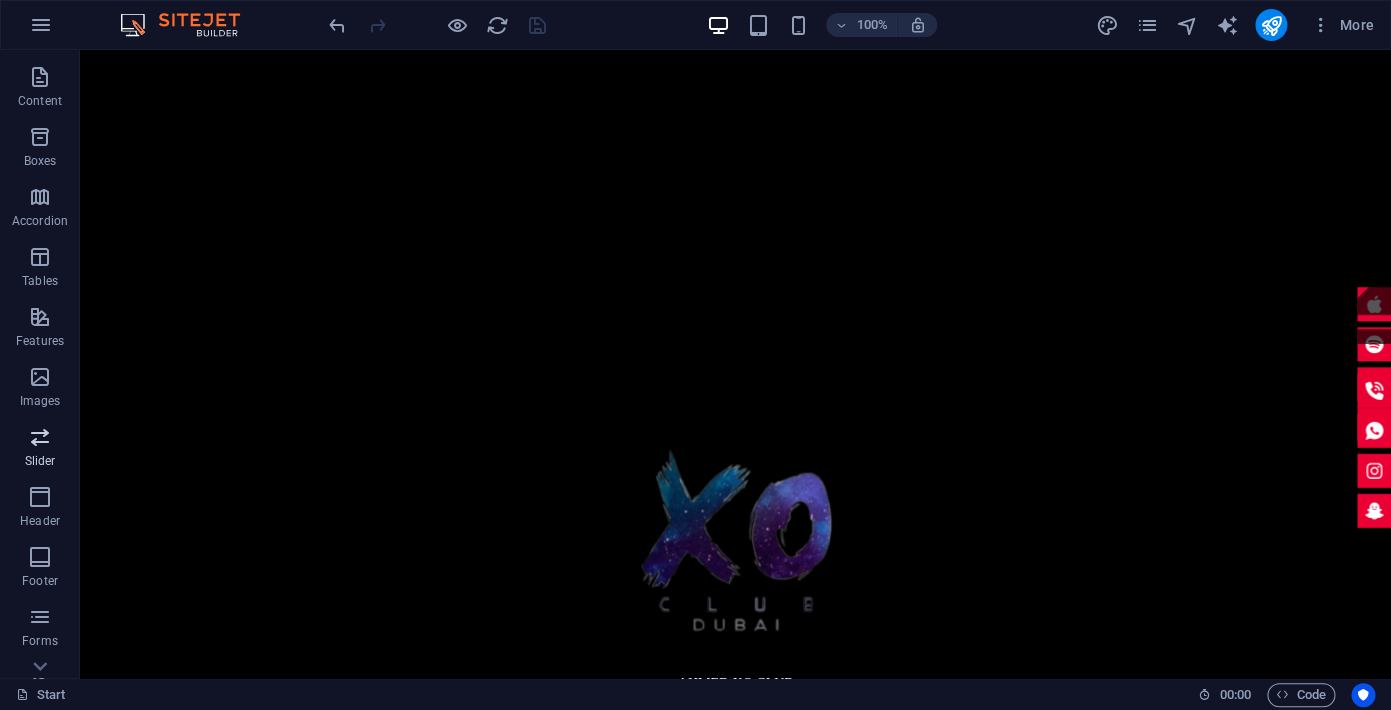scroll, scrollTop: 273, scrollLeft: 0, axis: vertical 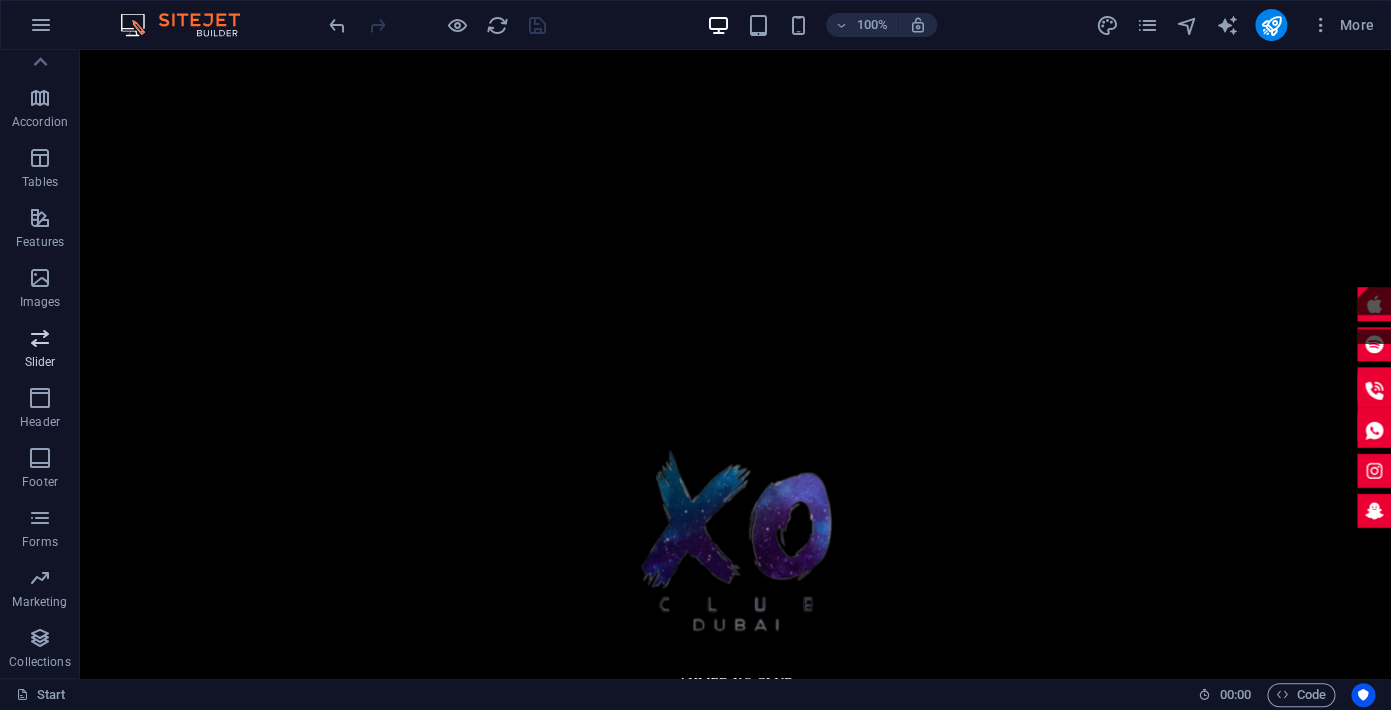 click at bounding box center (40, 338) 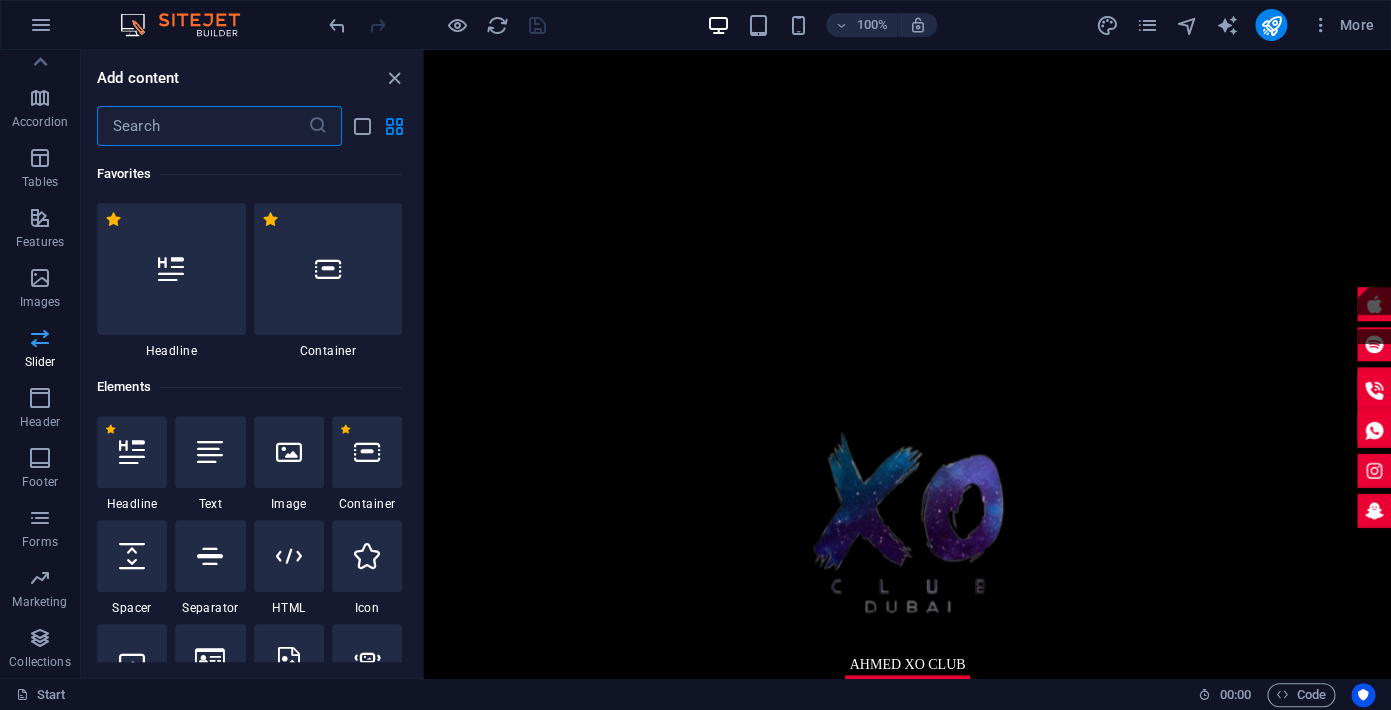 scroll, scrollTop: 273, scrollLeft: 0, axis: vertical 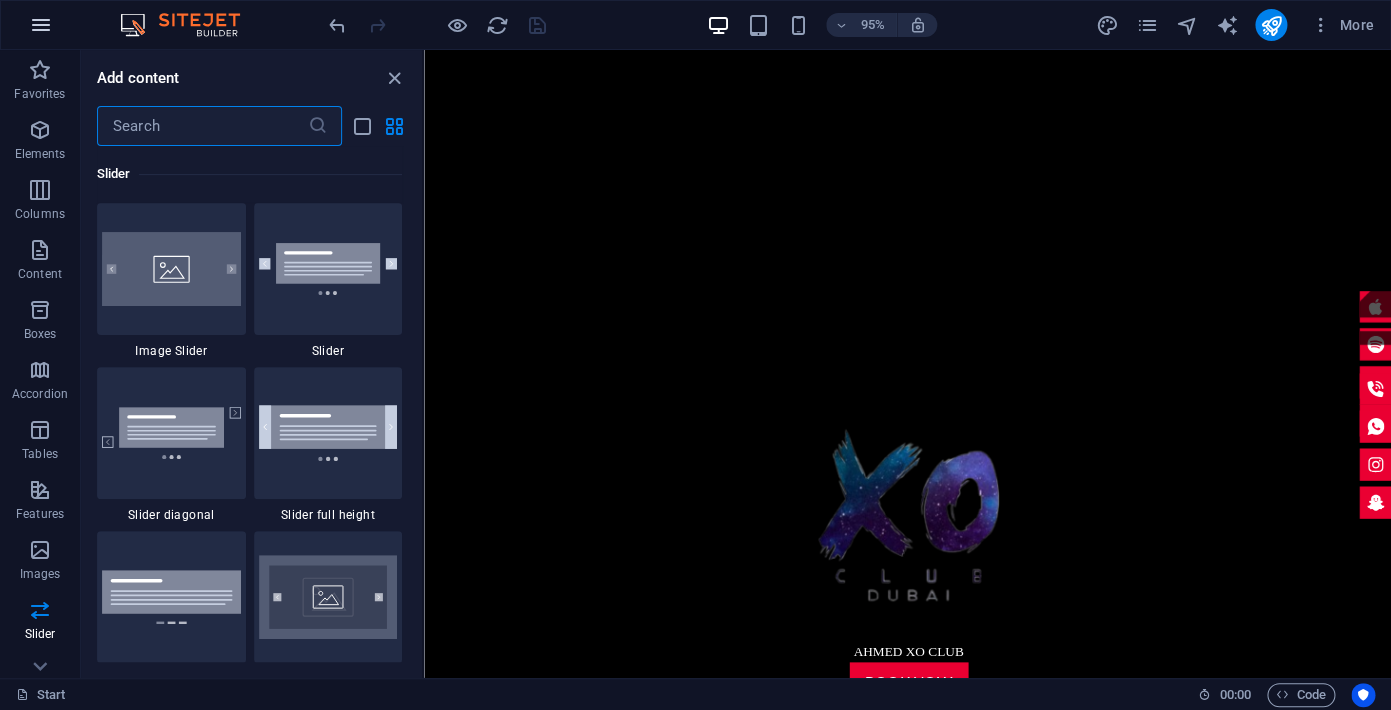 click at bounding box center [41, 25] 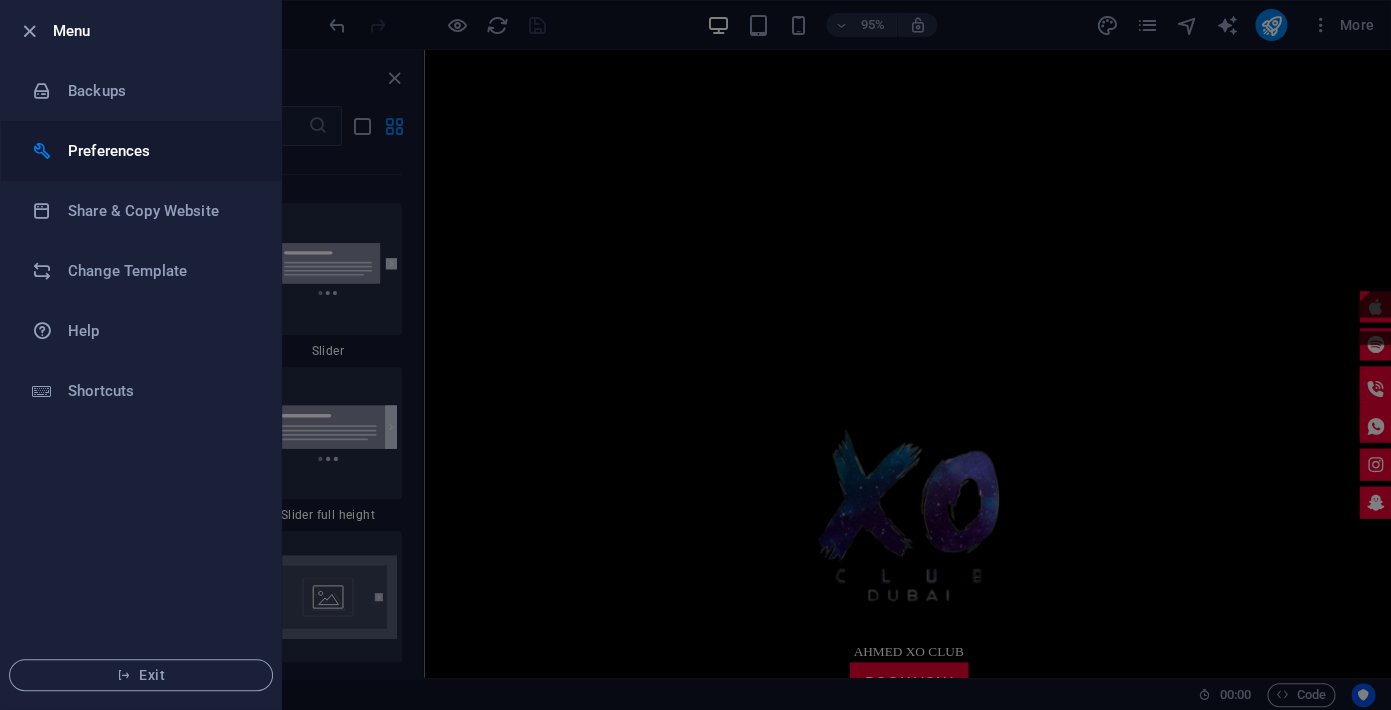 click on "Preferences" at bounding box center [160, 151] 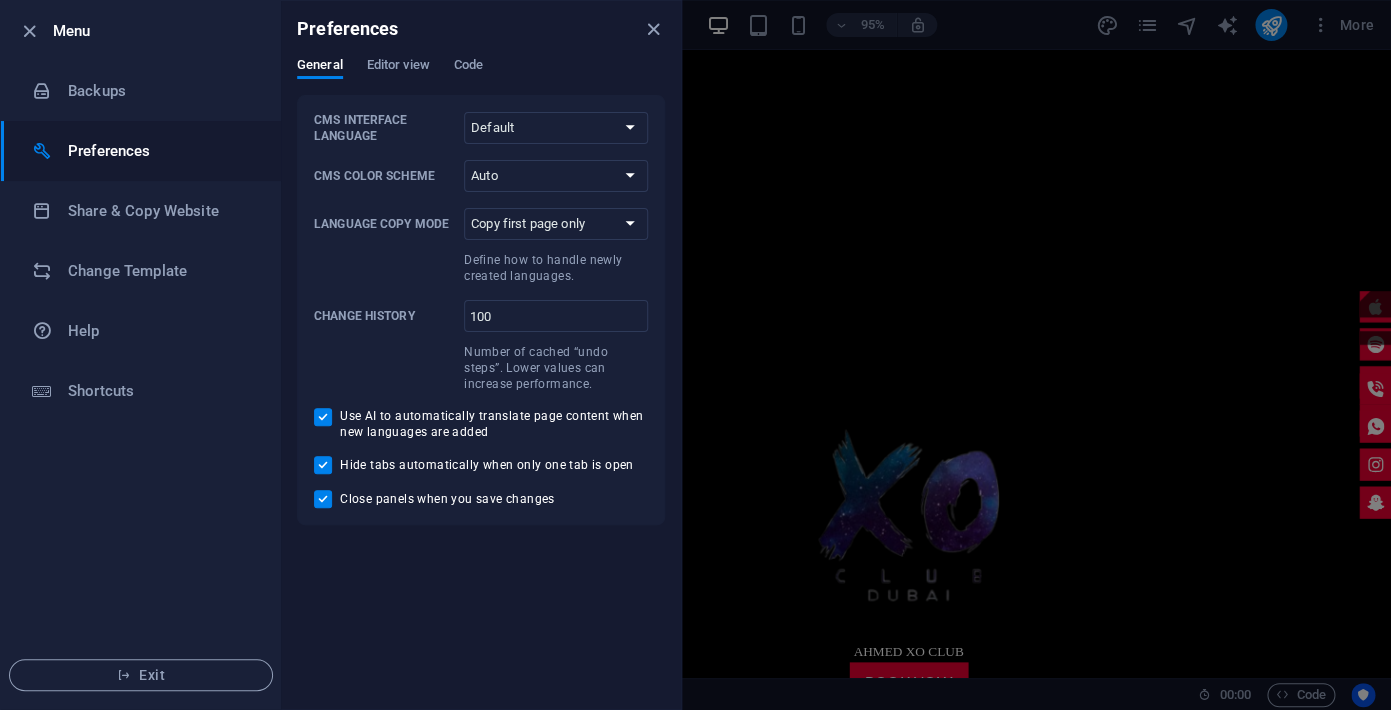 click on "Preferences" at bounding box center (481, 29) 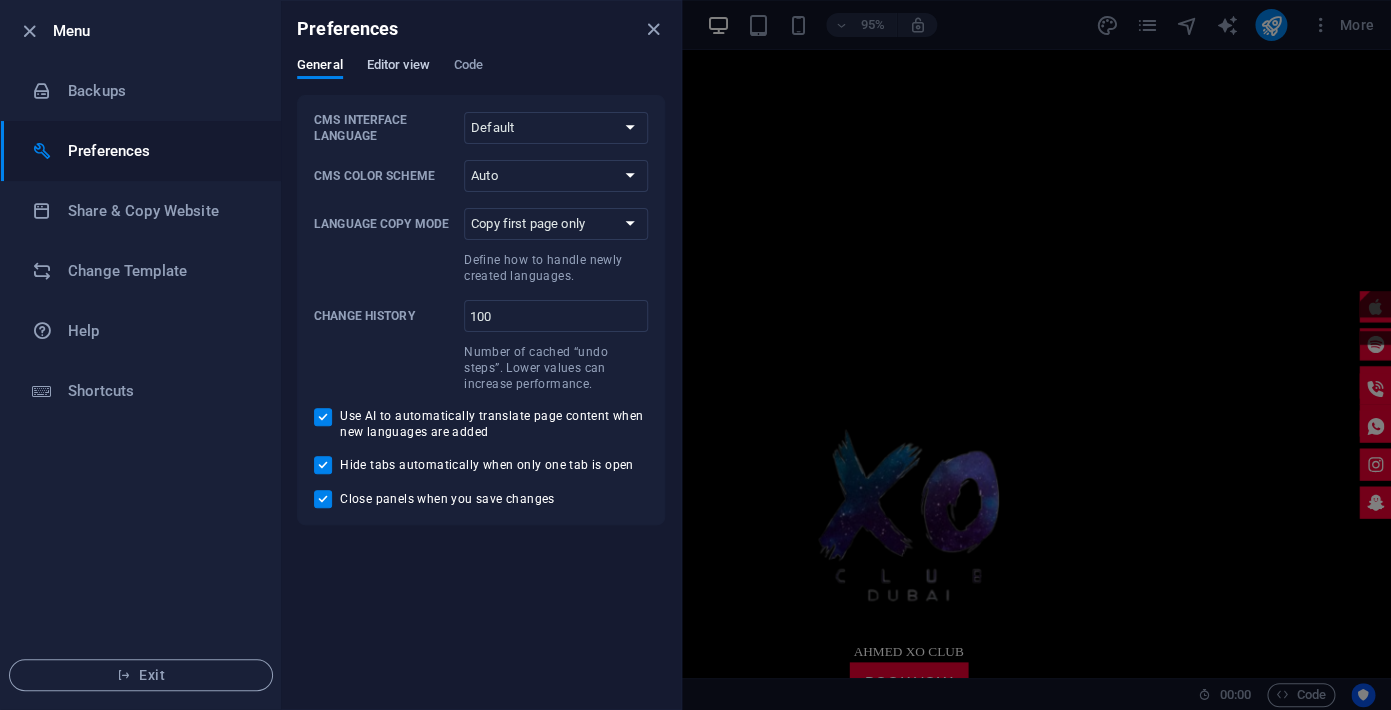 click on "Editor view" at bounding box center (398, 67) 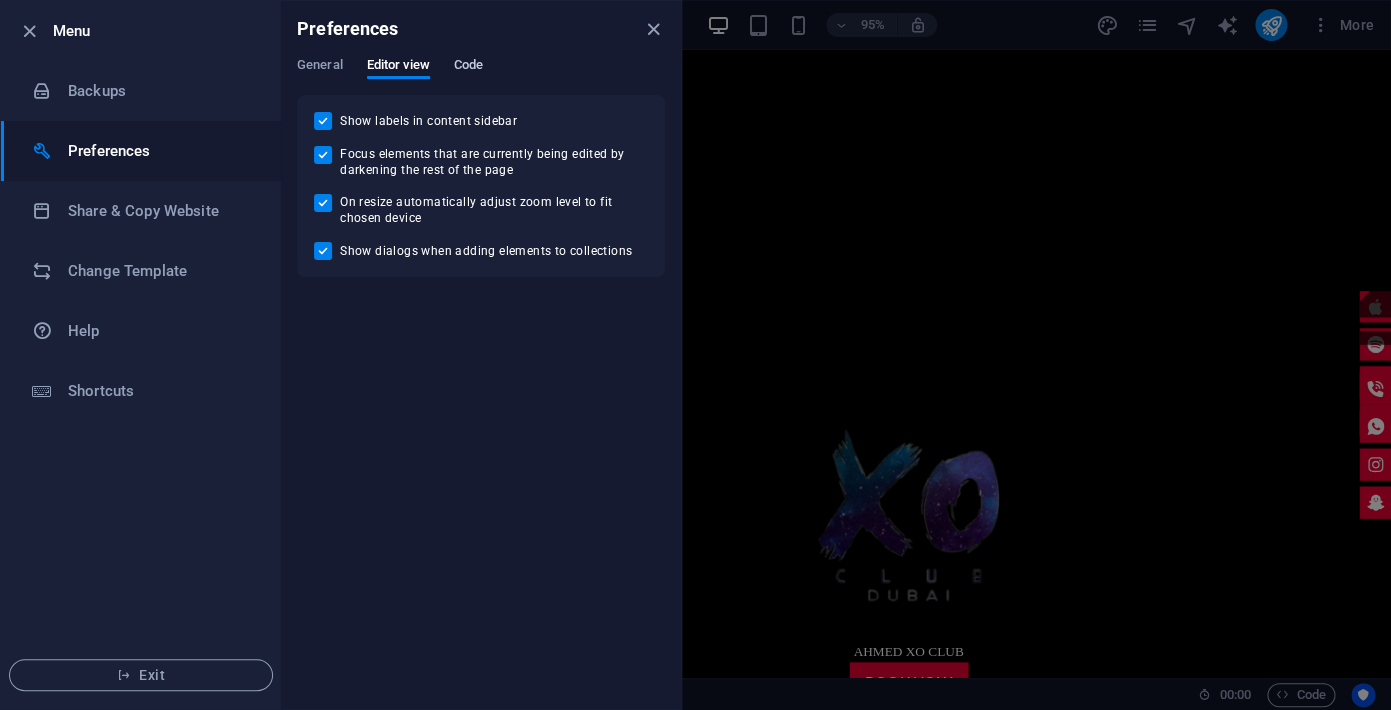 click on "Code" at bounding box center [468, 67] 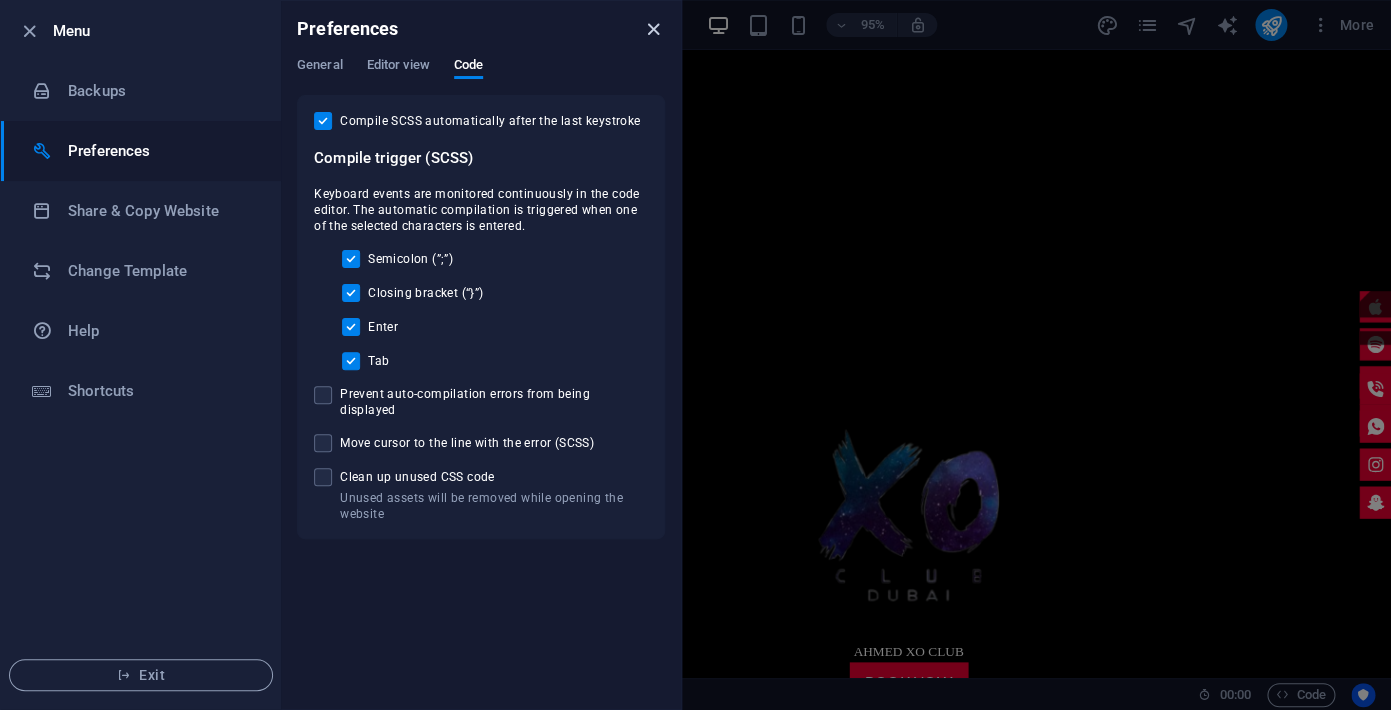 click at bounding box center [653, 29] 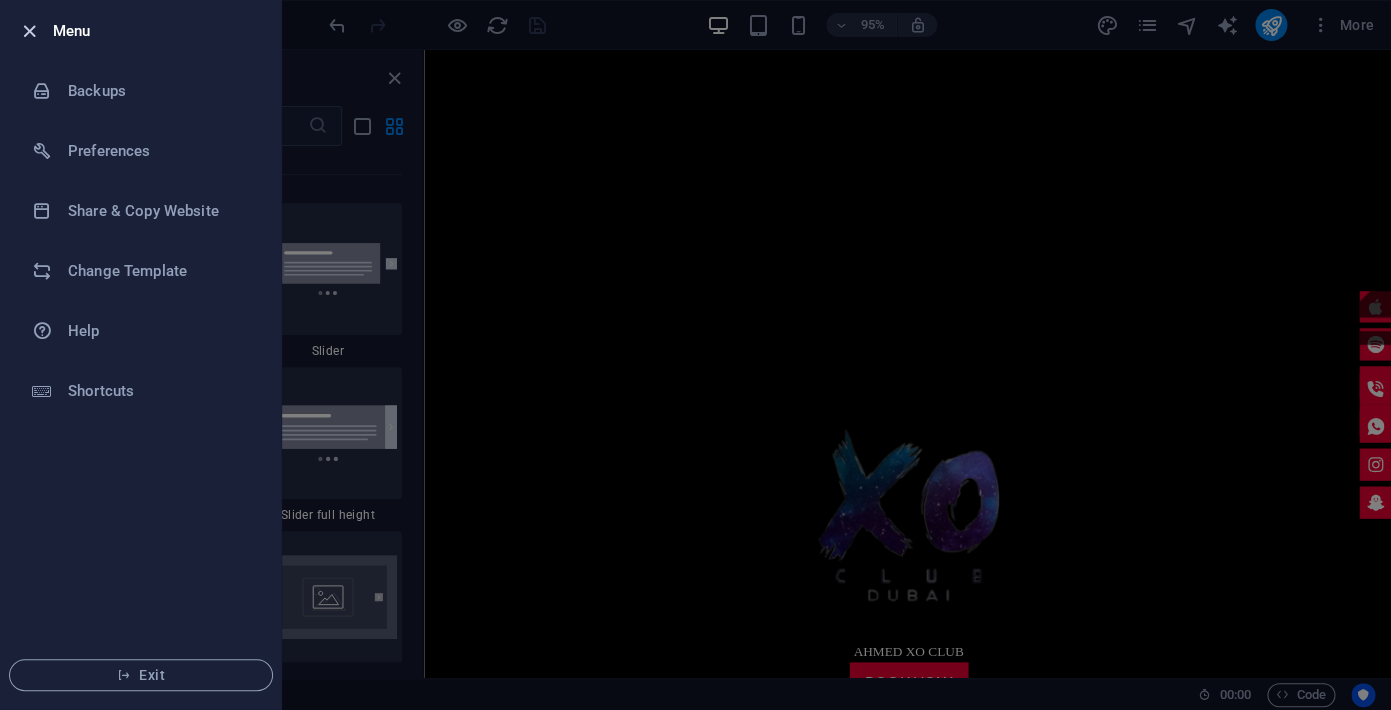 click at bounding box center [29, 31] 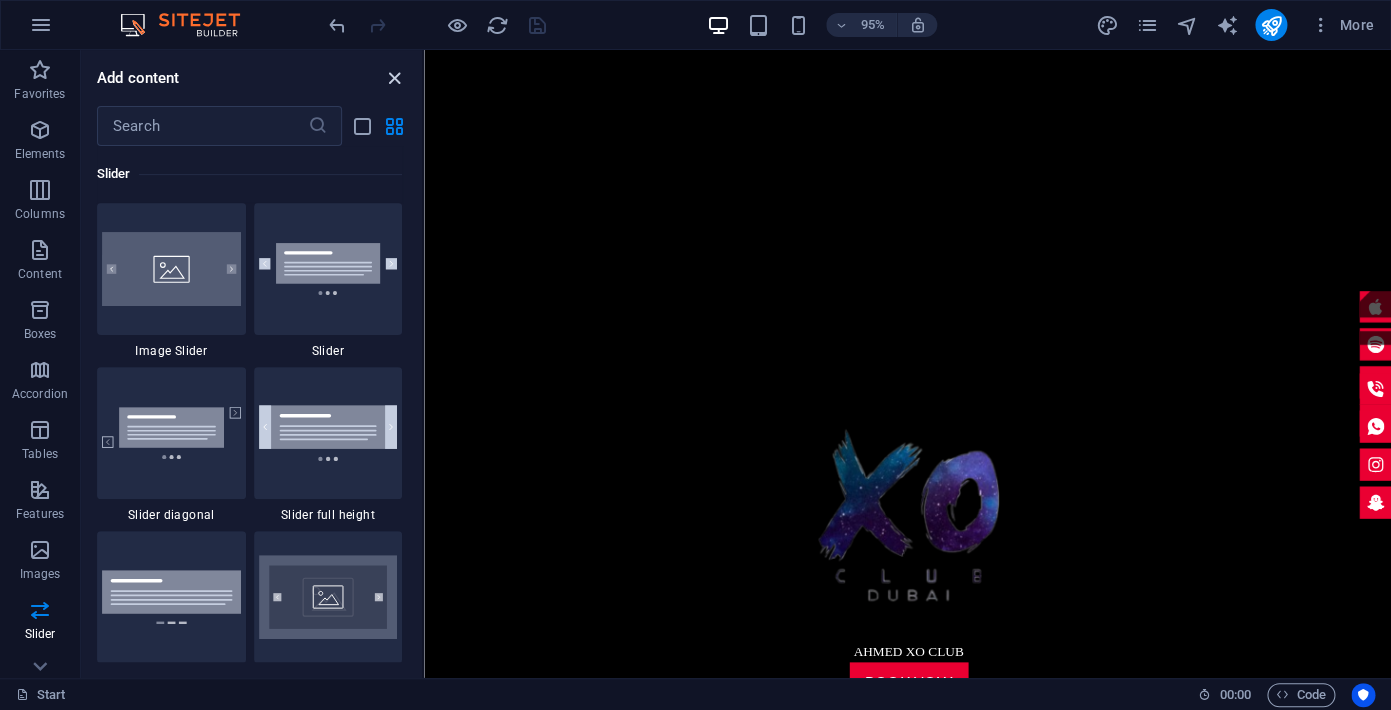 click at bounding box center (394, 78) 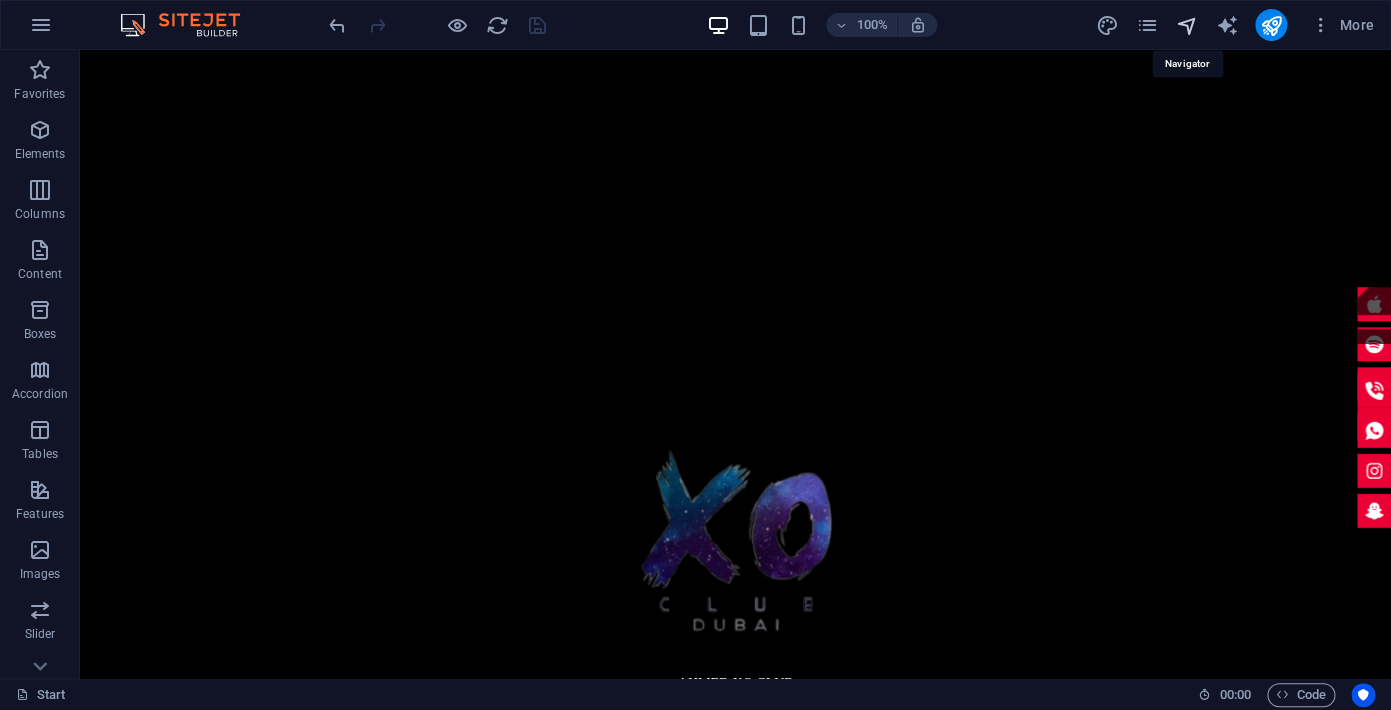 click at bounding box center (1186, 25) 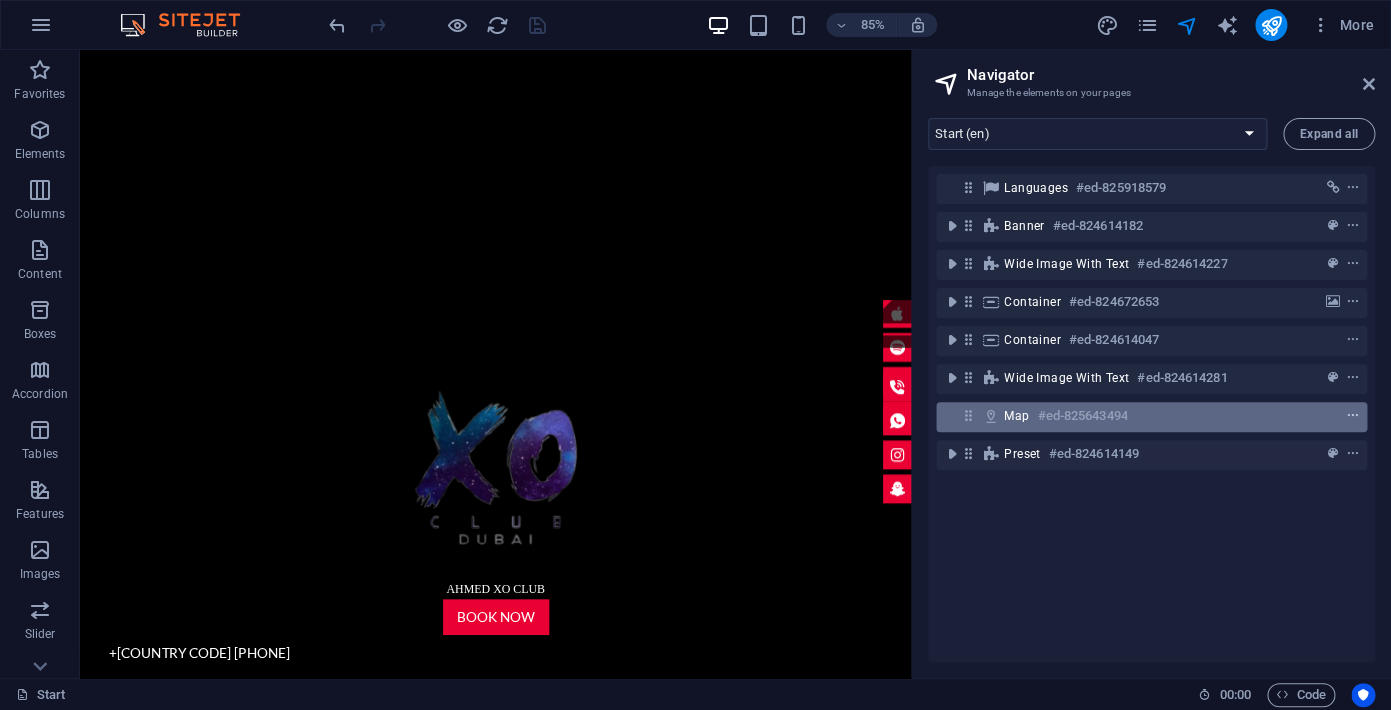 click at bounding box center [1353, 416] 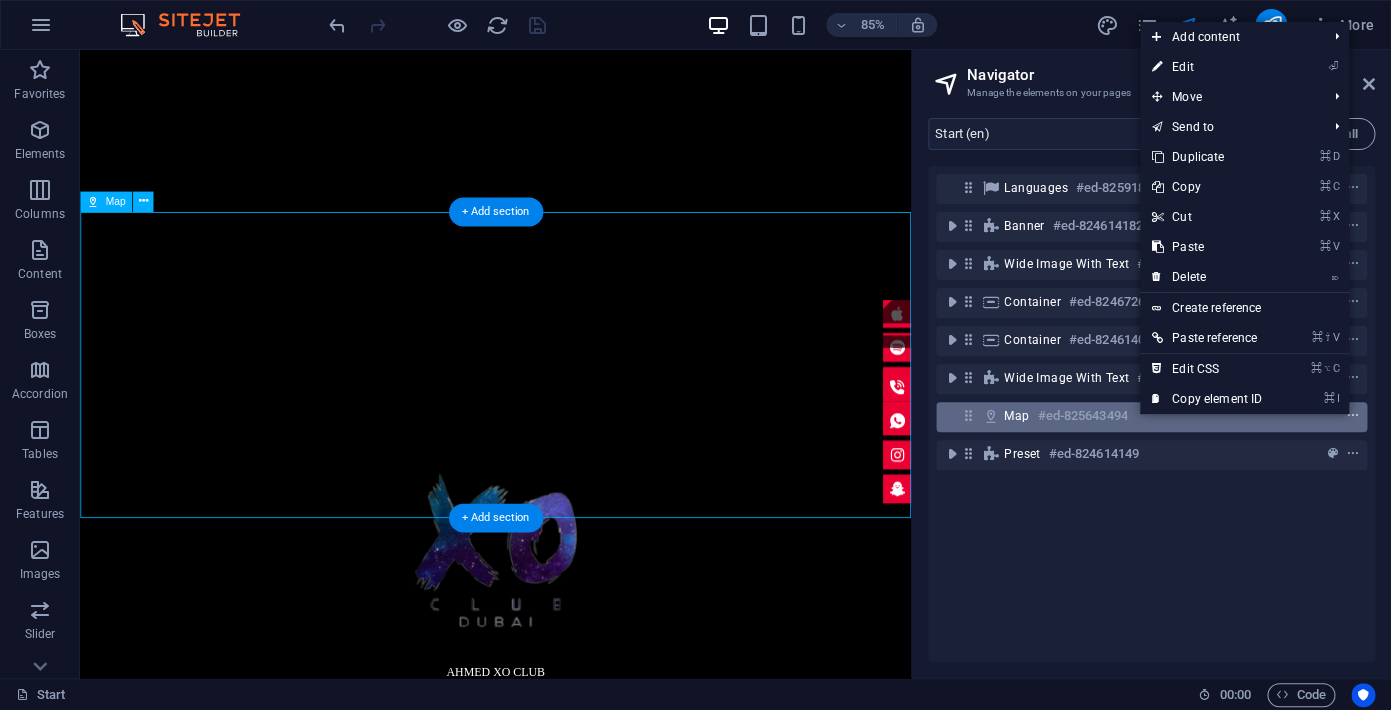 scroll, scrollTop: 4065, scrollLeft: 0, axis: vertical 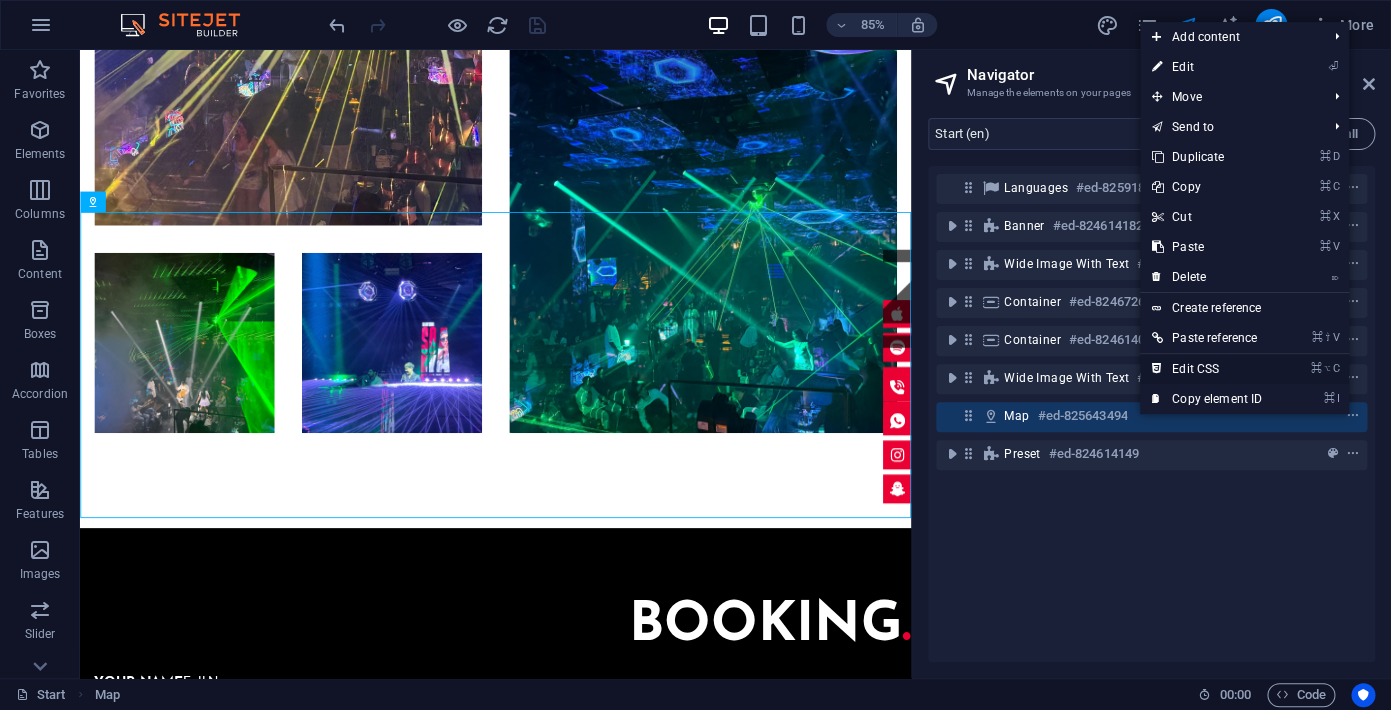 click on "⌘ ⌥ C  Edit CSS" at bounding box center (1207, 369) 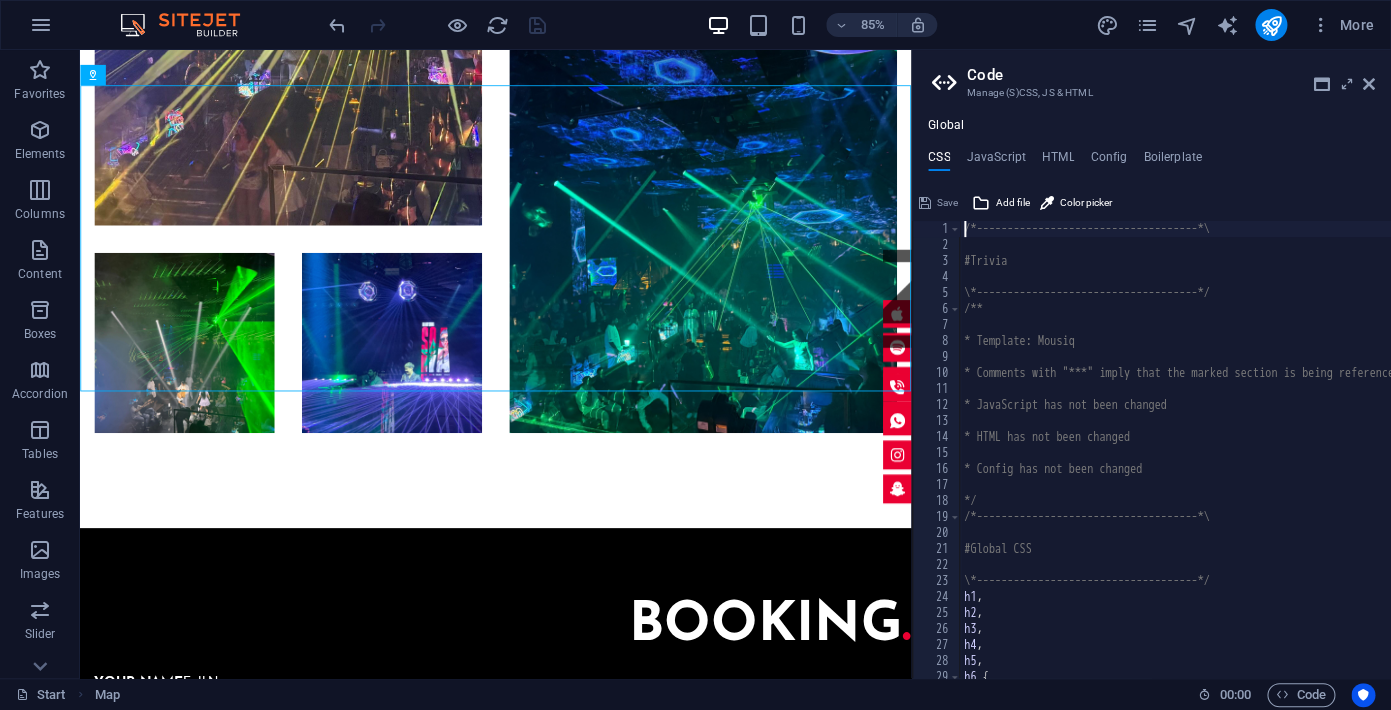 scroll, scrollTop: 4213, scrollLeft: 0, axis: vertical 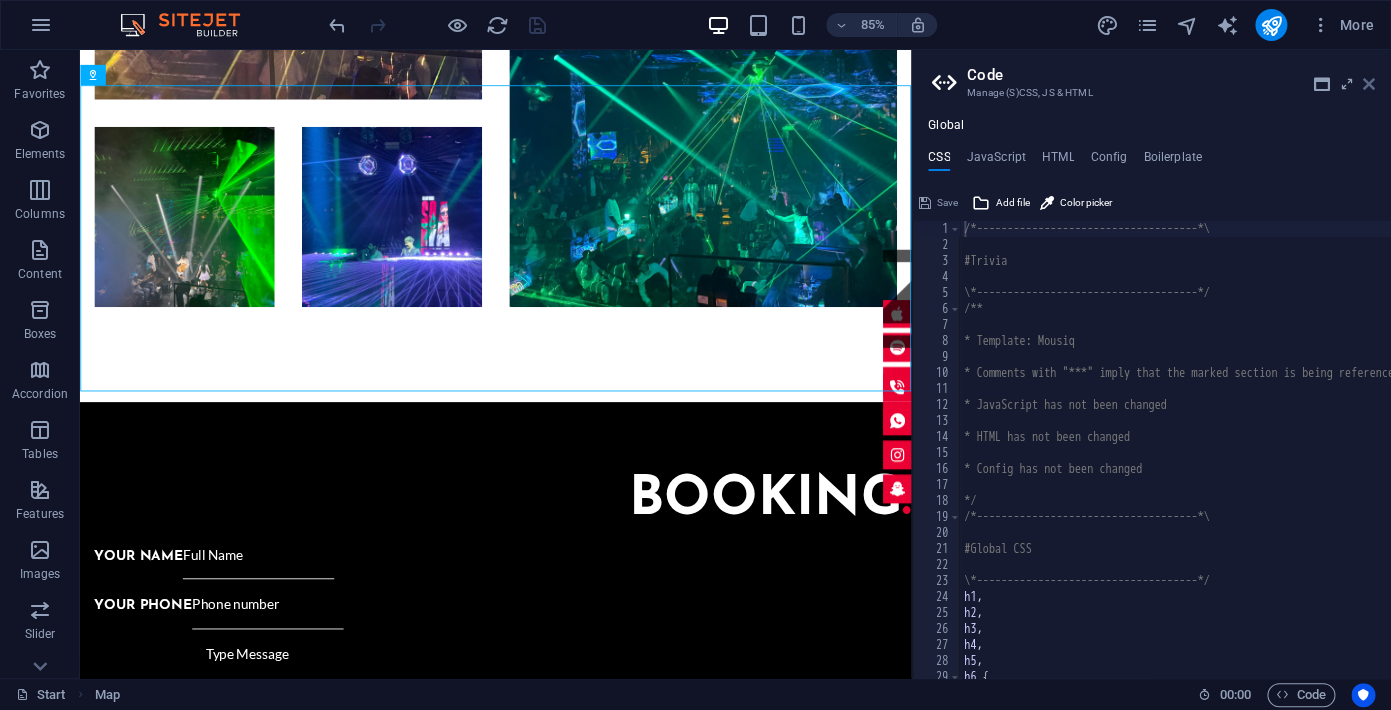 click at bounding box center (1369, 84) 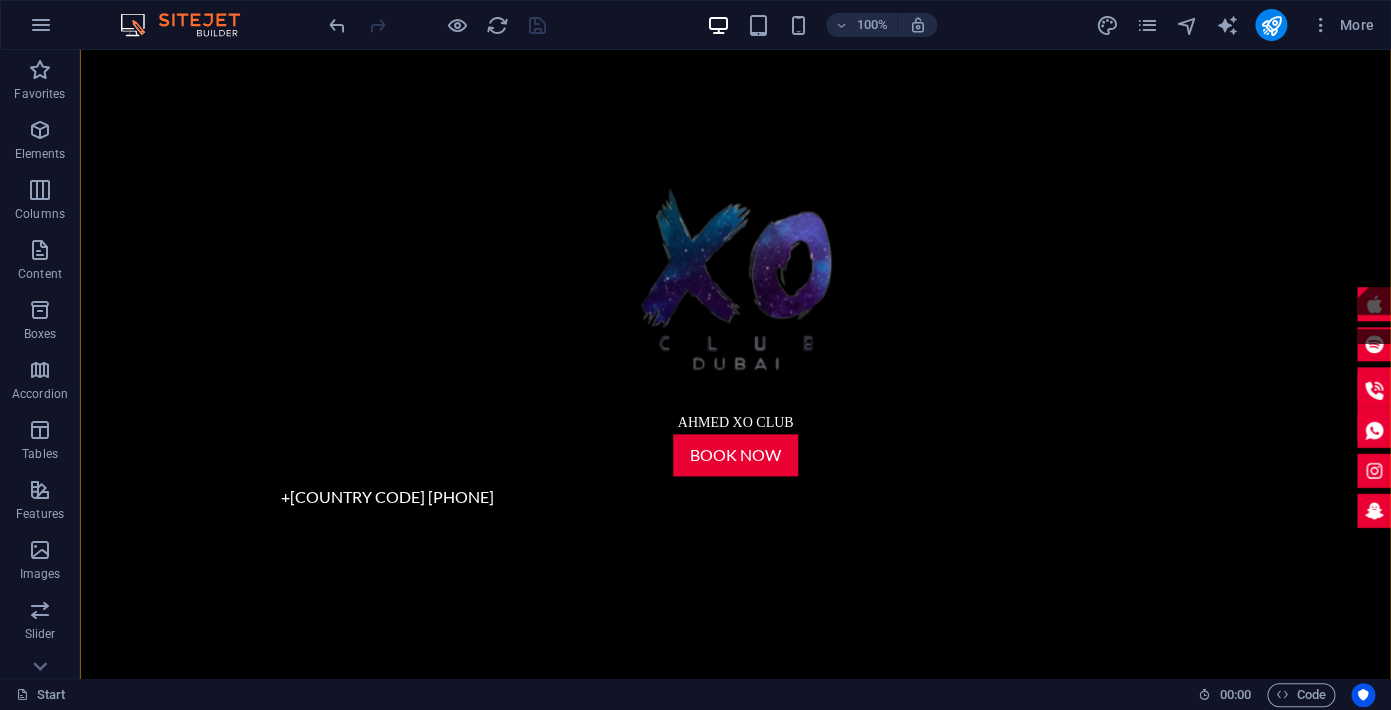 scroll, scrollTop: 737, scrollLeft: 0, axis: vertical 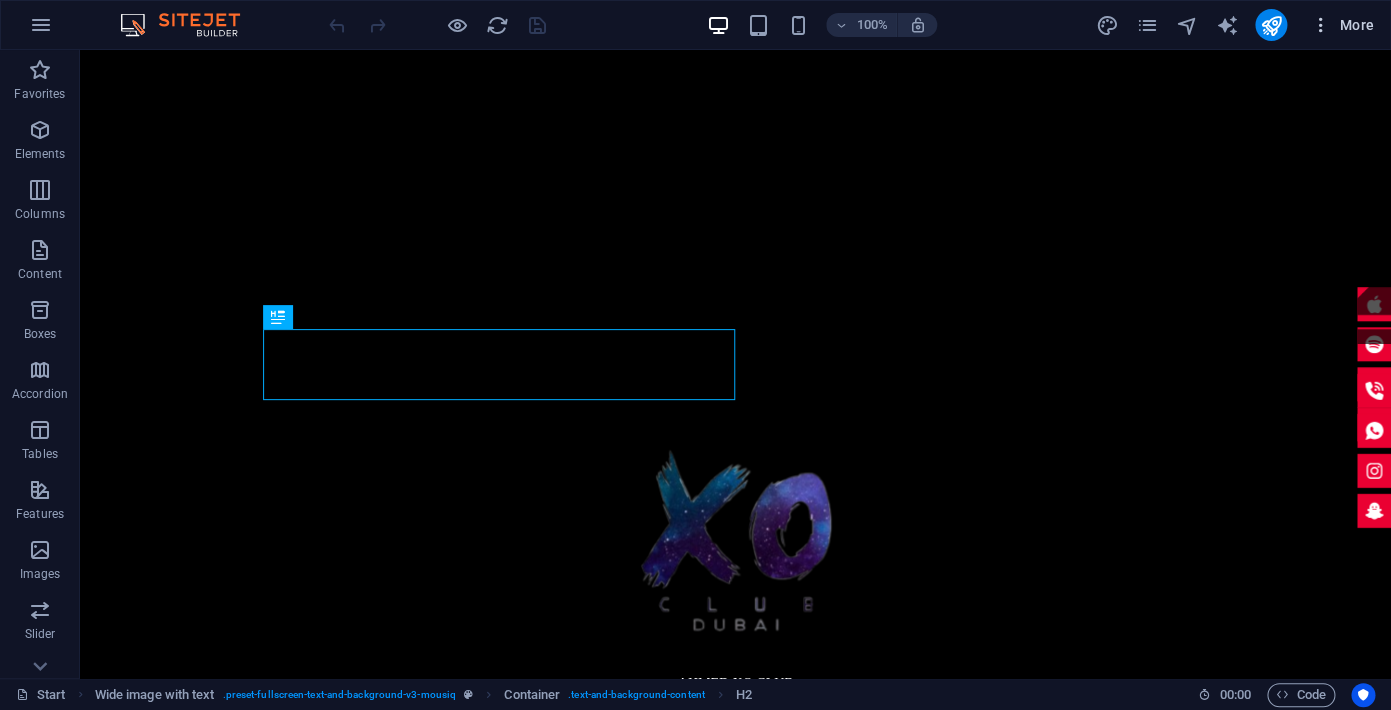 click on "More" at bounding box center (1342, 25) 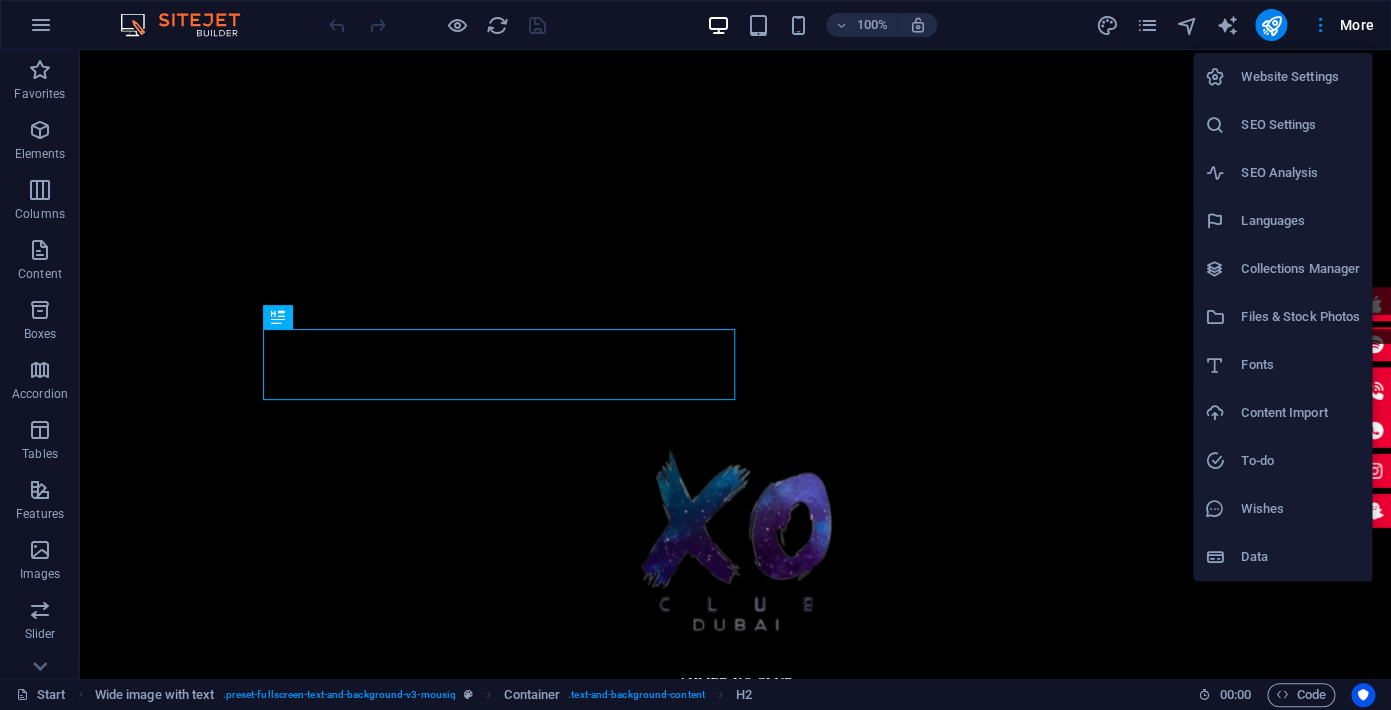 click on "SEO Settings" at bounding box center (1300, 125) 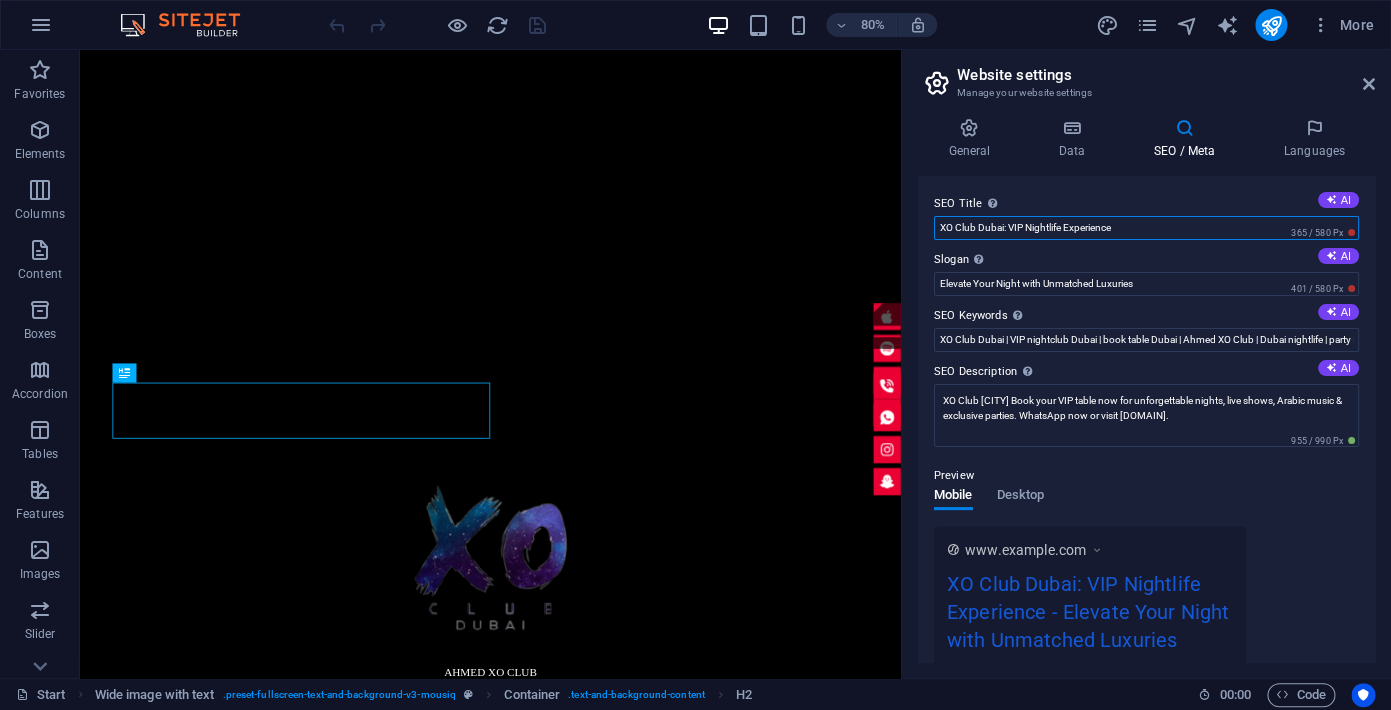 click on "XO Club Dubai: VIP Nightlife Experience" at bounding box center (1146, 228) 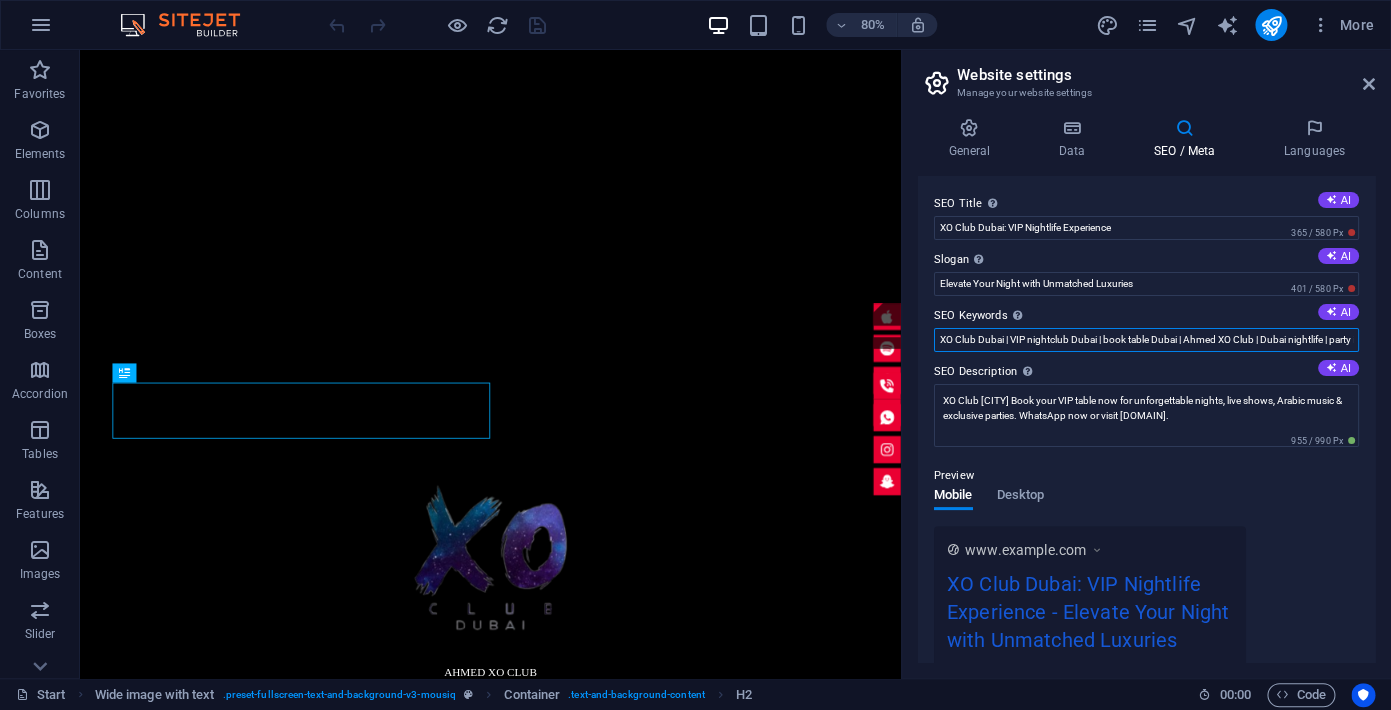 click on "XO Club Dubai | VIP nightclub Dubai | book table Dubai | Ahmed XO Club | Dubai nightlife | party in Dubai | Dubai club booking | top DJs Dubai | luxury club Dubai | celebrity club Dubai | live shows Dubai | exclusive Dubai events | XO دبي | نادي ليلي في دبي | حجز طاولة نادي دبي | سهرات دبي | حفلات دبي | حجز نادي دبي | أفضل نادي ليلي | نادي VIP دبي | دي جي دبي | حفلات المشاهير دبي | أماكن سهر في دبي" at bounding box center [1146, 340] 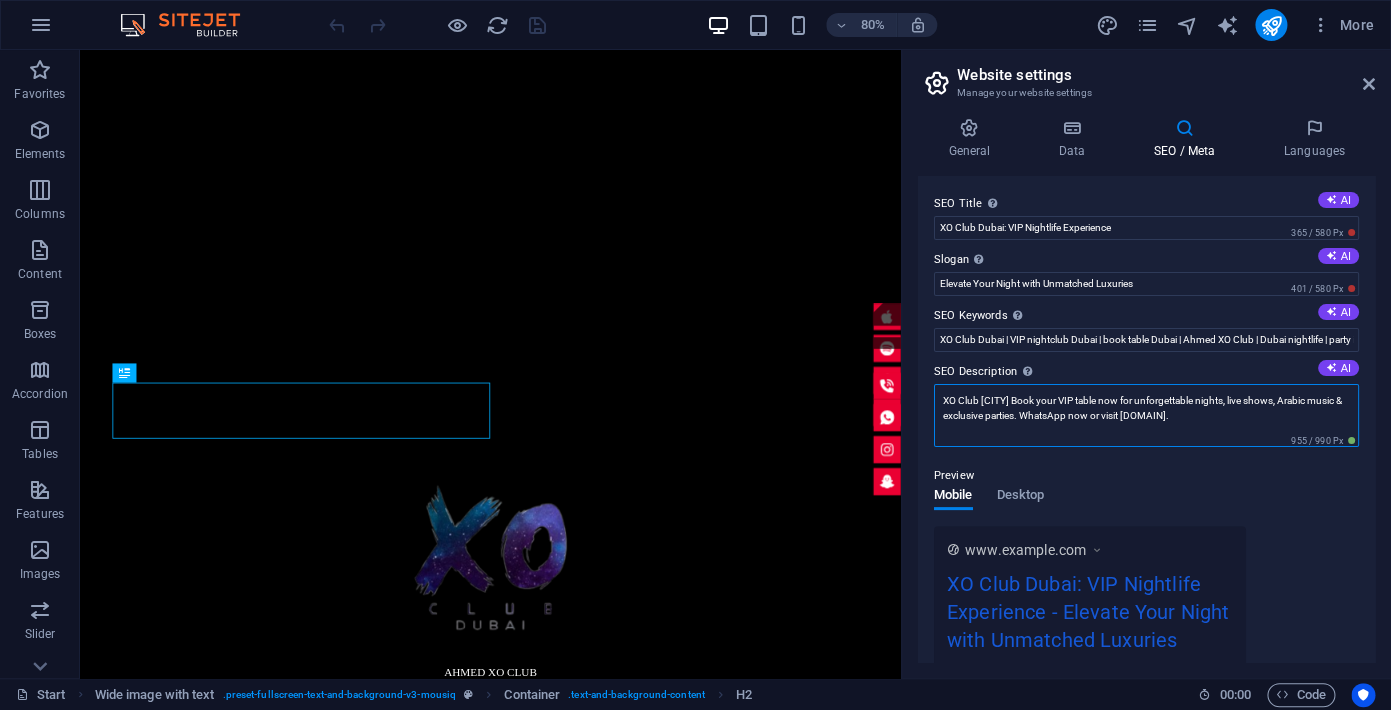 click on "XO Club [CITY] Book your VIP table now for unforgettable nights, live shows, Arabic music & exclusive parties. WhatsApp now or visit [DOMAIN]." at bounding box center [1146, 415] 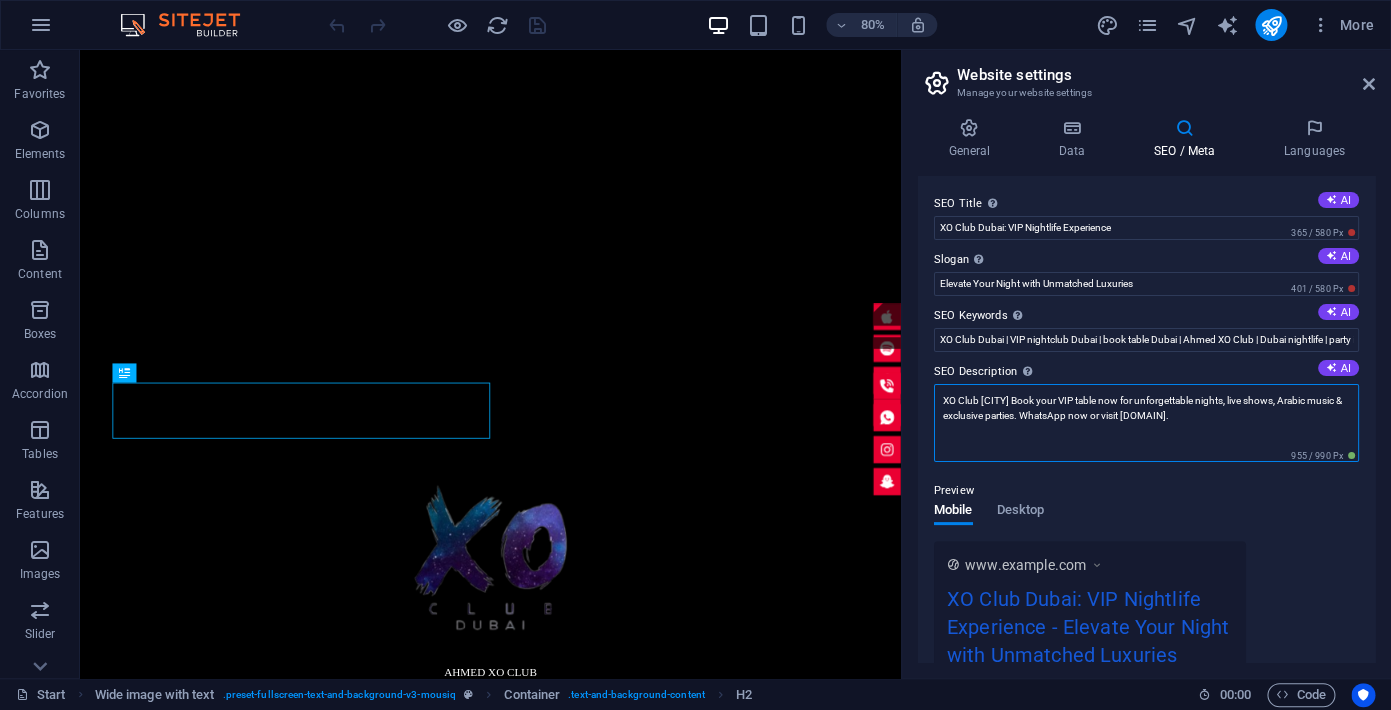 click on "XO Club [CITY] Book your VIP table now for unforgettable nights, live shows, Arabic music & exclusive parties. WhatsApp now or visit [DOMAIN]." at bounding box center [1146, 423] 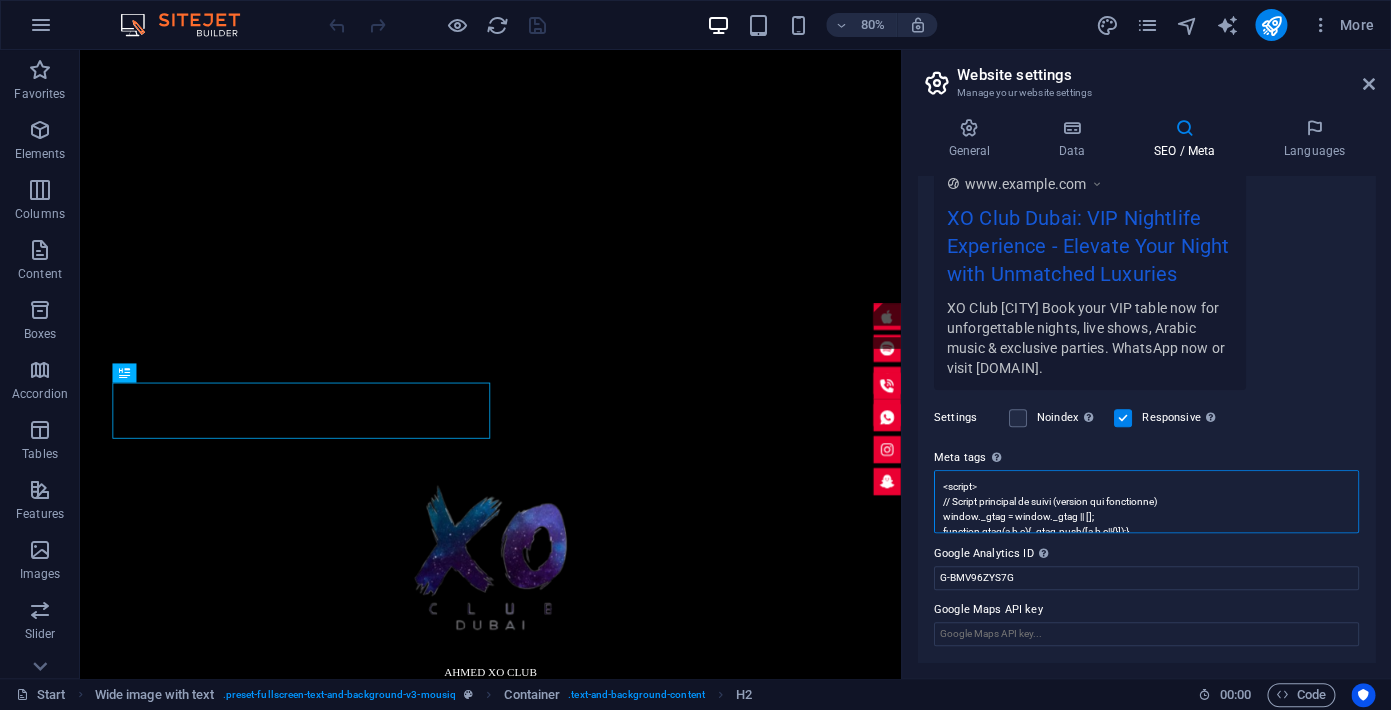 scroll, scrollTop: 351, scrollLeft: 0, axis: vertical 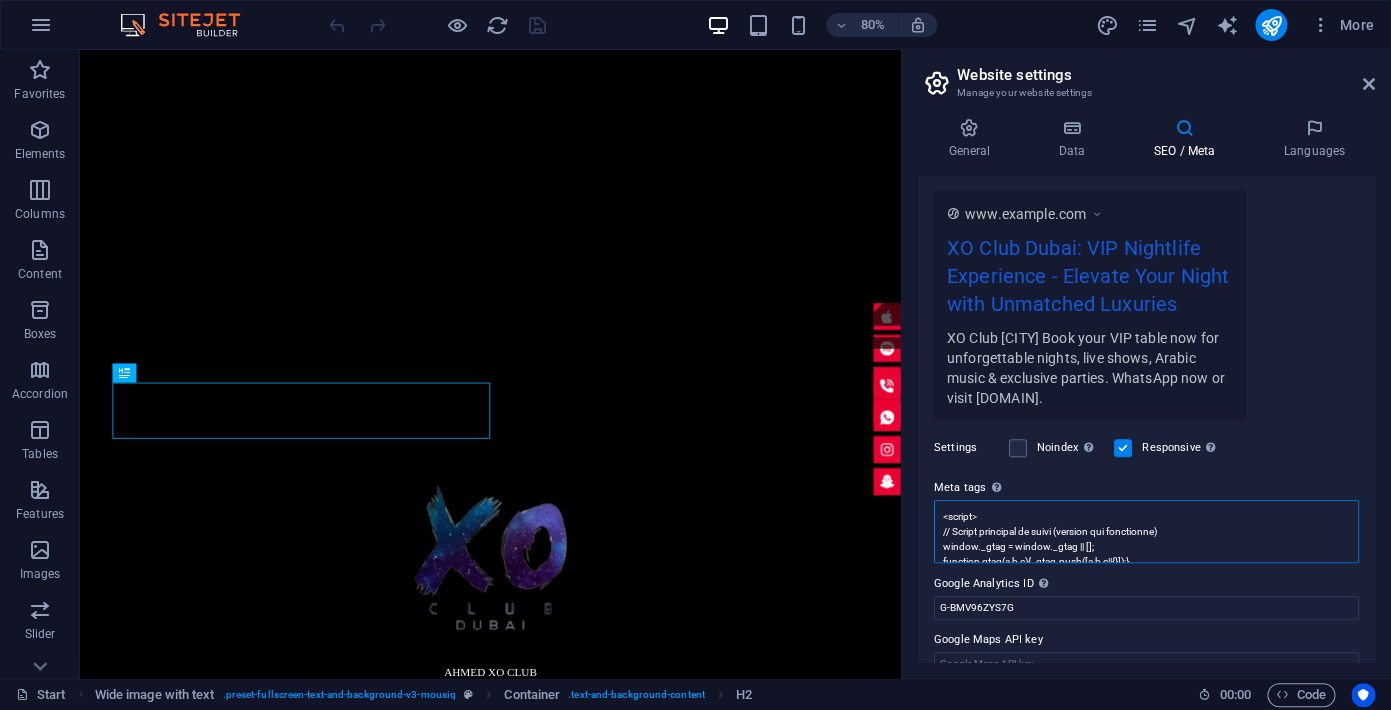 click on "<script>
// Script principal de suivi (version qui fonctionne)
window._gtag = window._gtag || [];
function gtag(a,b,c){_gtag.push([a,b,c||{}]);}
gtag('js', new Date());
gtag('config', 'AW-11412143657');
gtag('config', 'G-BMV96ZYS7G');
// Correction pour pages non taguées
if(window.location.pathname === '/' && !window._gtag) {
var gtagScript = document.createElement('script');
gtagScript.src = 'https://www.googletagmanager.com/gtag/js?id=AW-11412143657';
gtagScript.onload = function() {
gtag('event', 'gtm_loaded');
};
document.head.appendChild(gtagScript);
}
</script>
<script src="https://www.googletagmanager.com/gtag/js?id=AW-11412143657" onload="gtag('event','gtm_loaded')"></script>" at bounding box center (1146, 531) 